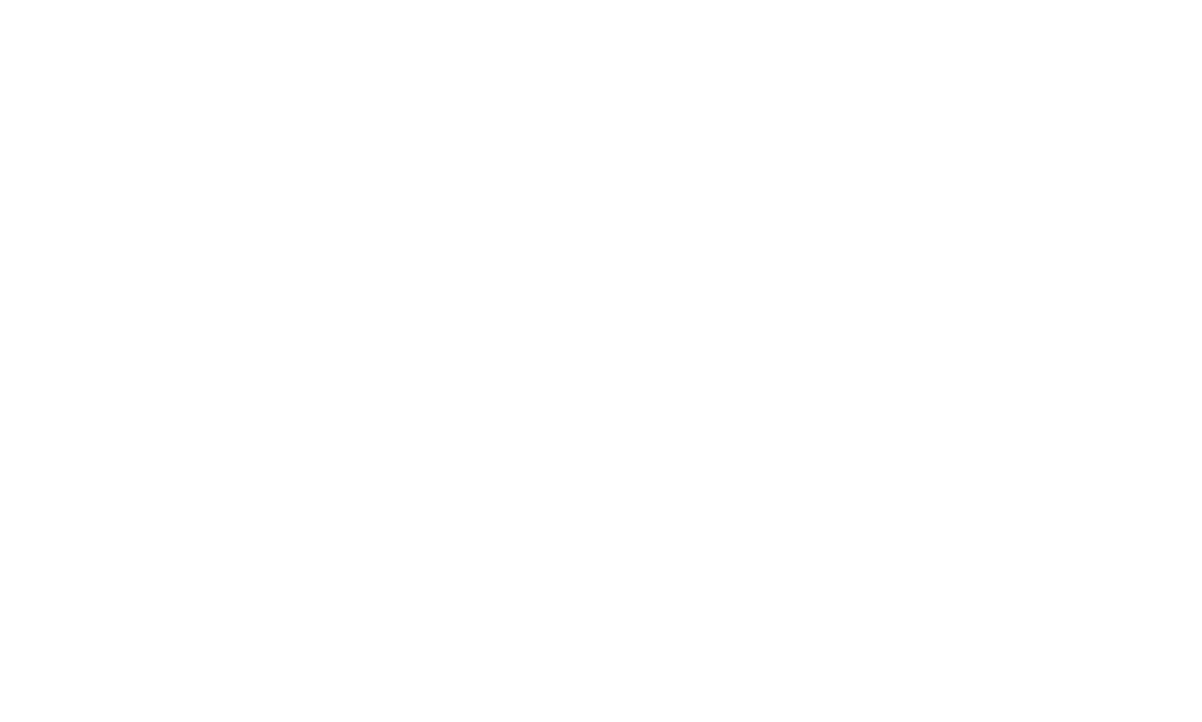 scroll, scrollTop: 0, scrollLeft: 0, axis: both 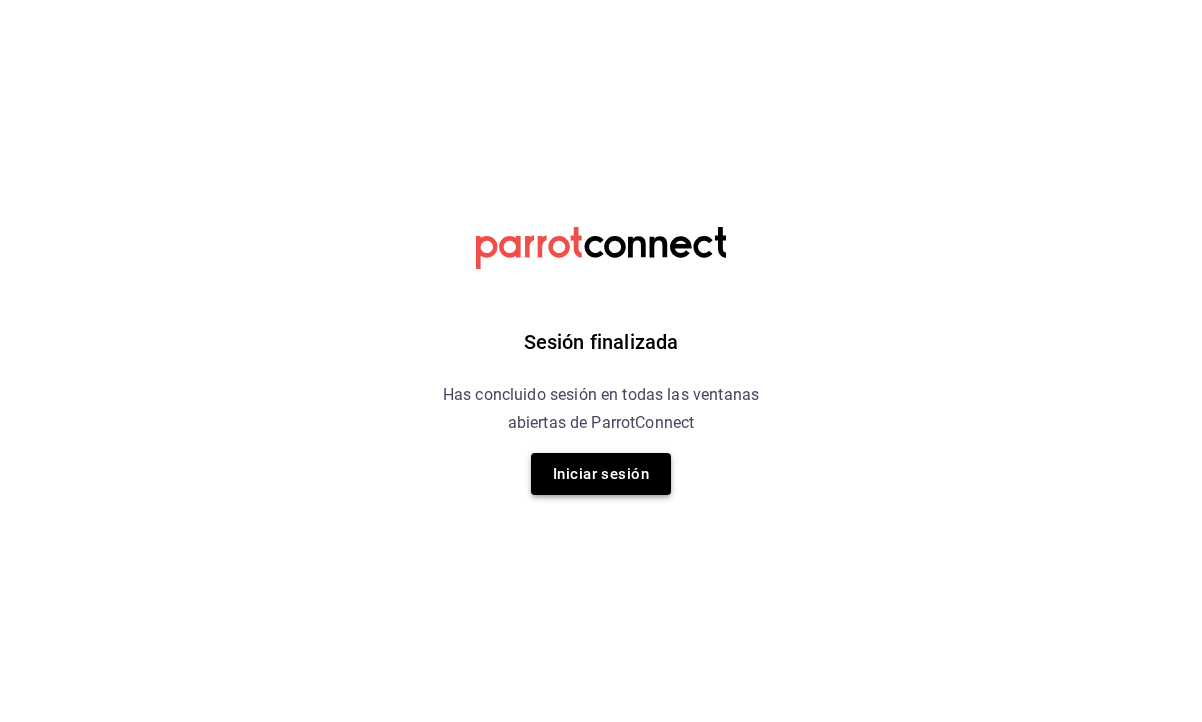 click on "Iniciar sesión" at bounding box center [601, 474] 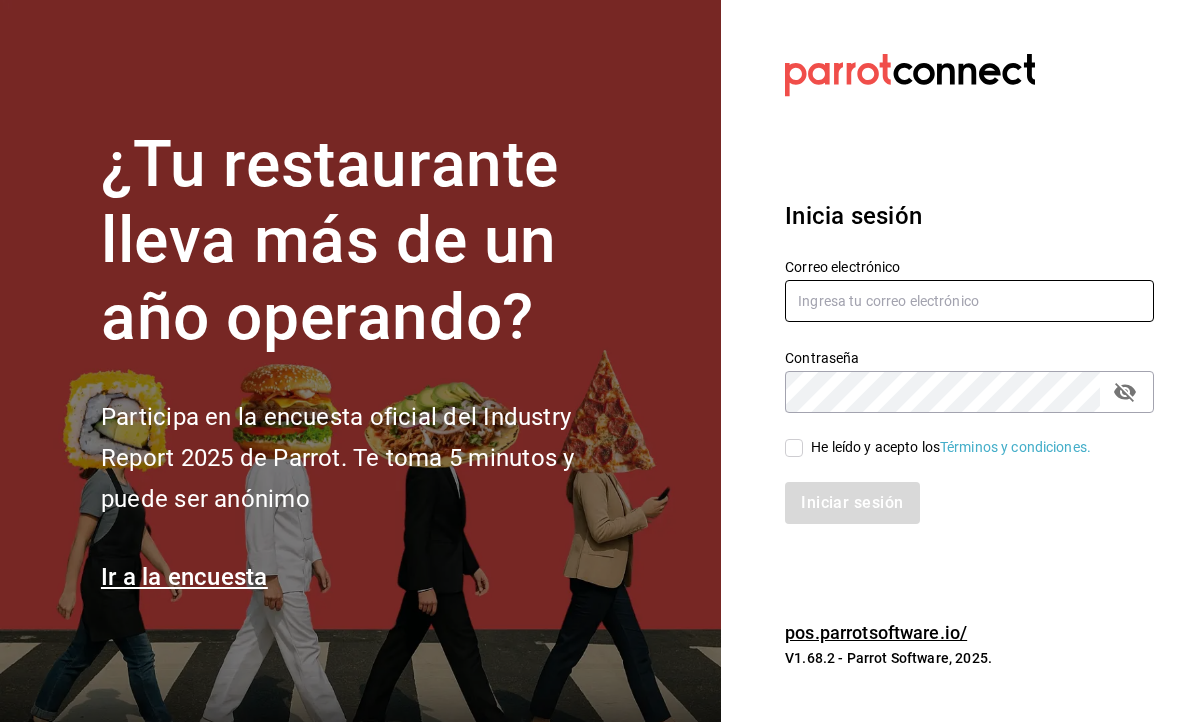 type on "[EMAIL]" 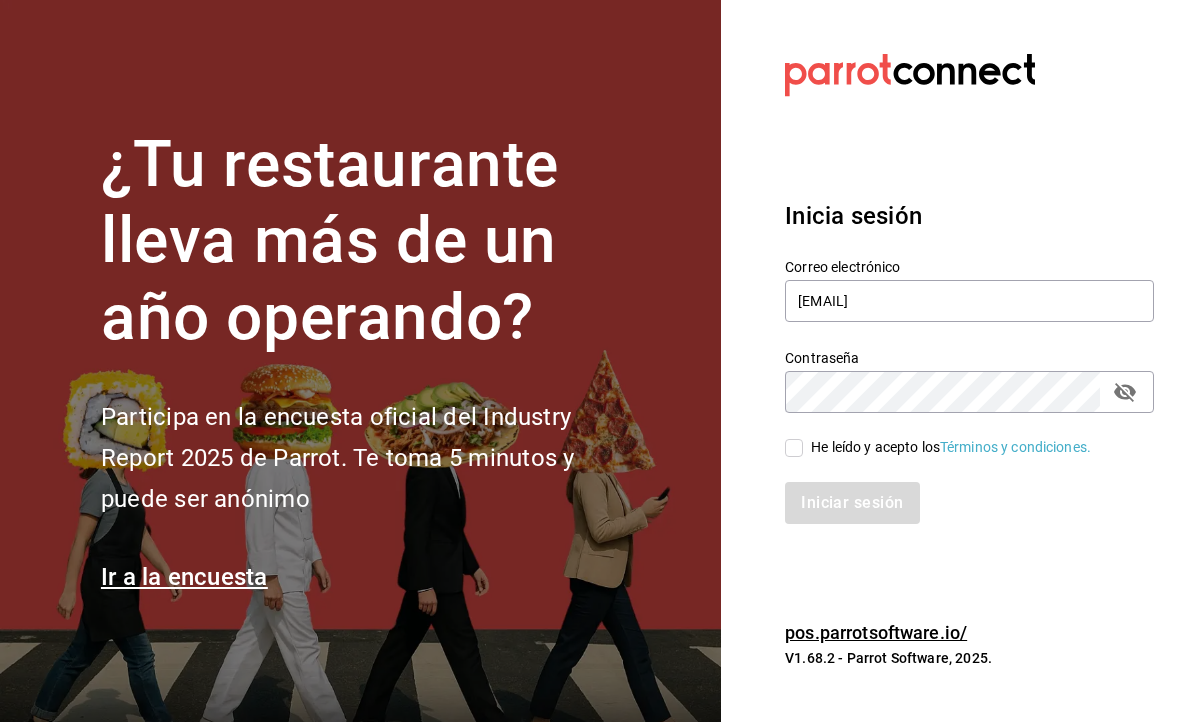 click on "He leído y acepto los  Términos y condiciones." at bounding box center [794, 448] 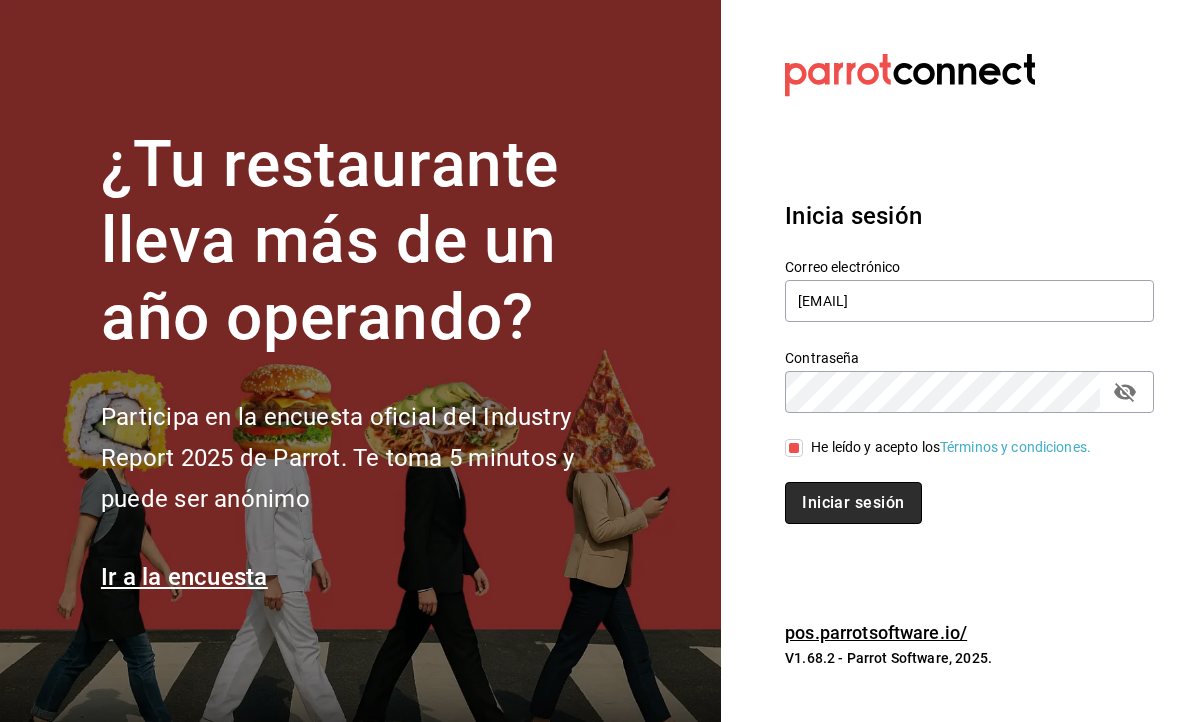 click on "Iniciar sesión" at bounding box center (853, 503) 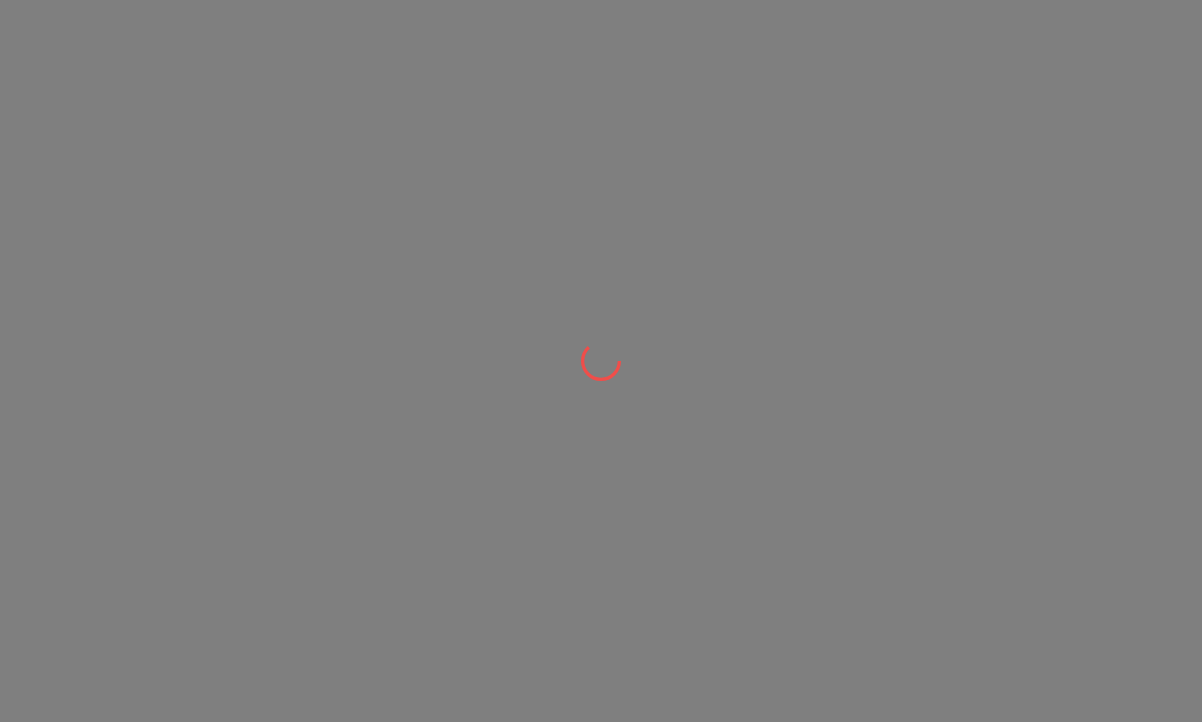 scroll, scrollTop: 0, scrollLeft: 0, axis: both 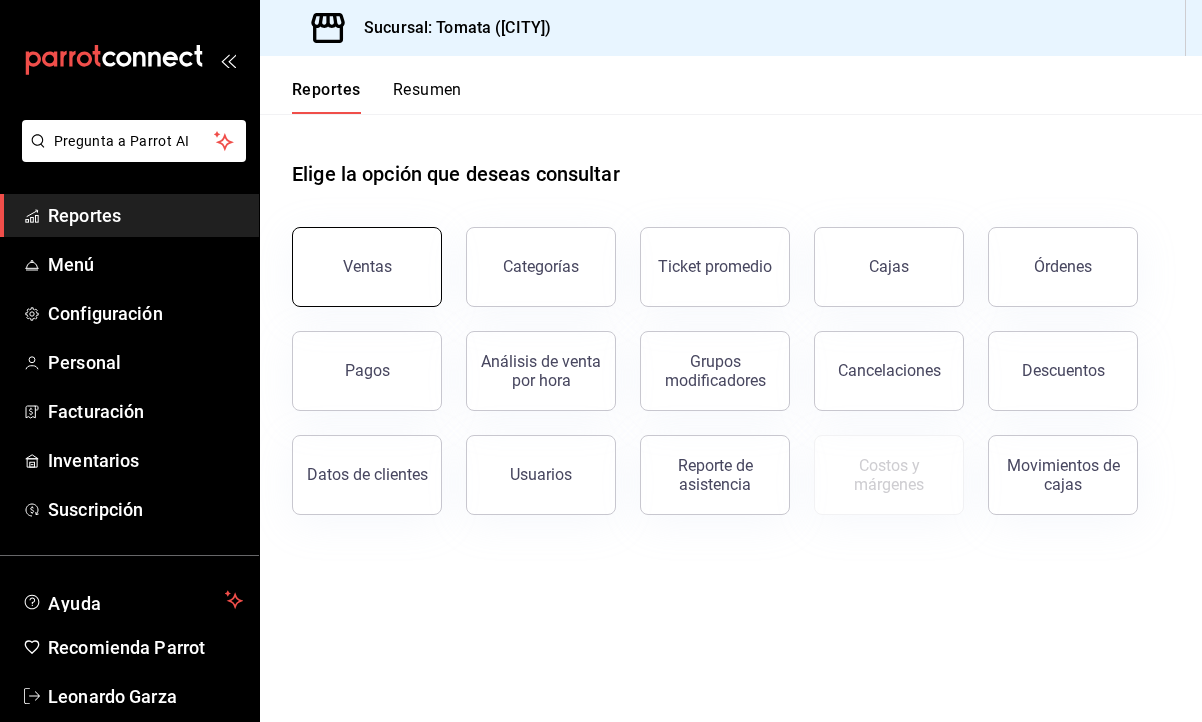 click on "Ventas" at bounding box center [367, 266] 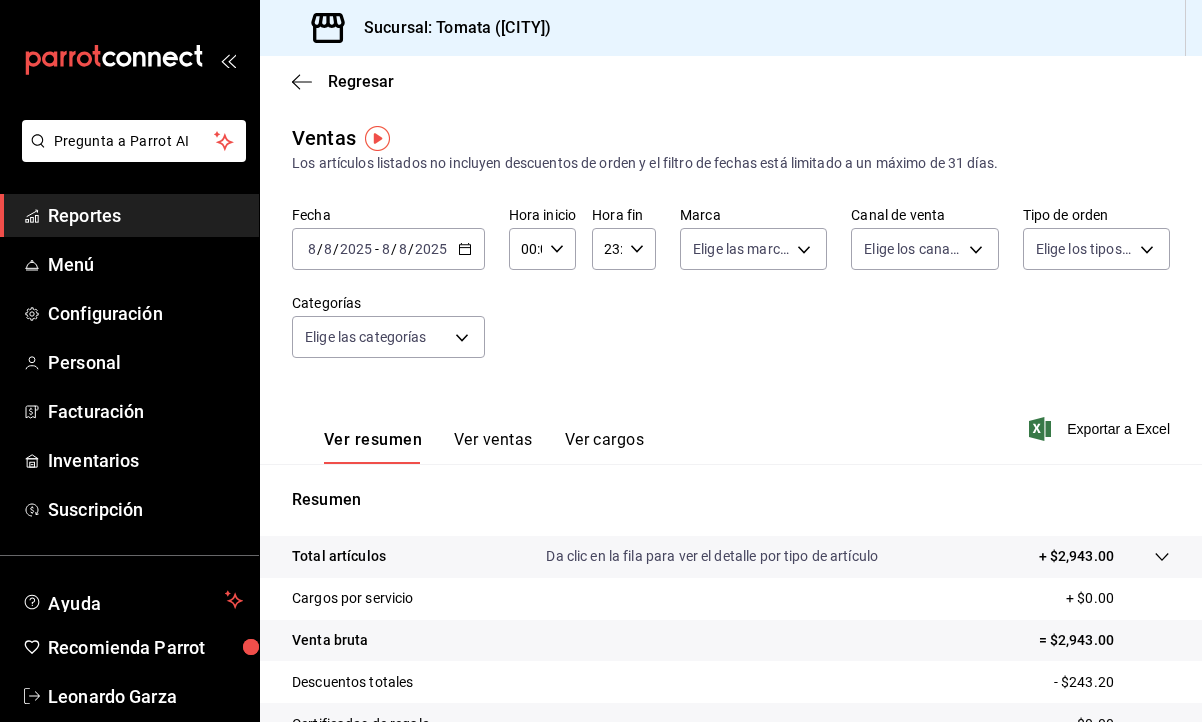 click on "Ver ventas" at bounding box center (493, 447) 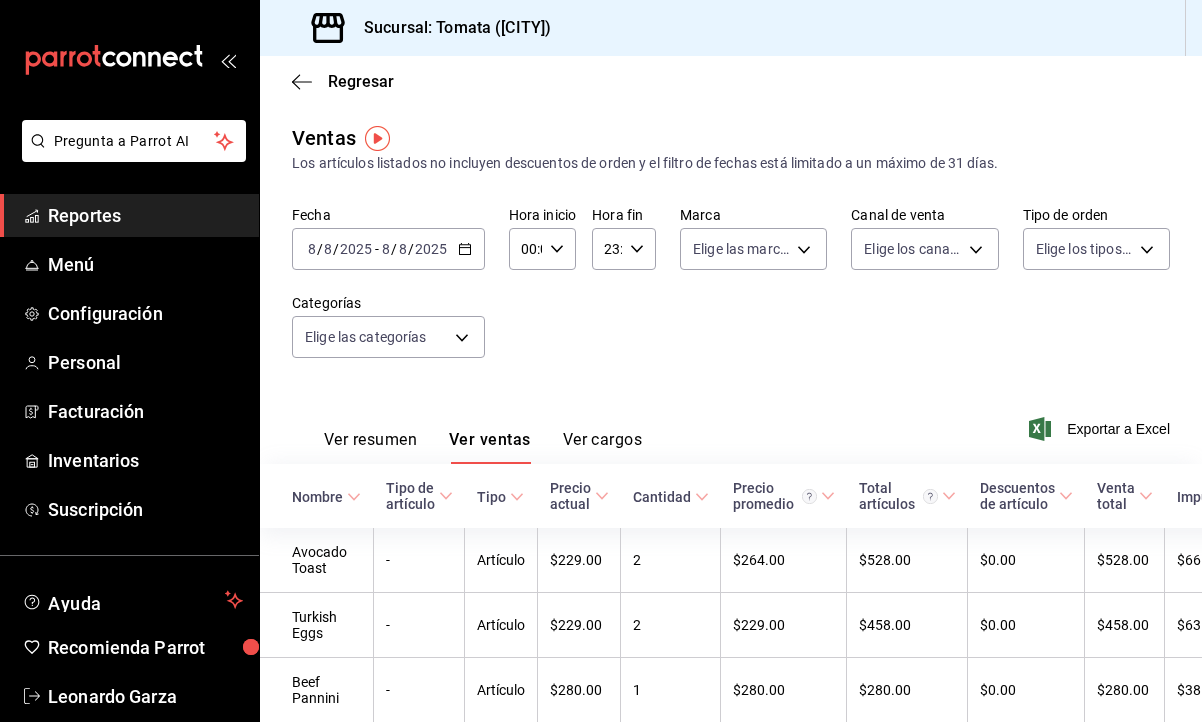 click on "2025" at bounding box center [431, 249] 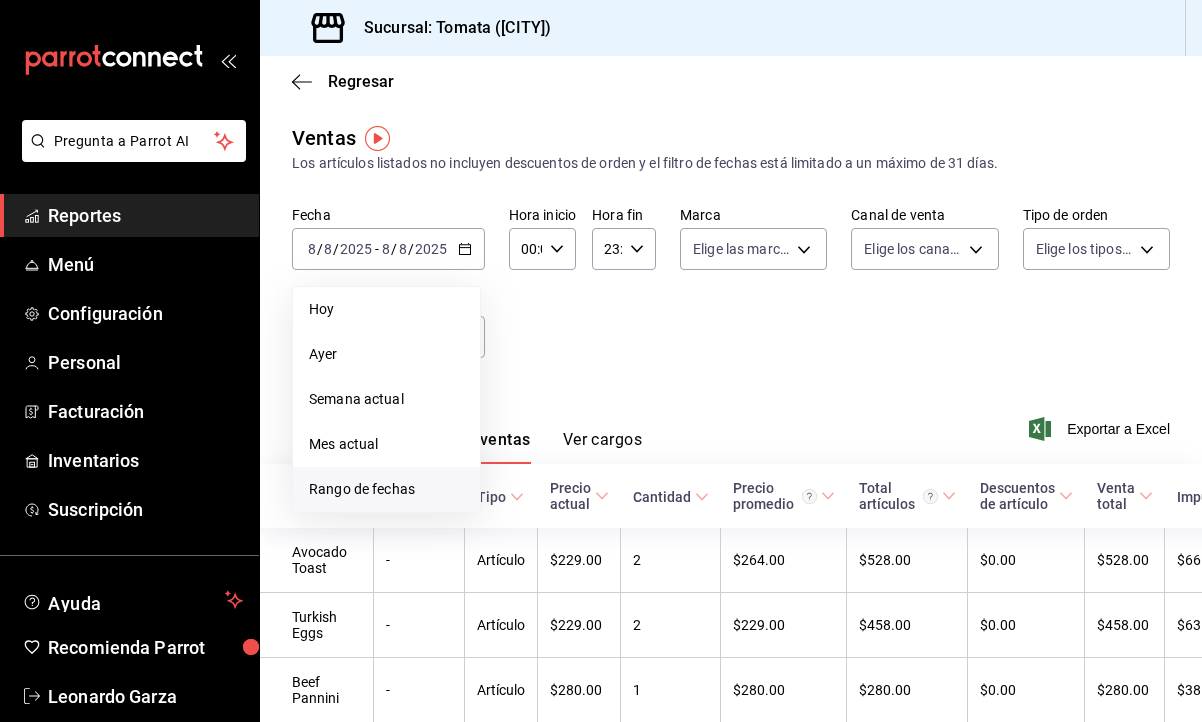 click on "Rango de fechas" at bounding box center [386, 489] 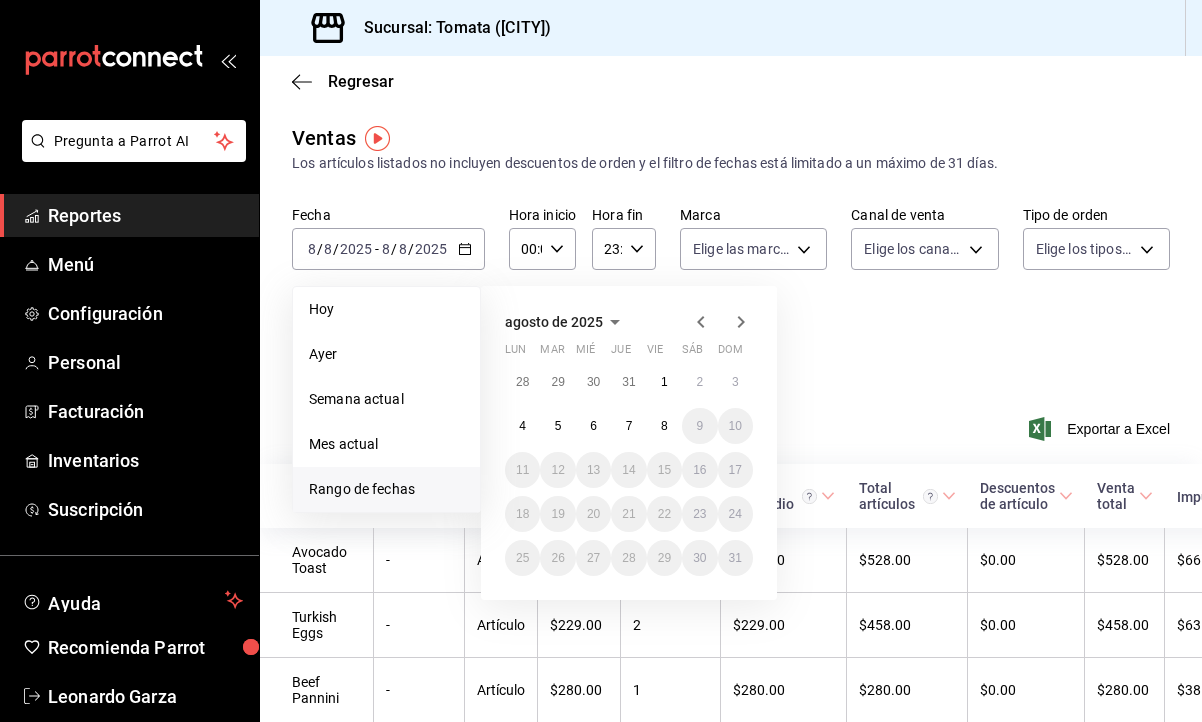 click 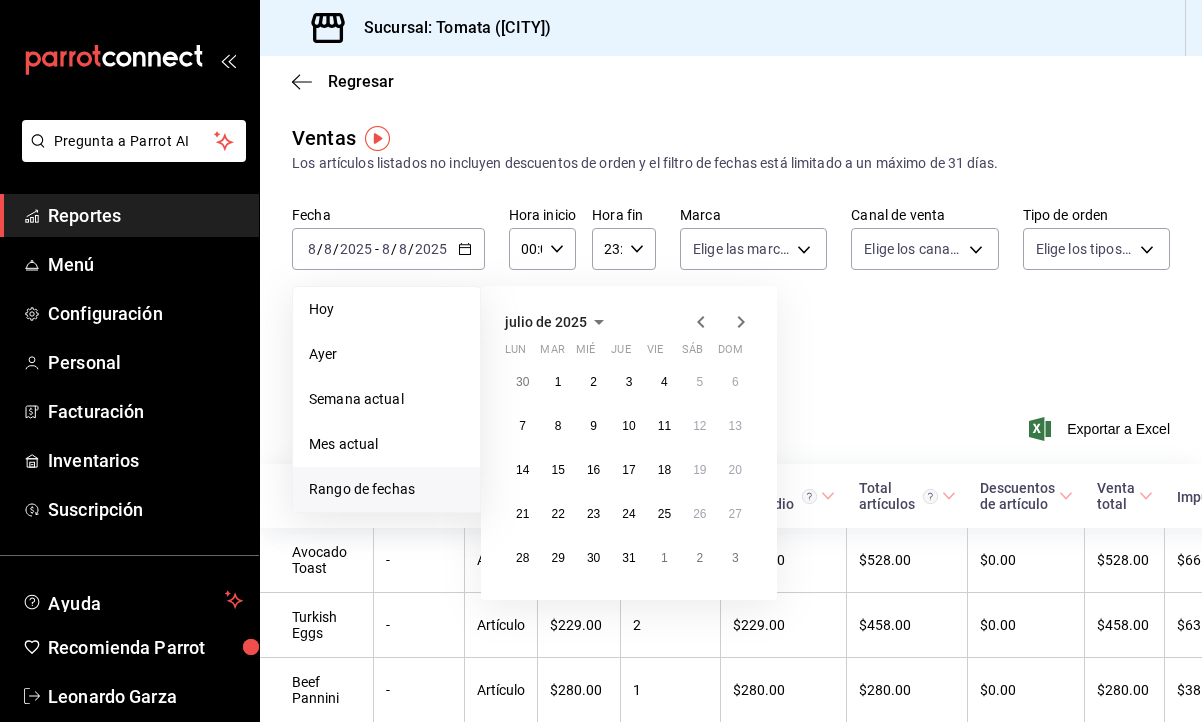 click 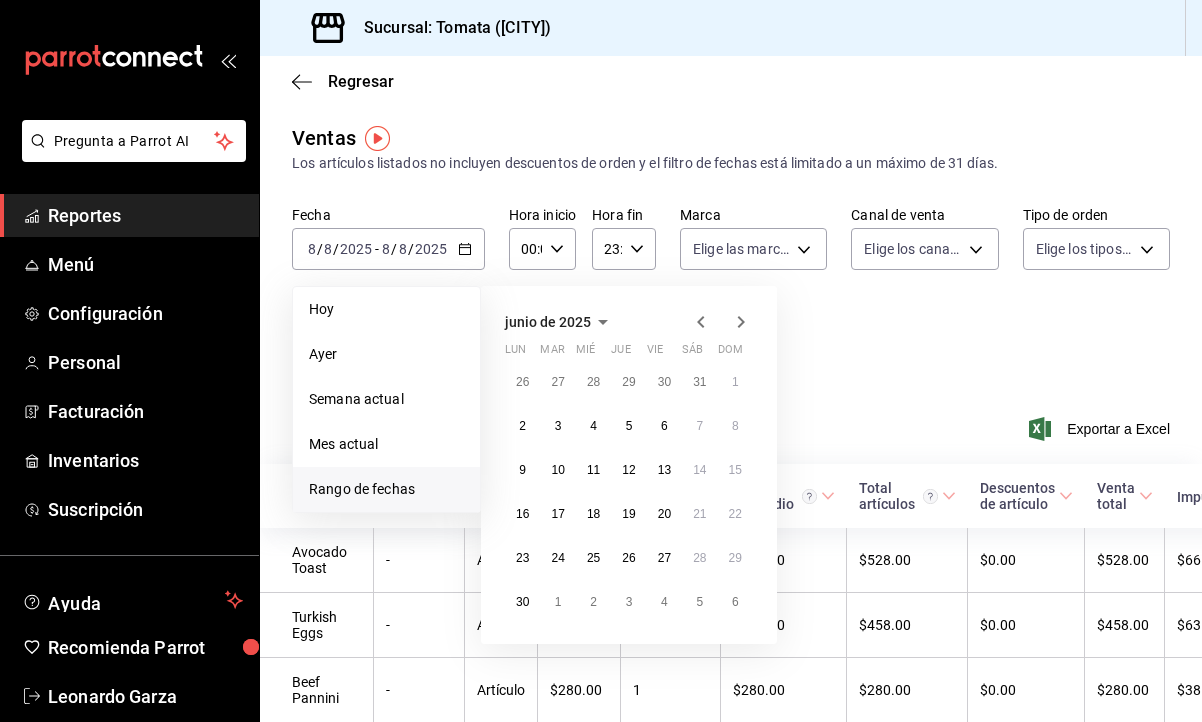 click 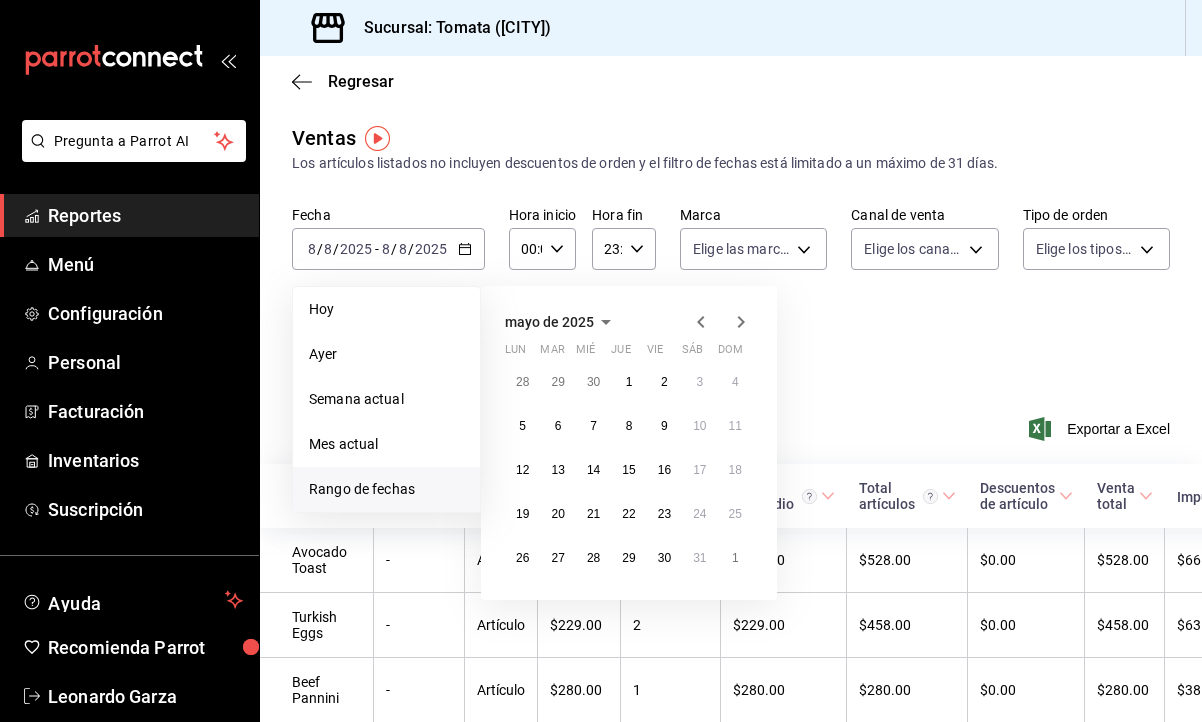 click 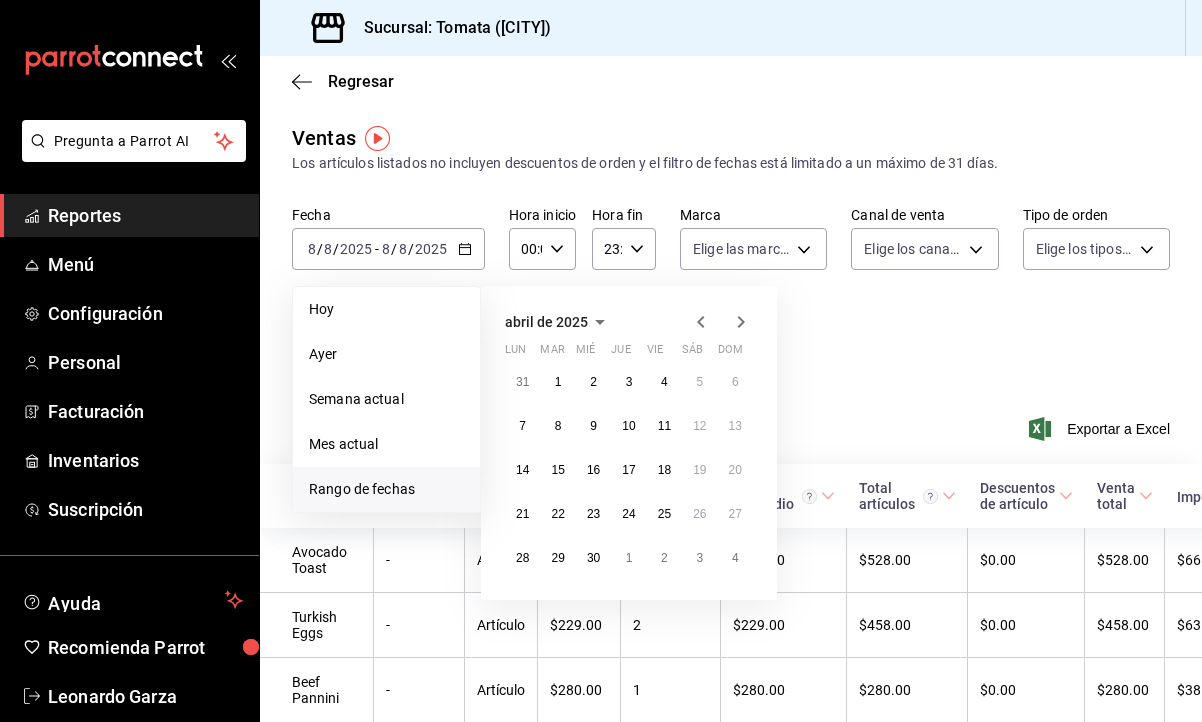click 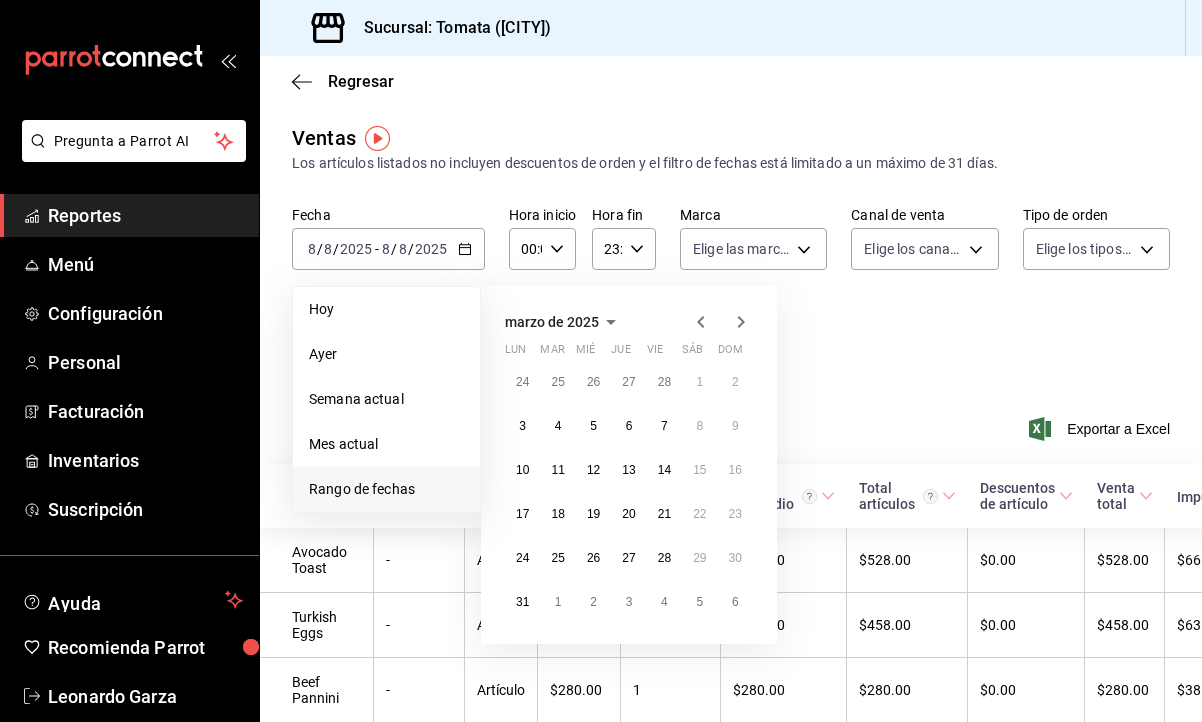 click 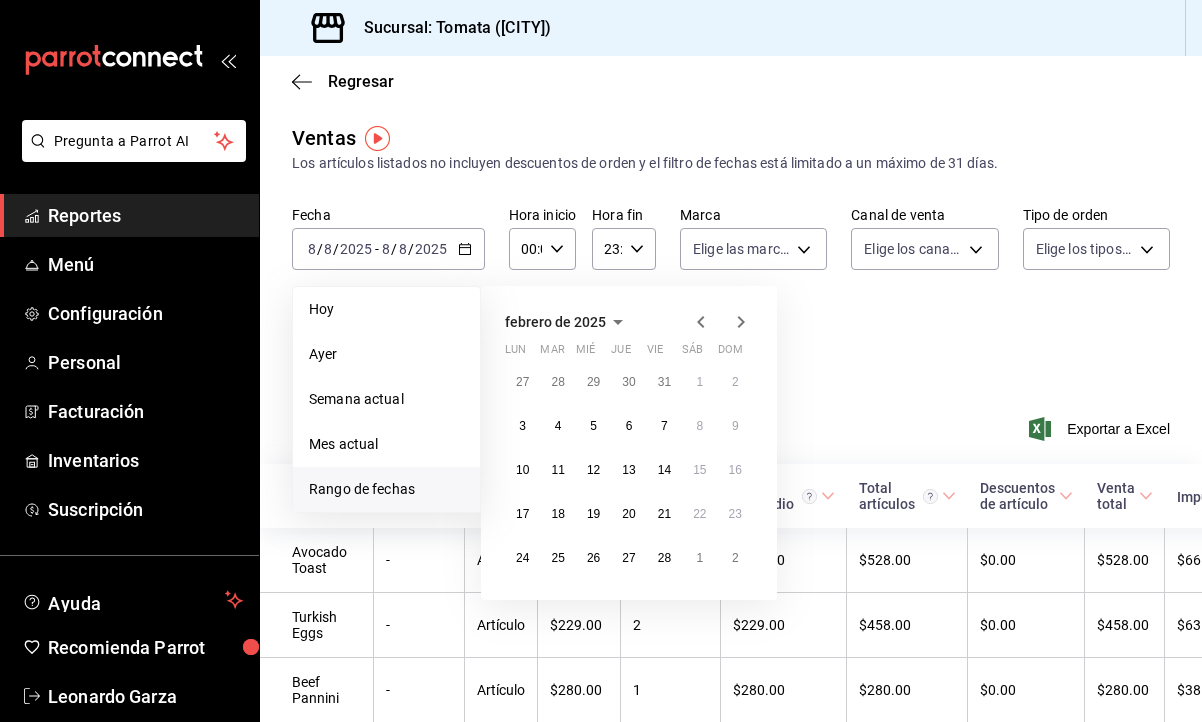 click 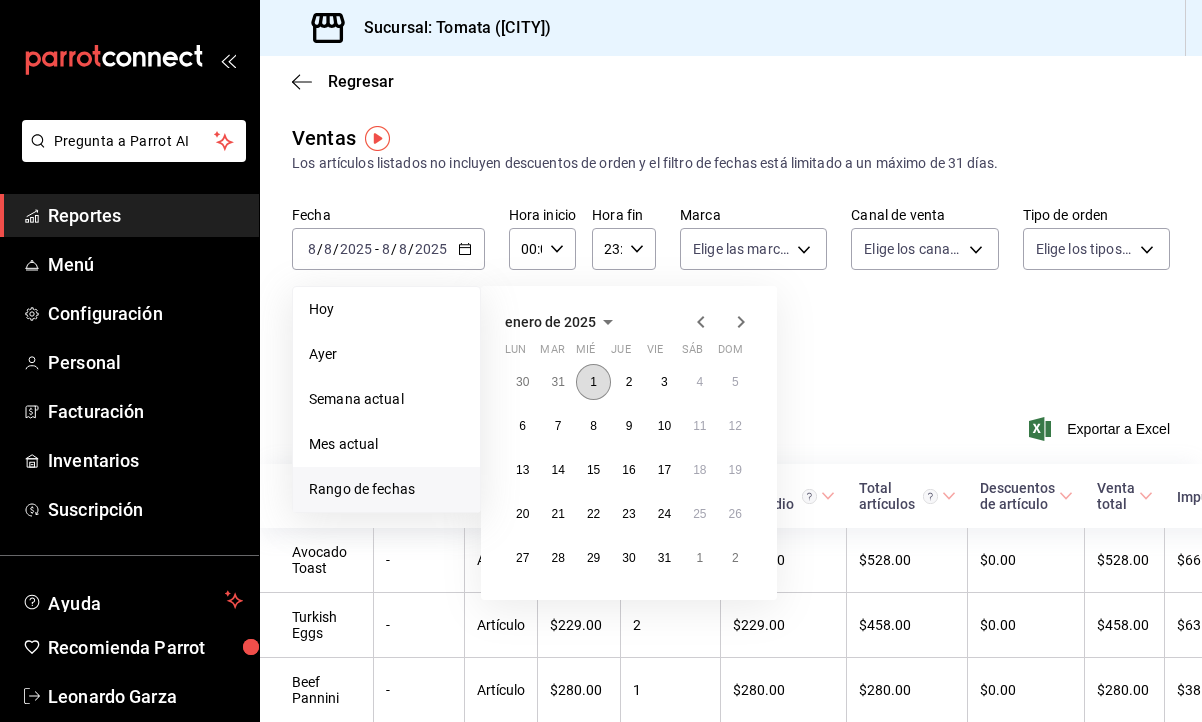 click on "1" at bounding box center [593, 382] 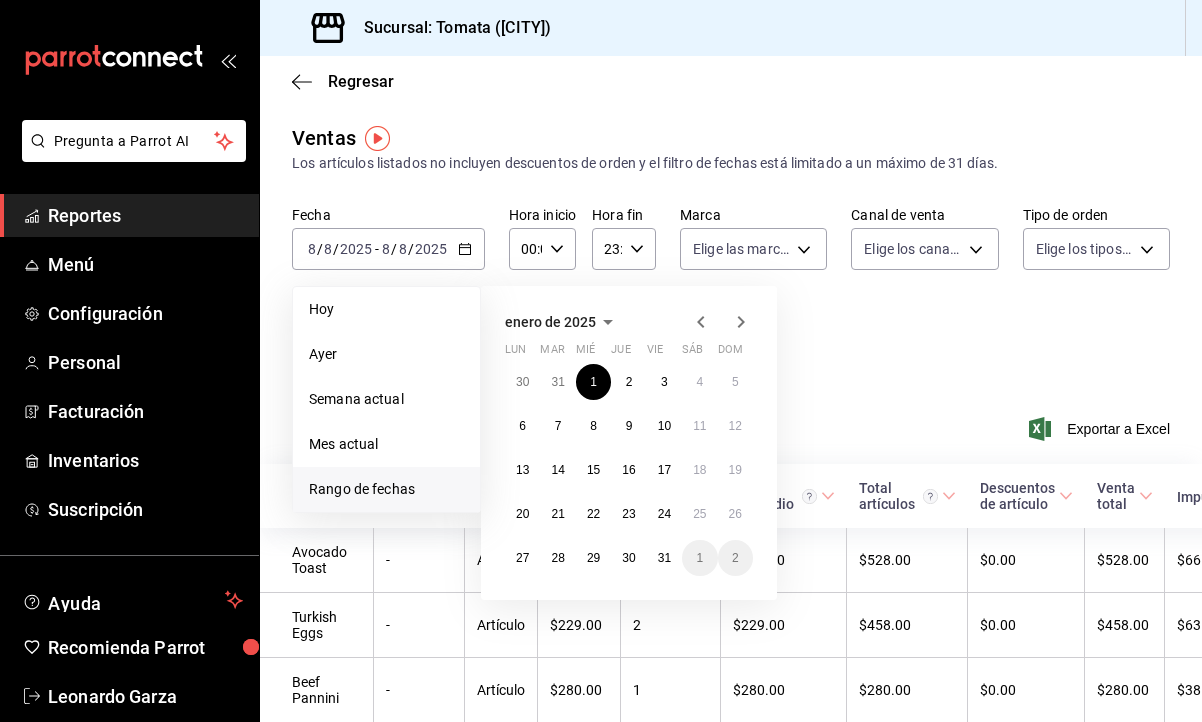 click 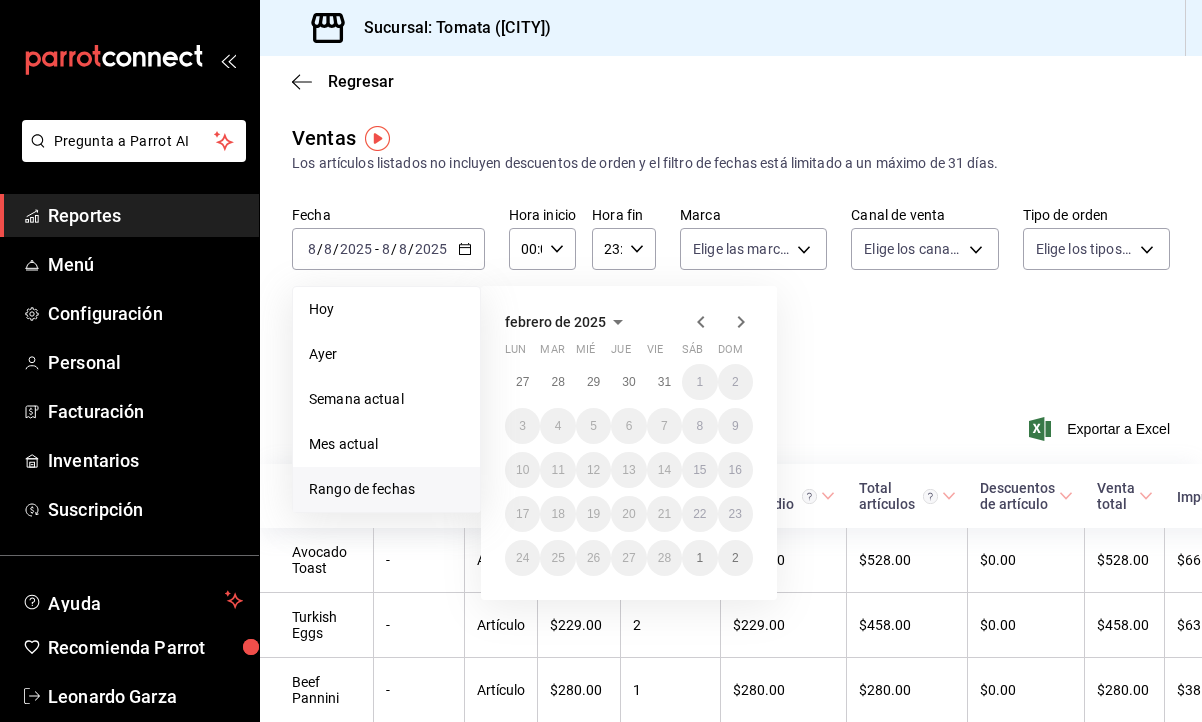 click 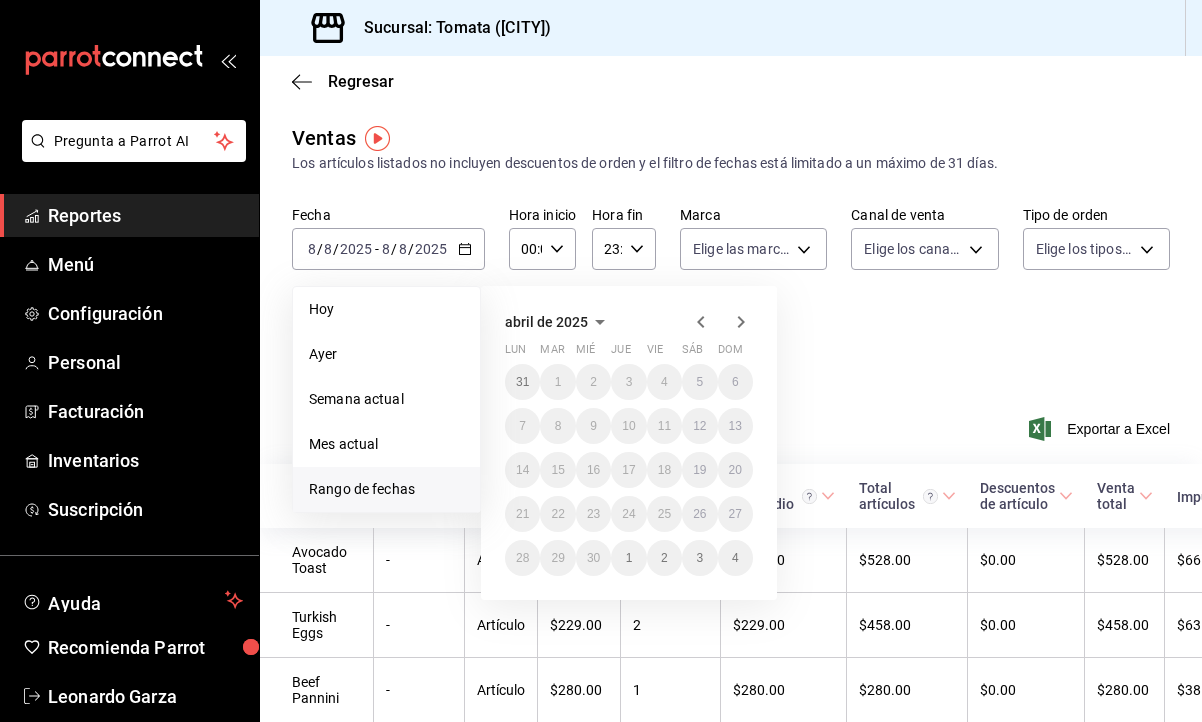 click 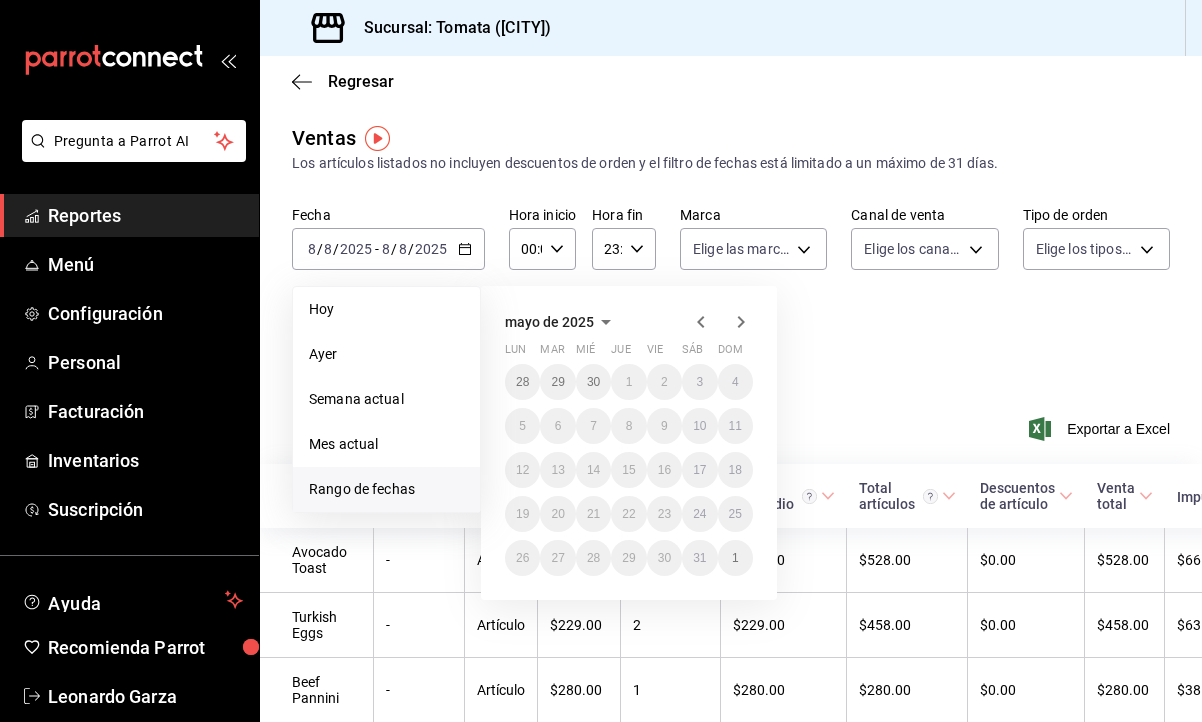 click 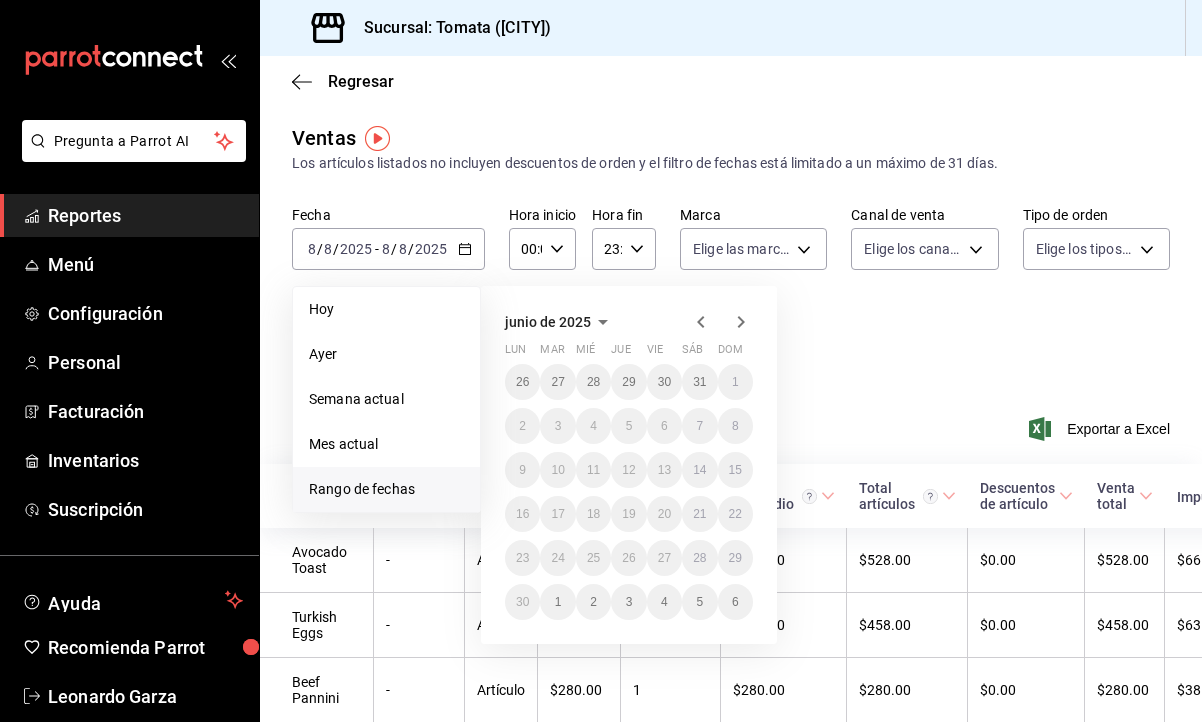 click 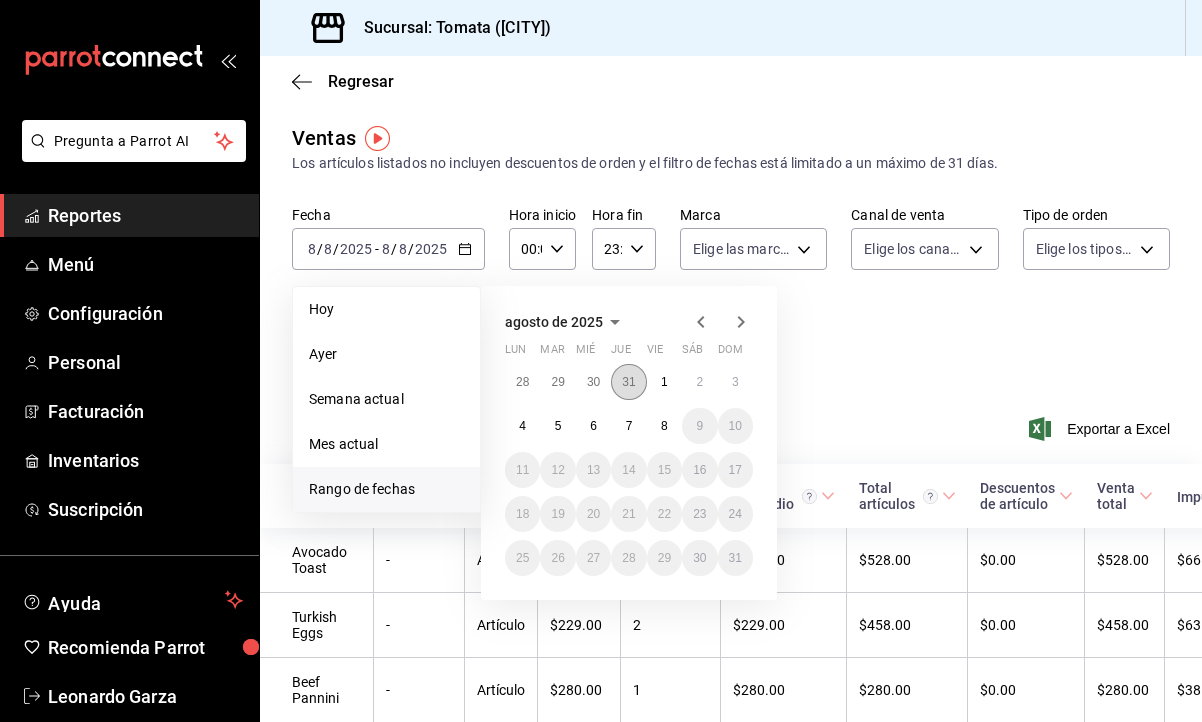 click on "31" at bounding box center (628, 382) 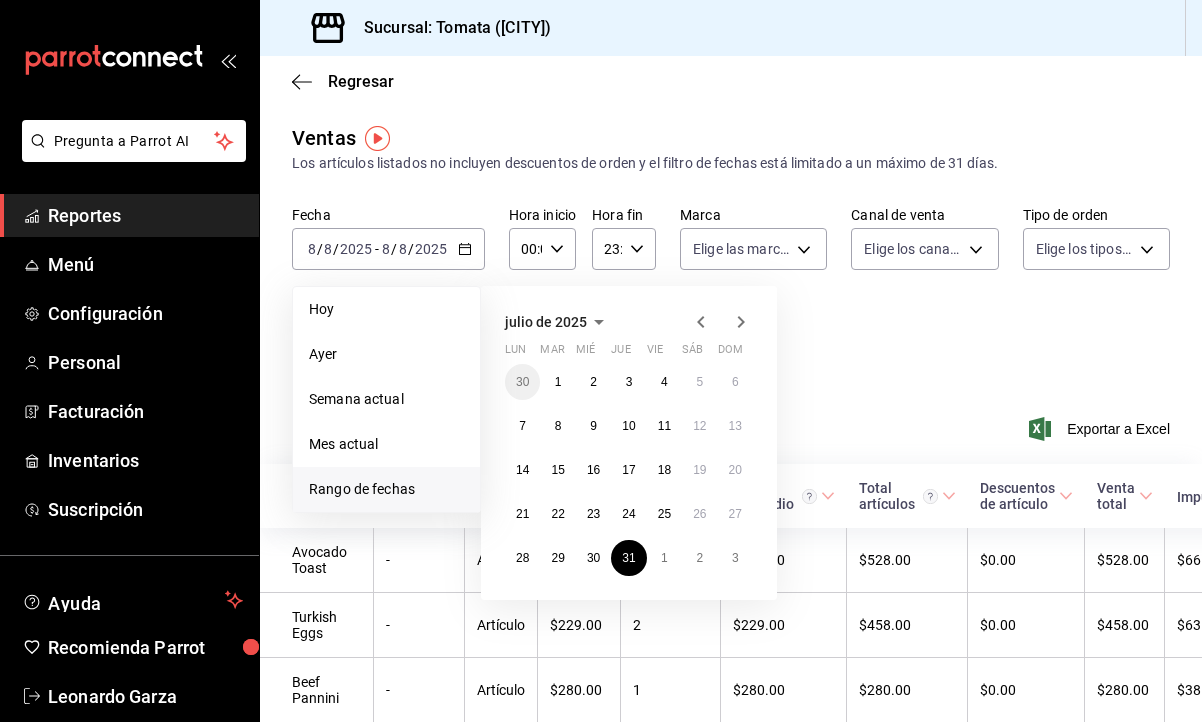 click 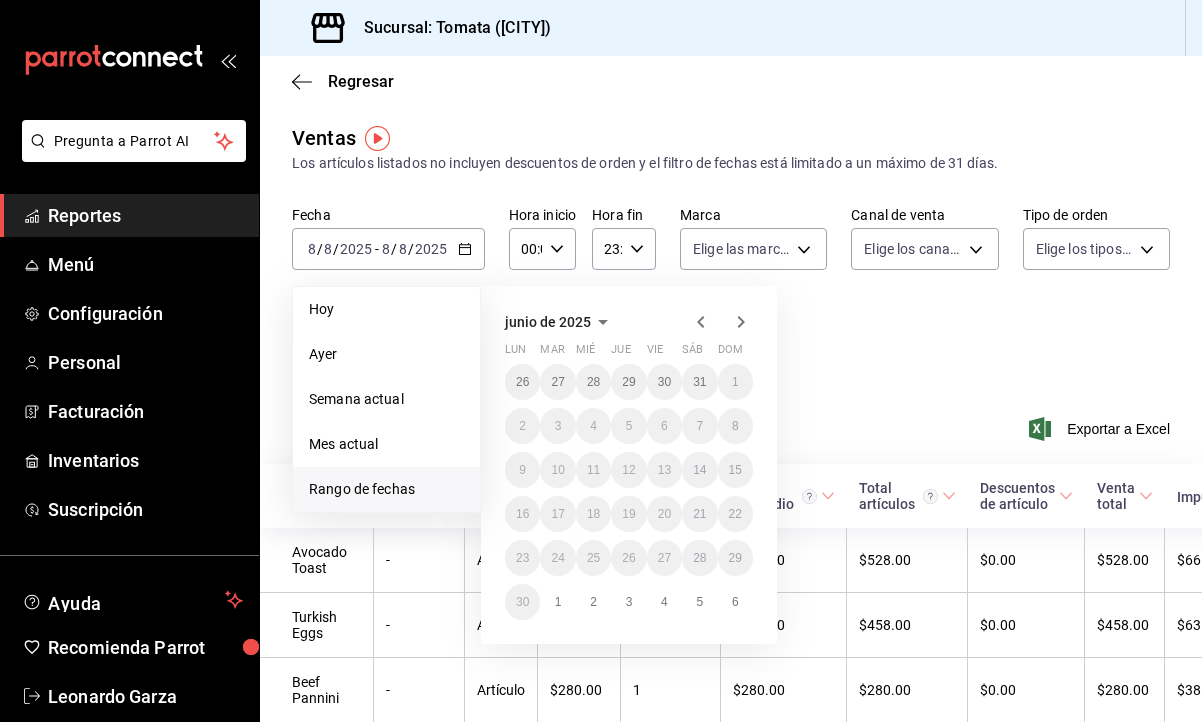 click 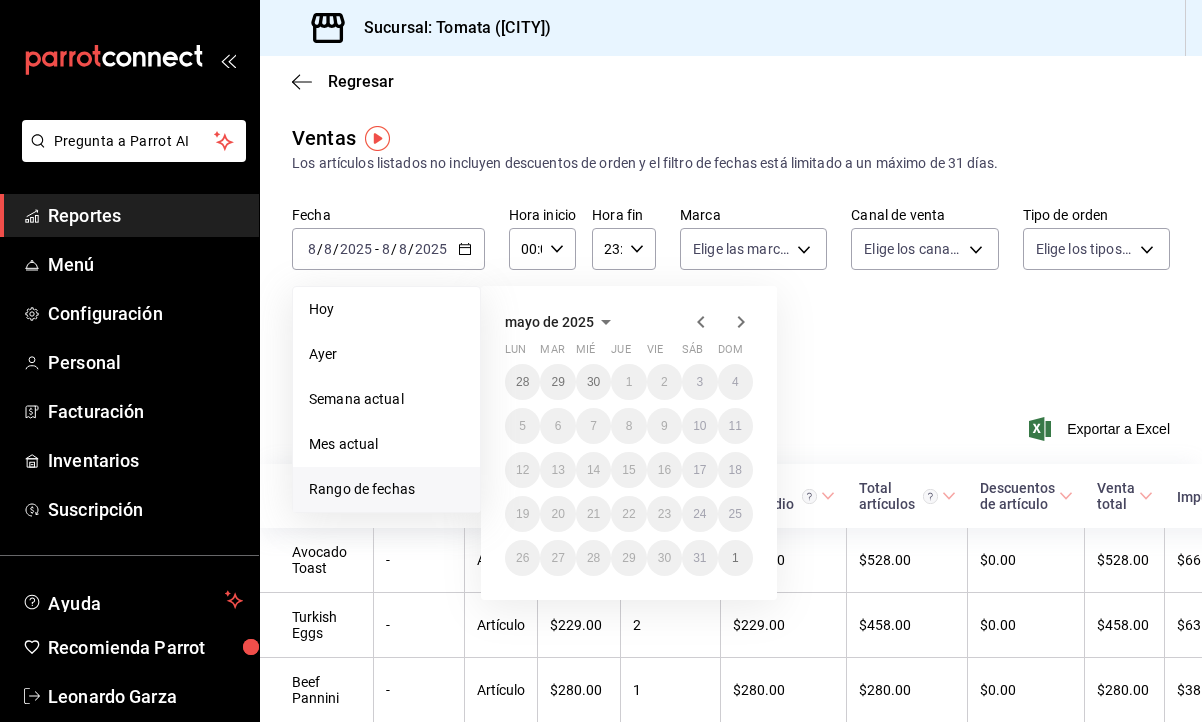 click 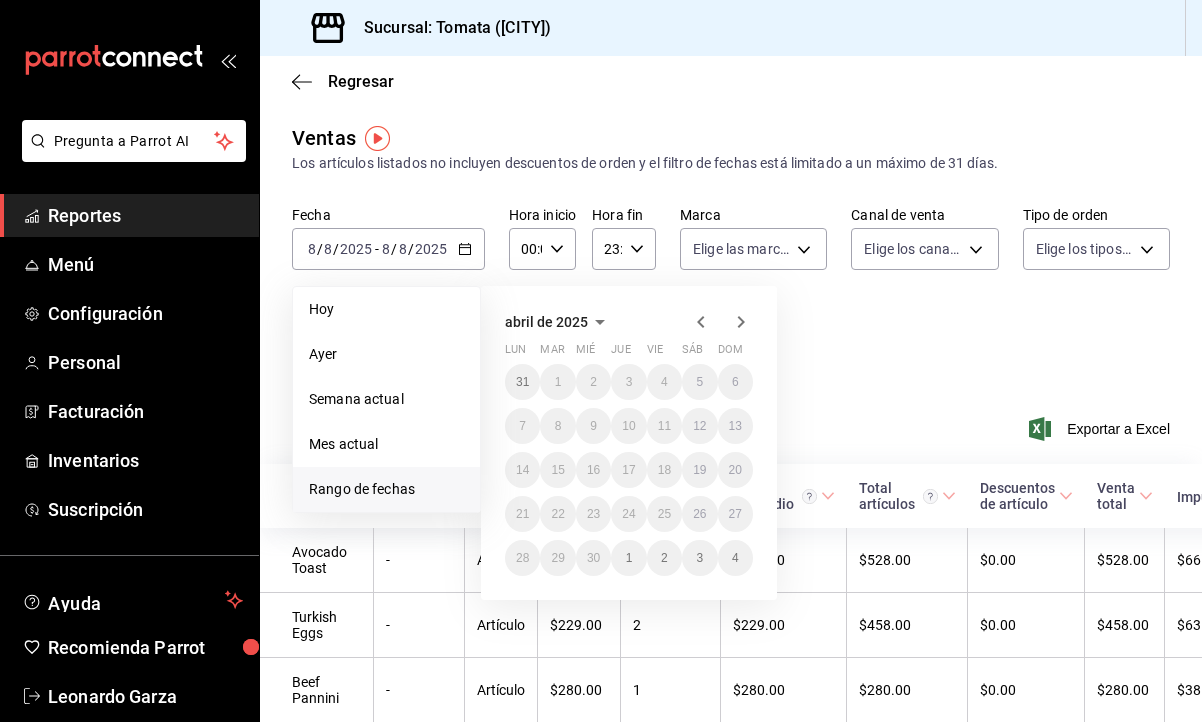 click 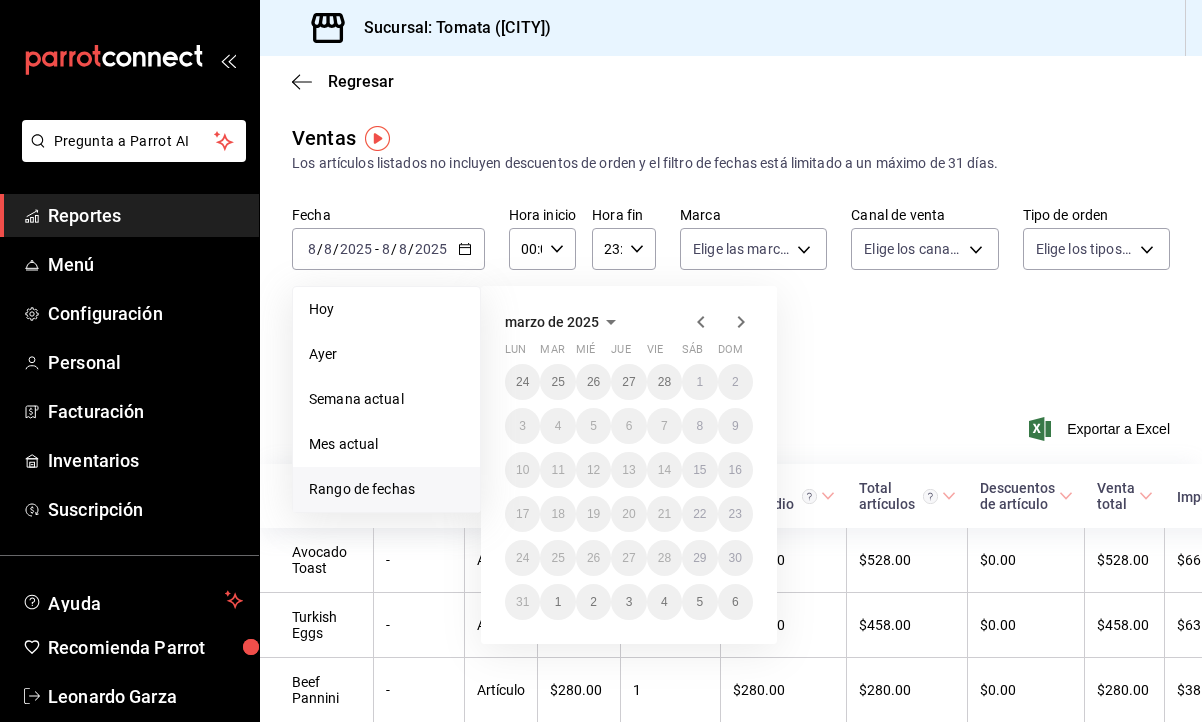 click 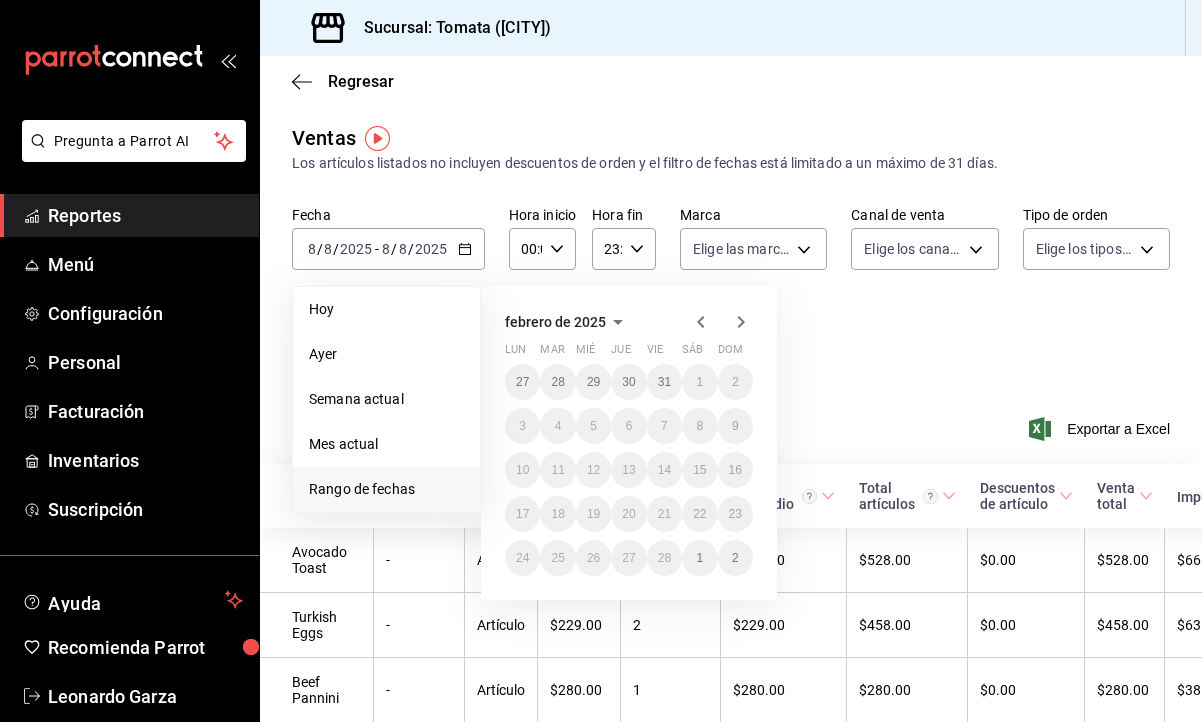 click 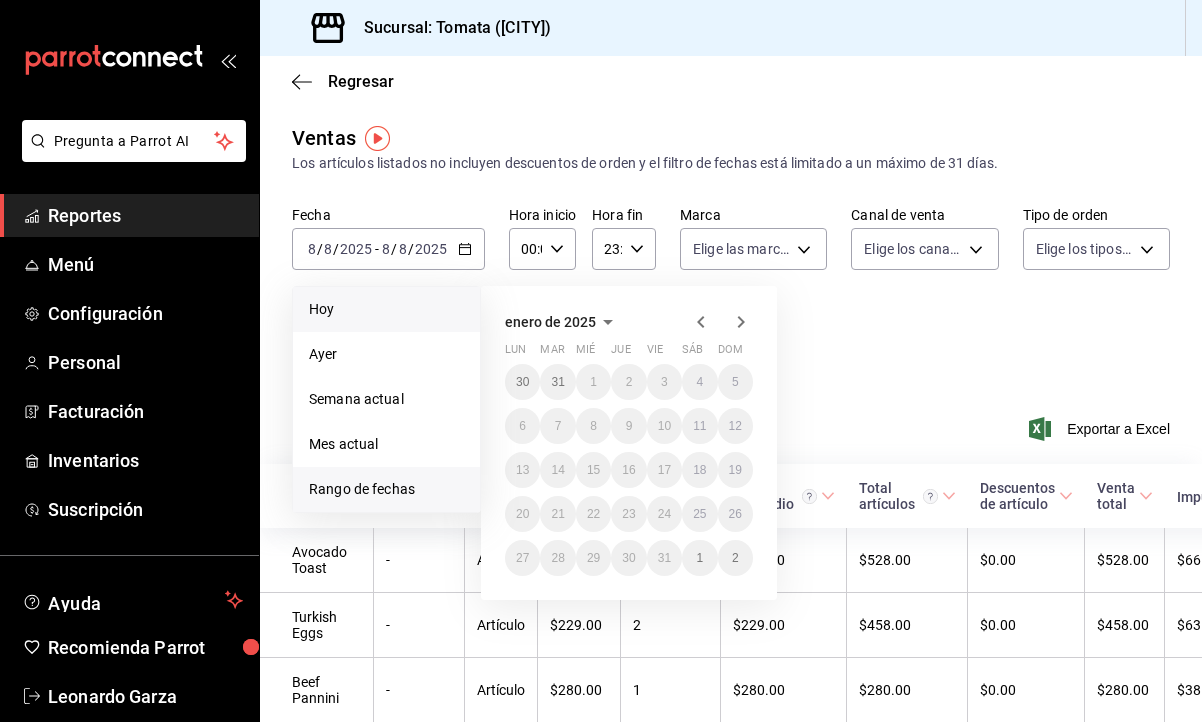 click on "Hoy" at bounding box center [386, 309] 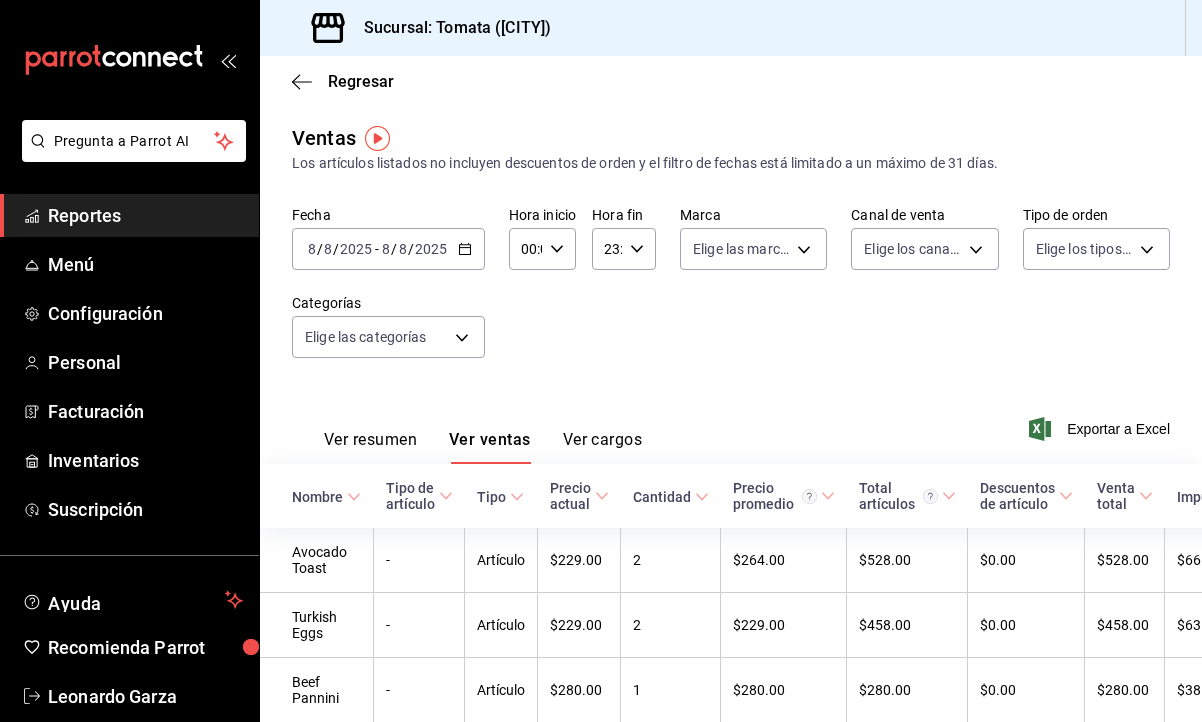 click on "/" at bounding box center [411, 249] 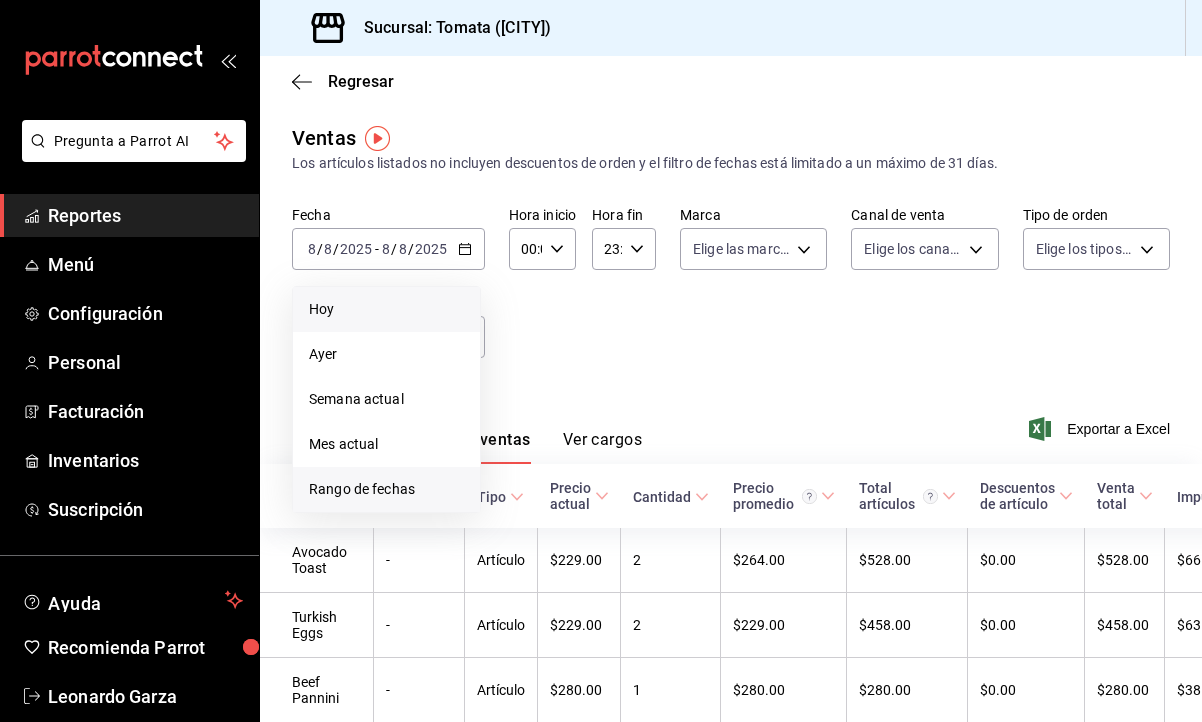 click on "Rango de fechas" at bounding box center [386, 489] 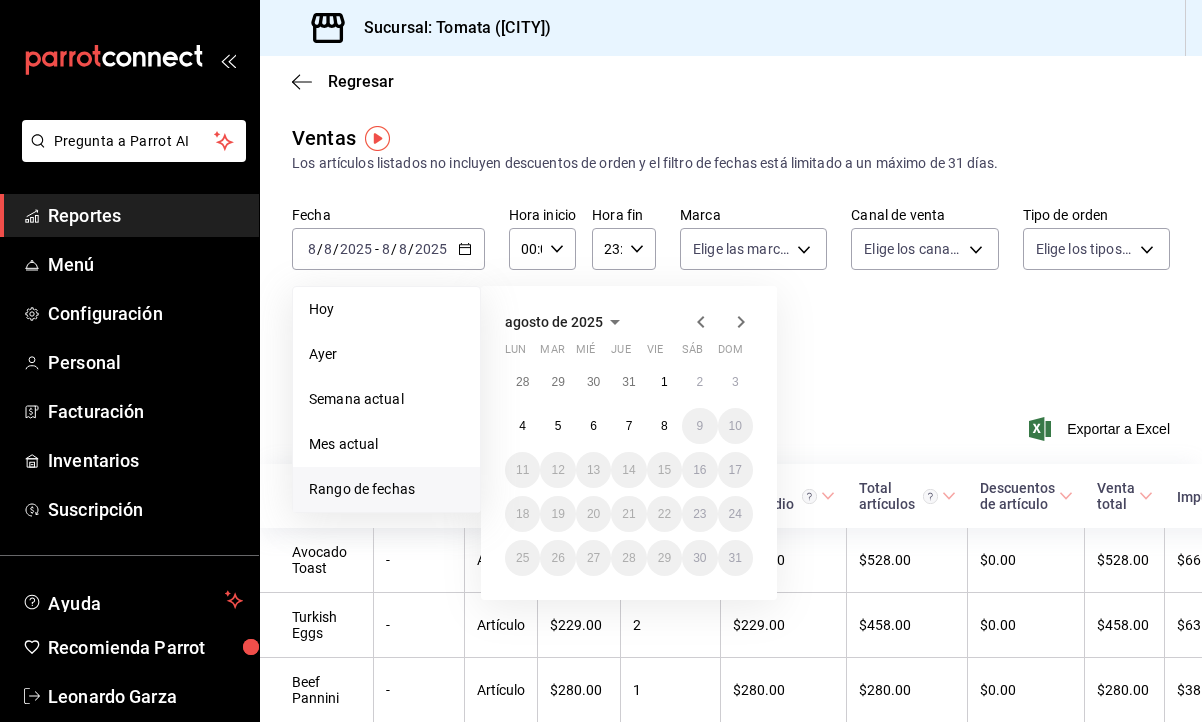 click 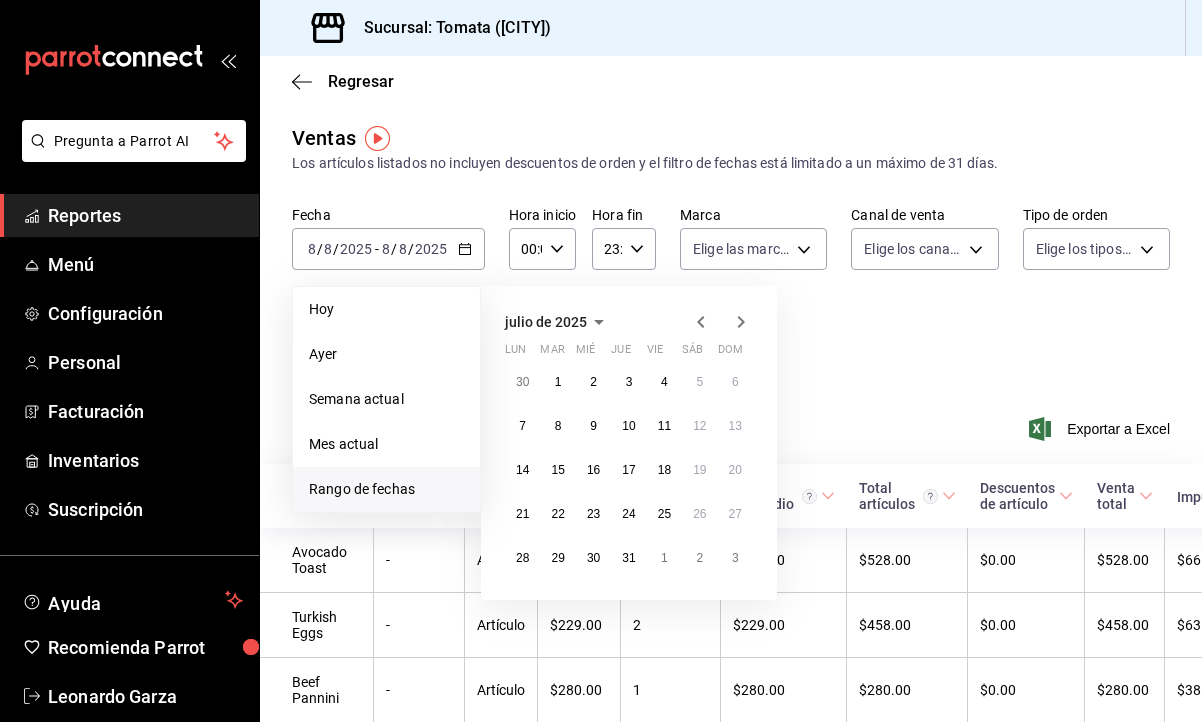 click 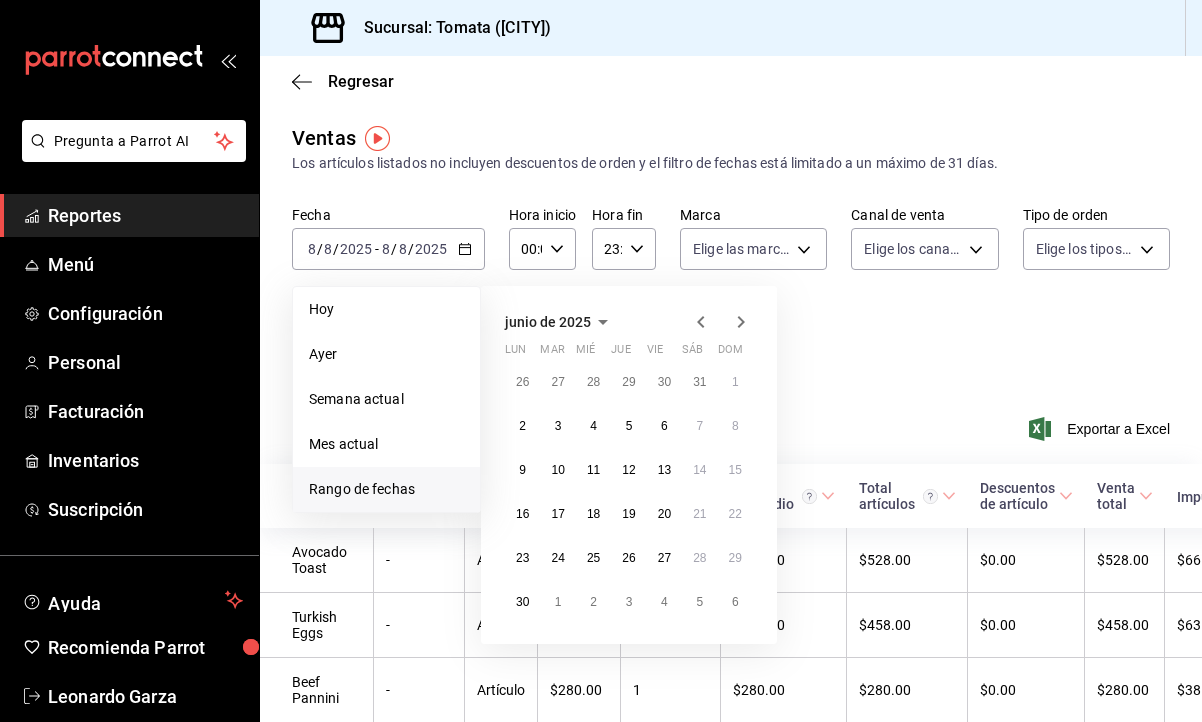 click 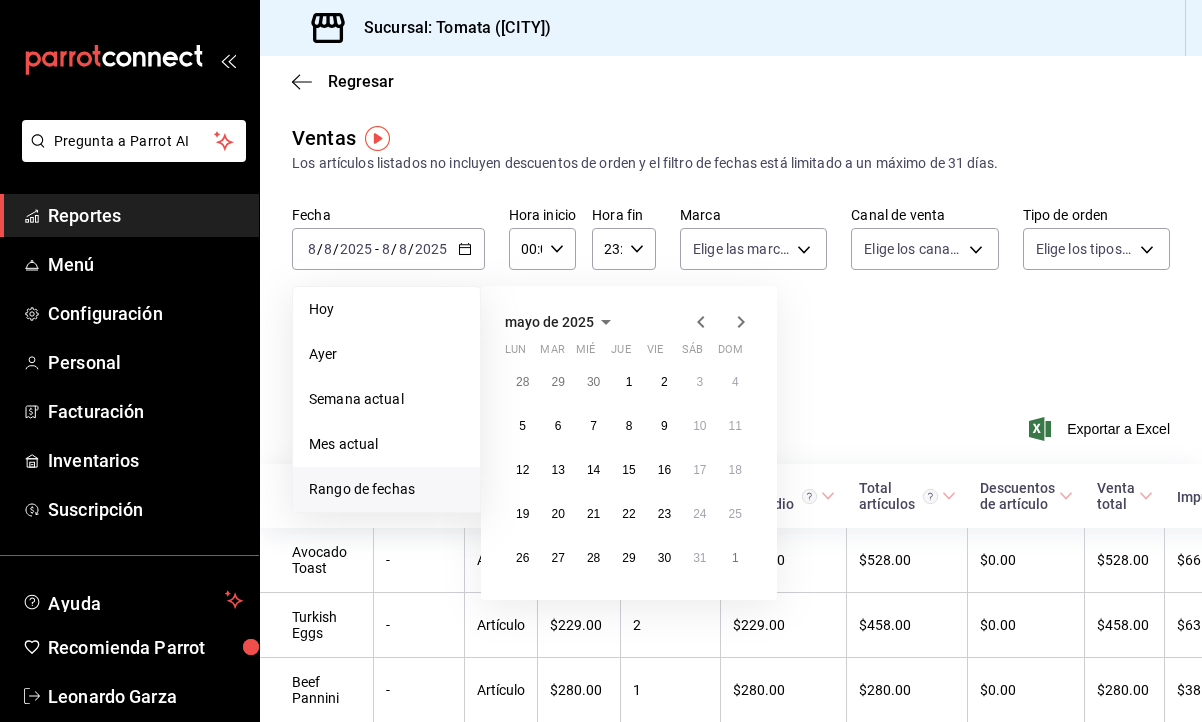 click 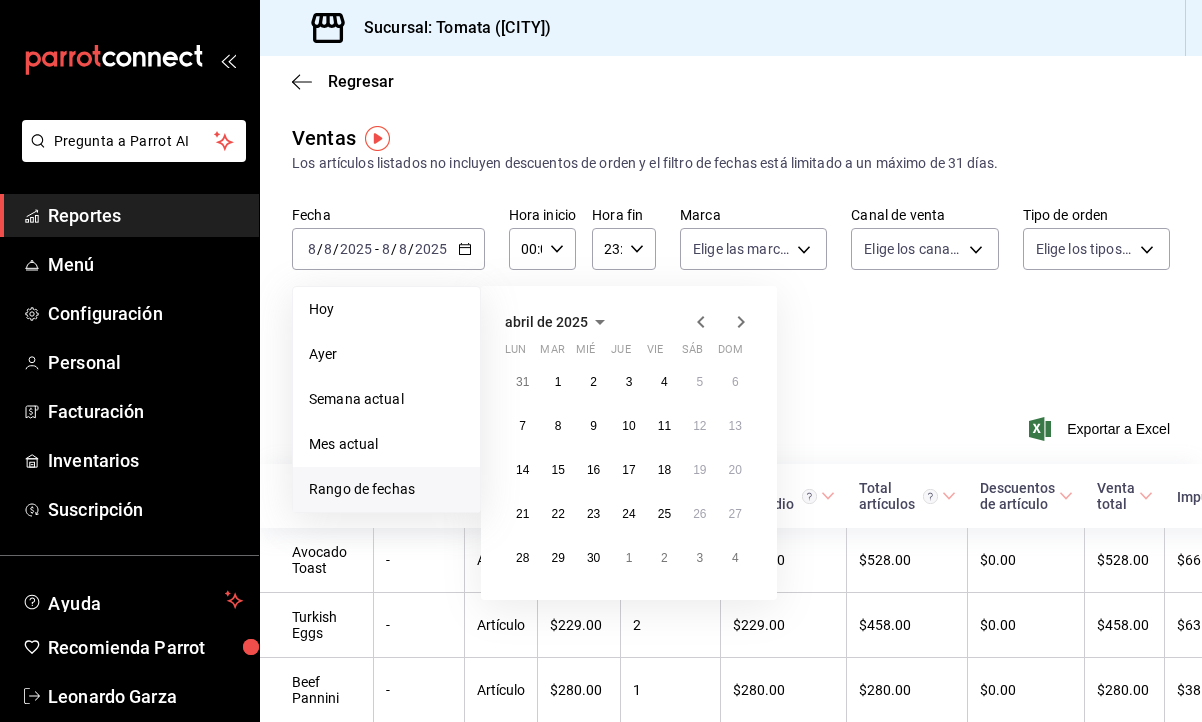 click 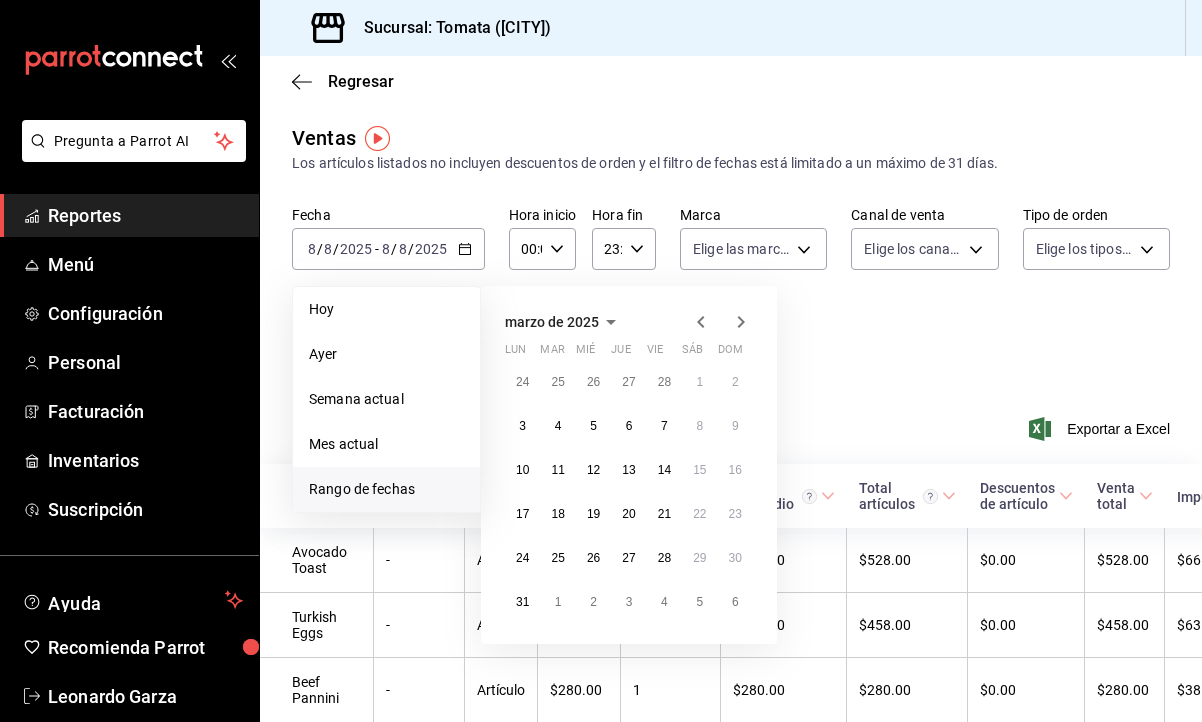 click 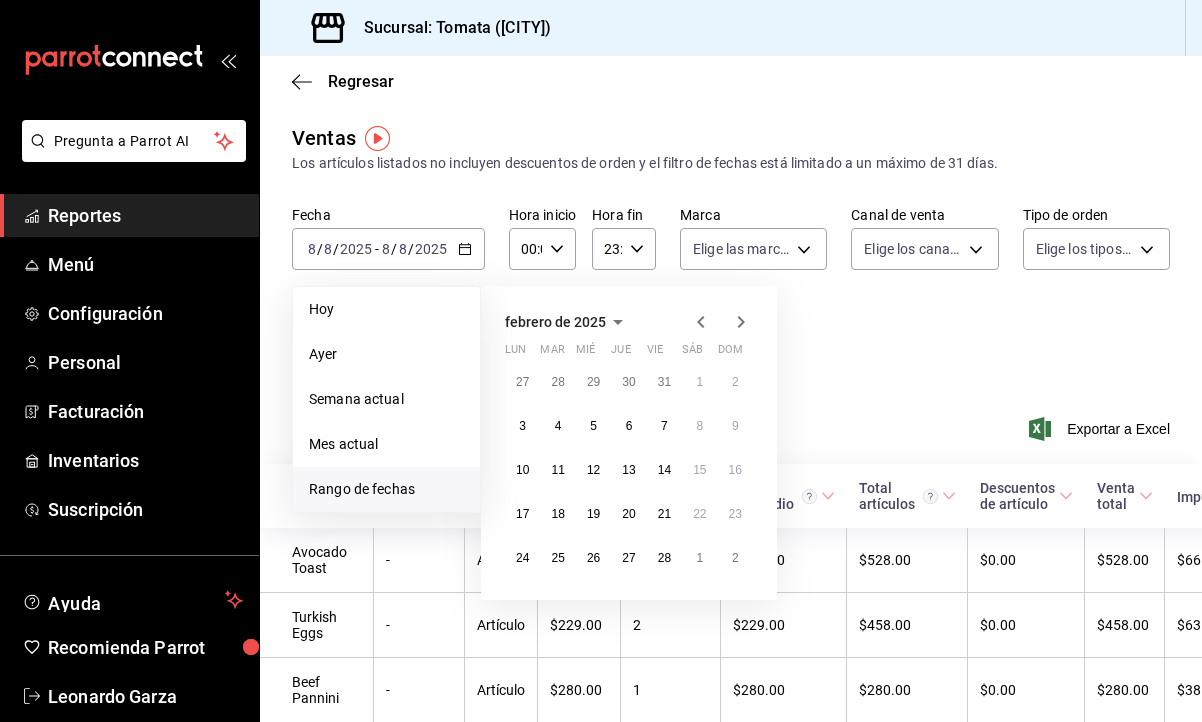 click 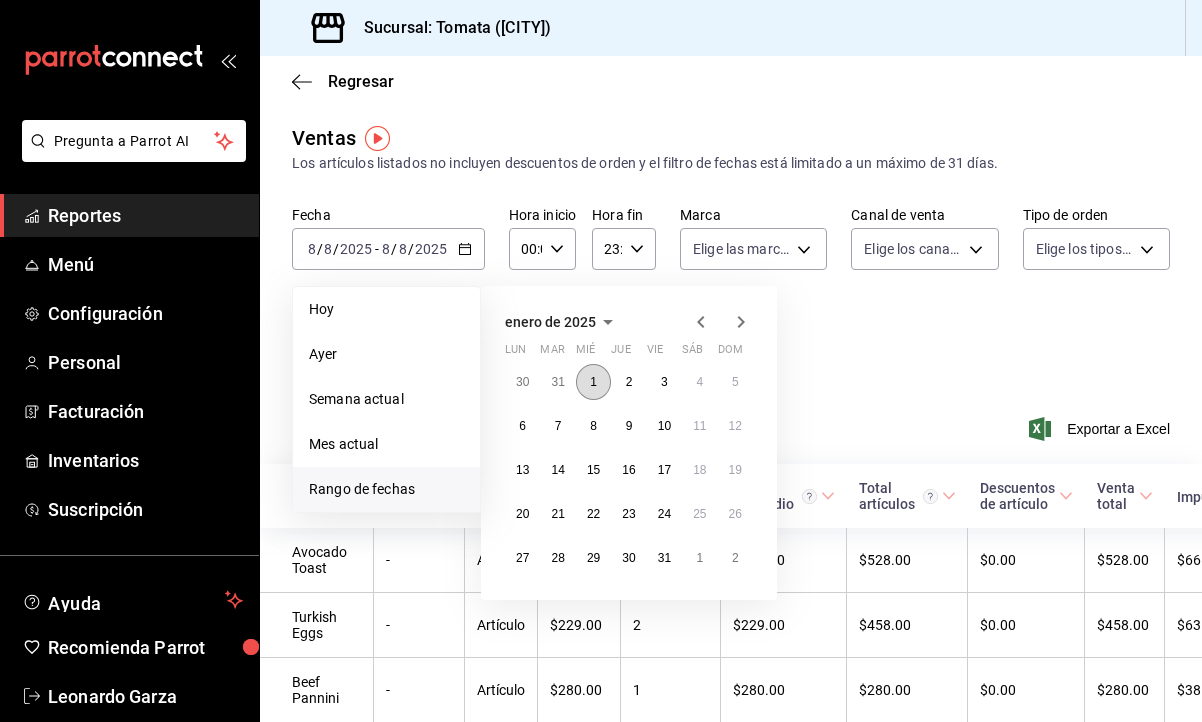 click on "1" at bounding box center [593, 382] 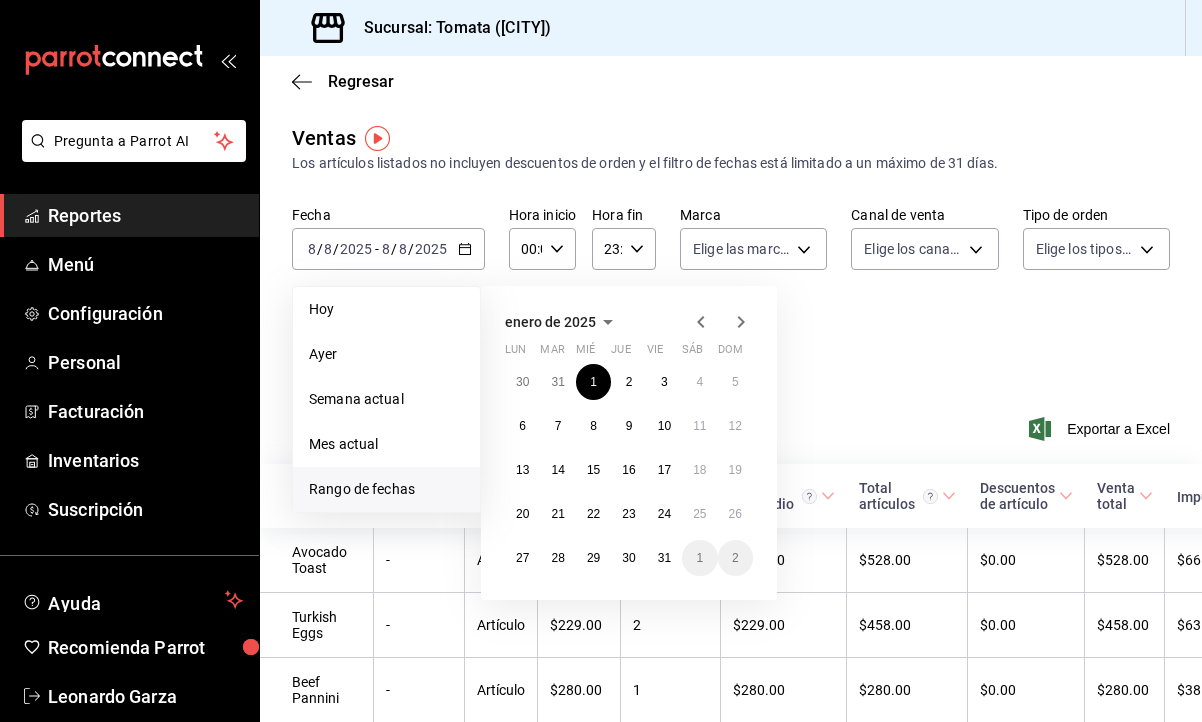 click 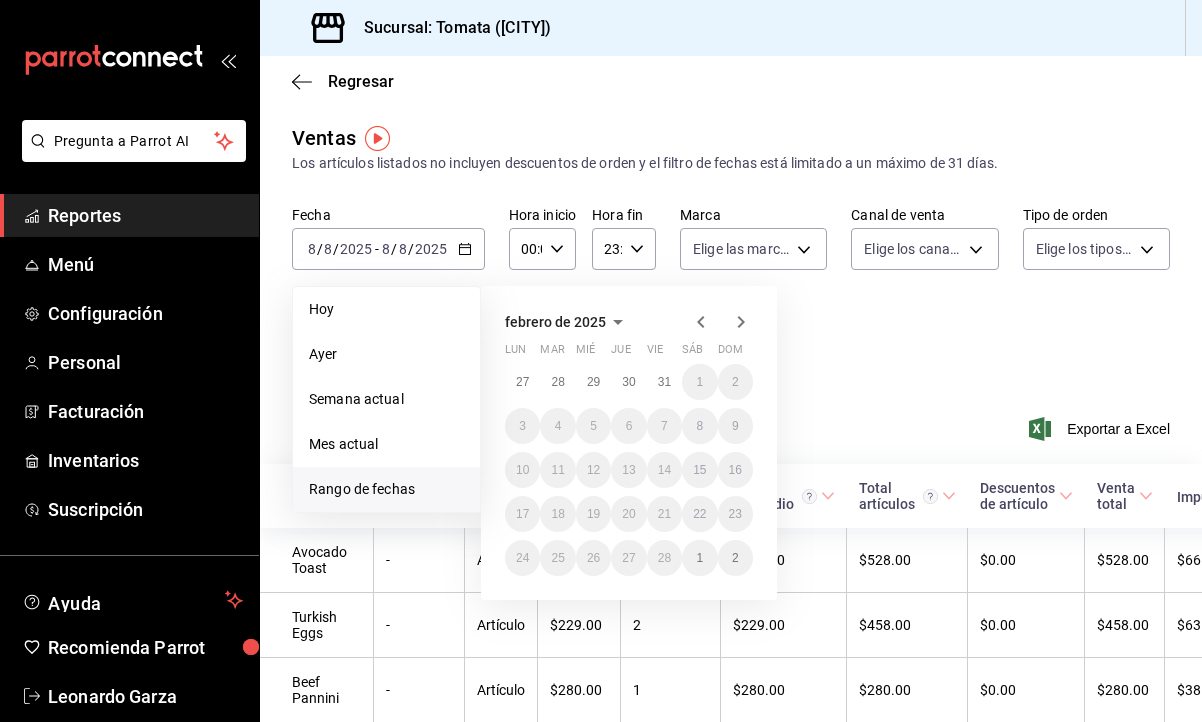 click 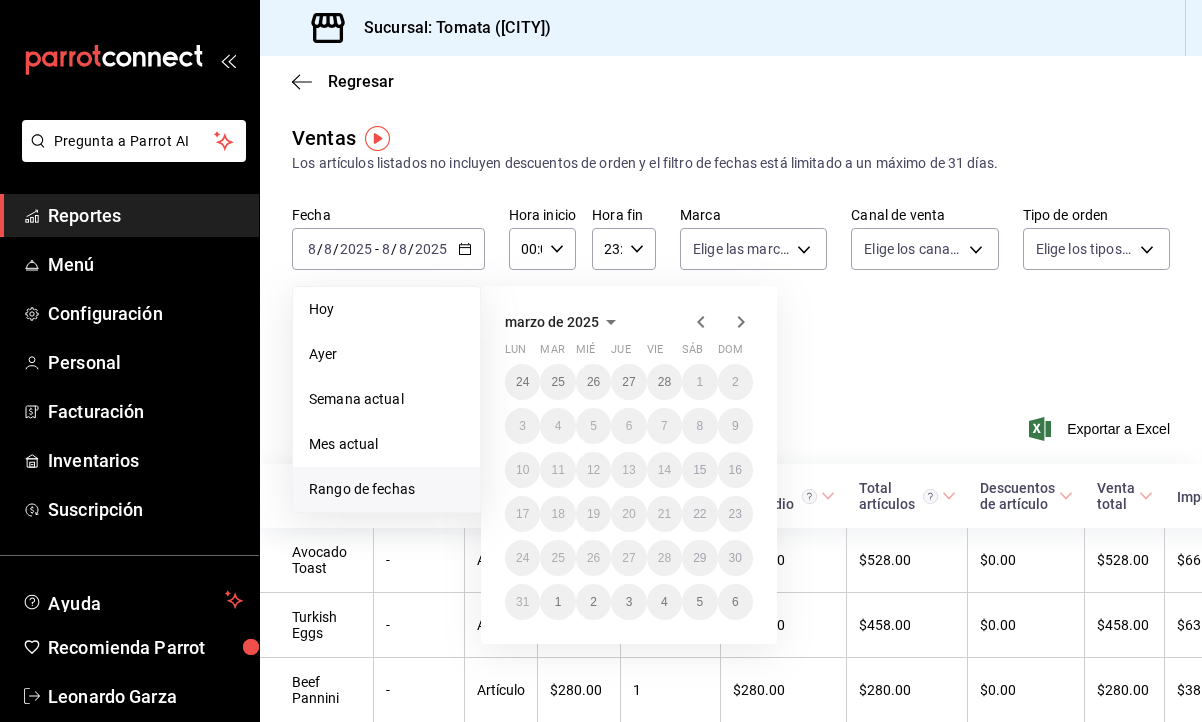 click 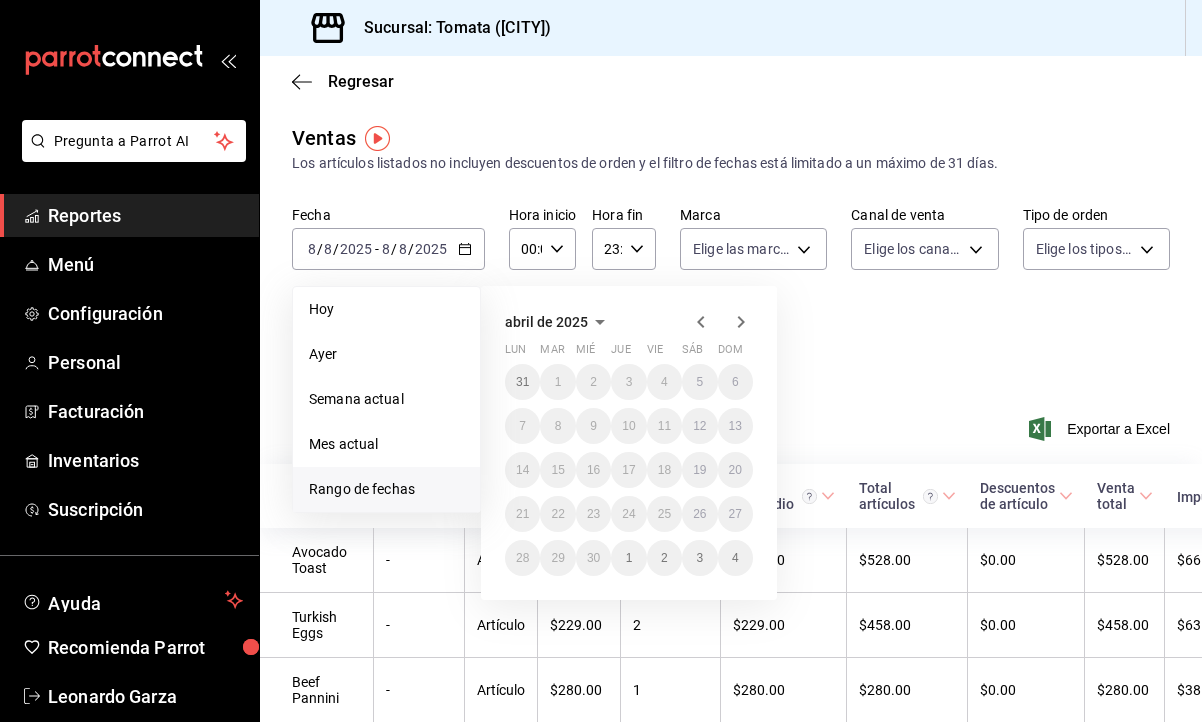 click 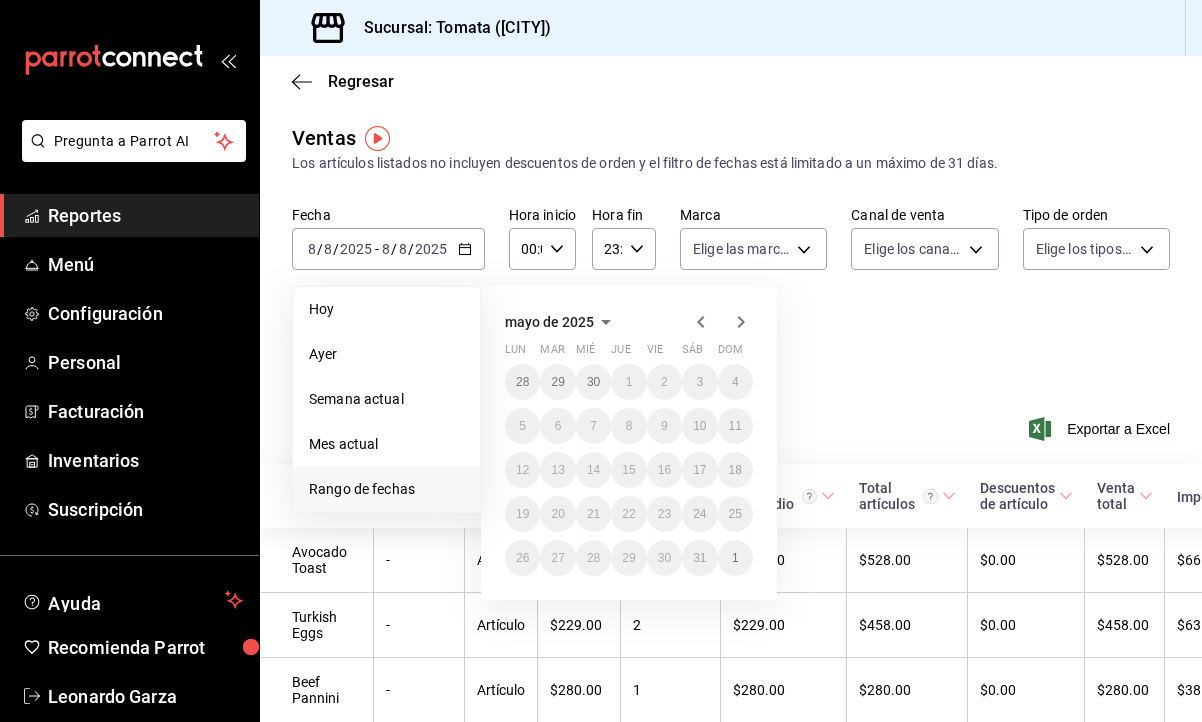 click 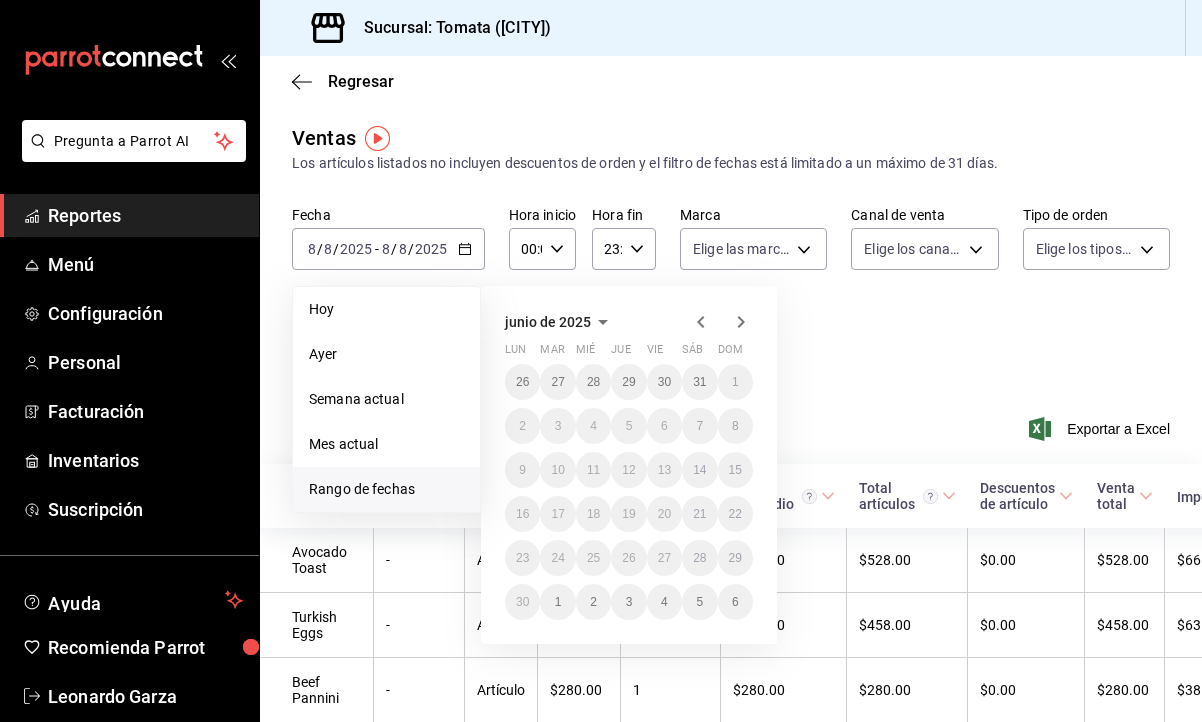 click 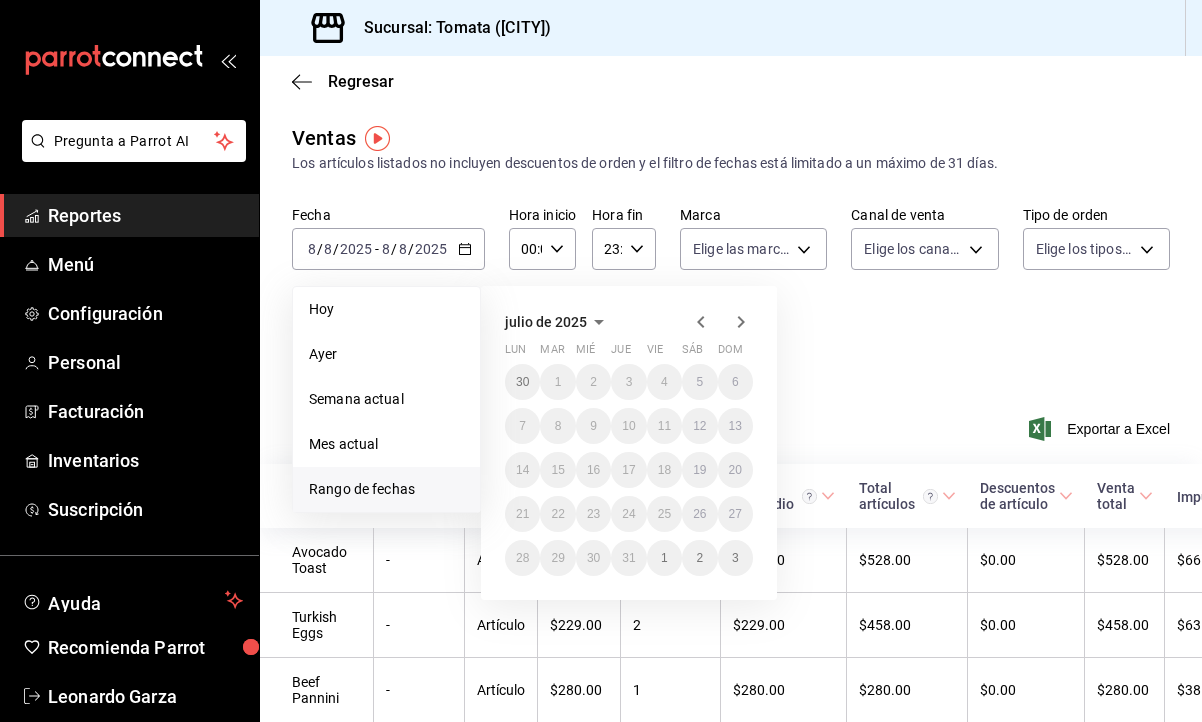 click 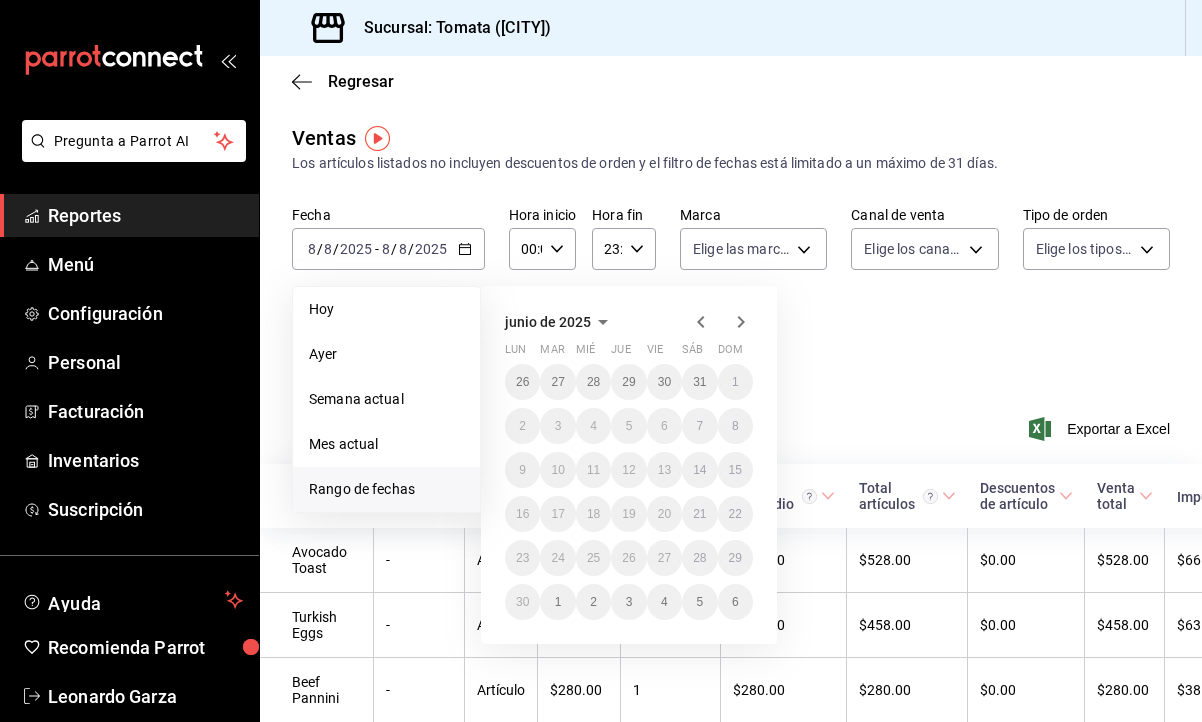 click 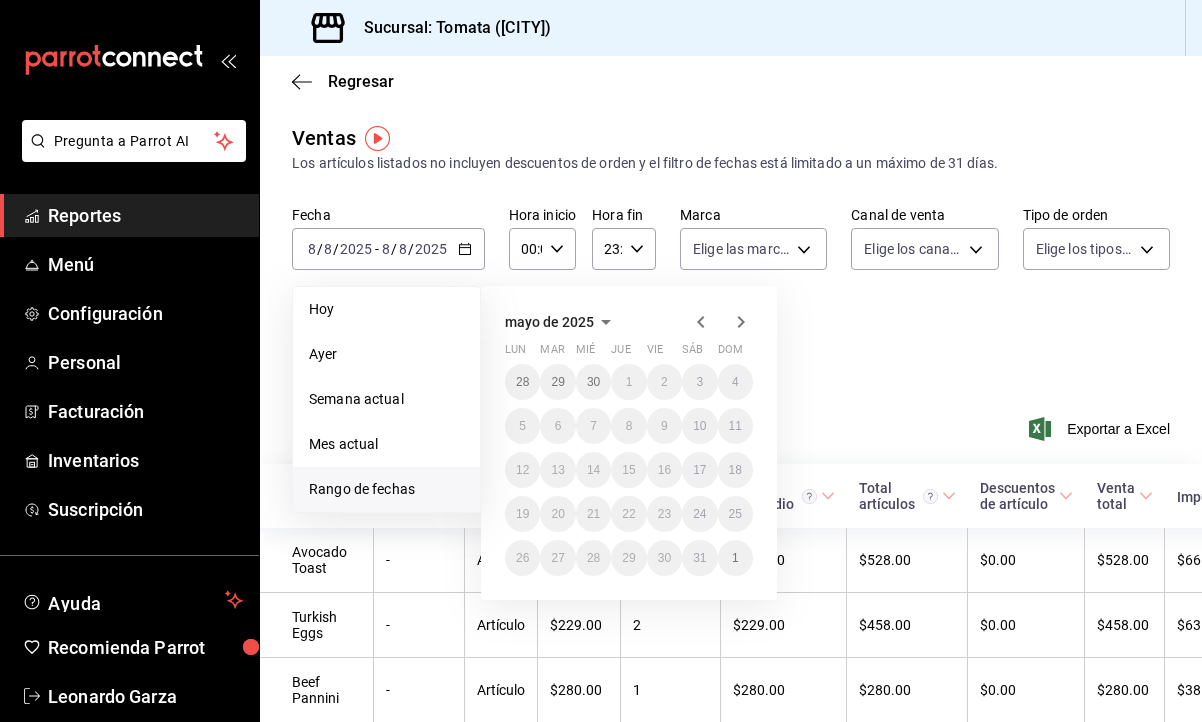 click 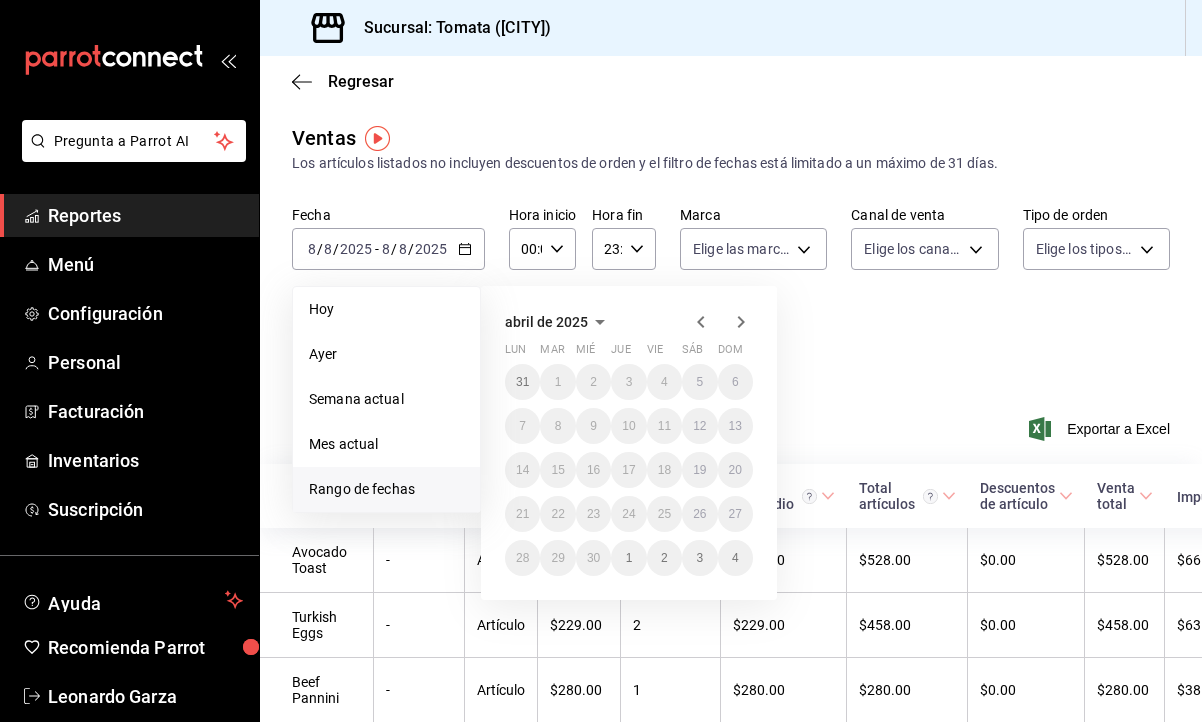 click 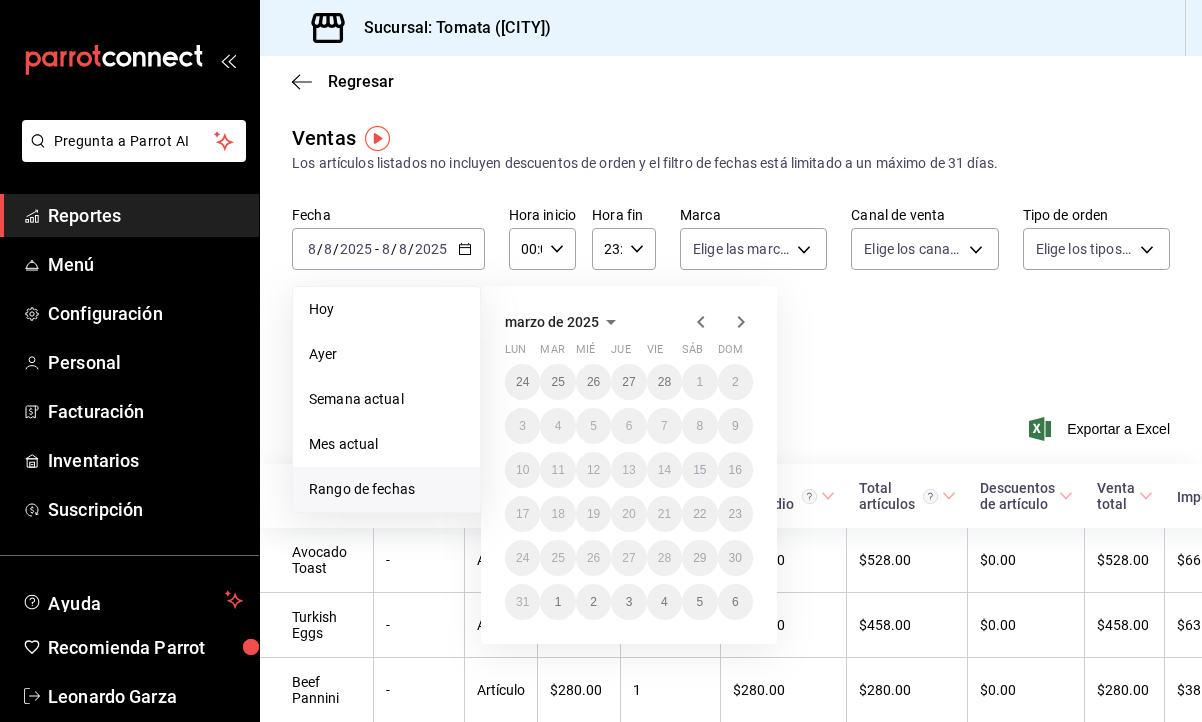 click 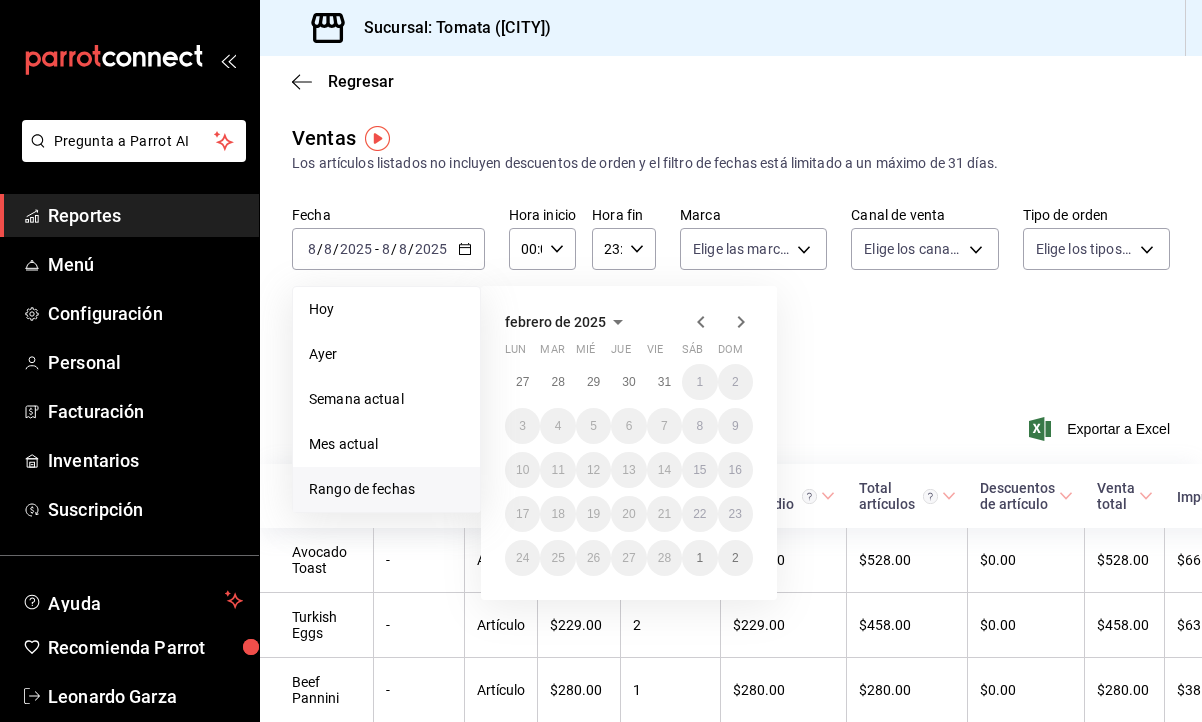 click 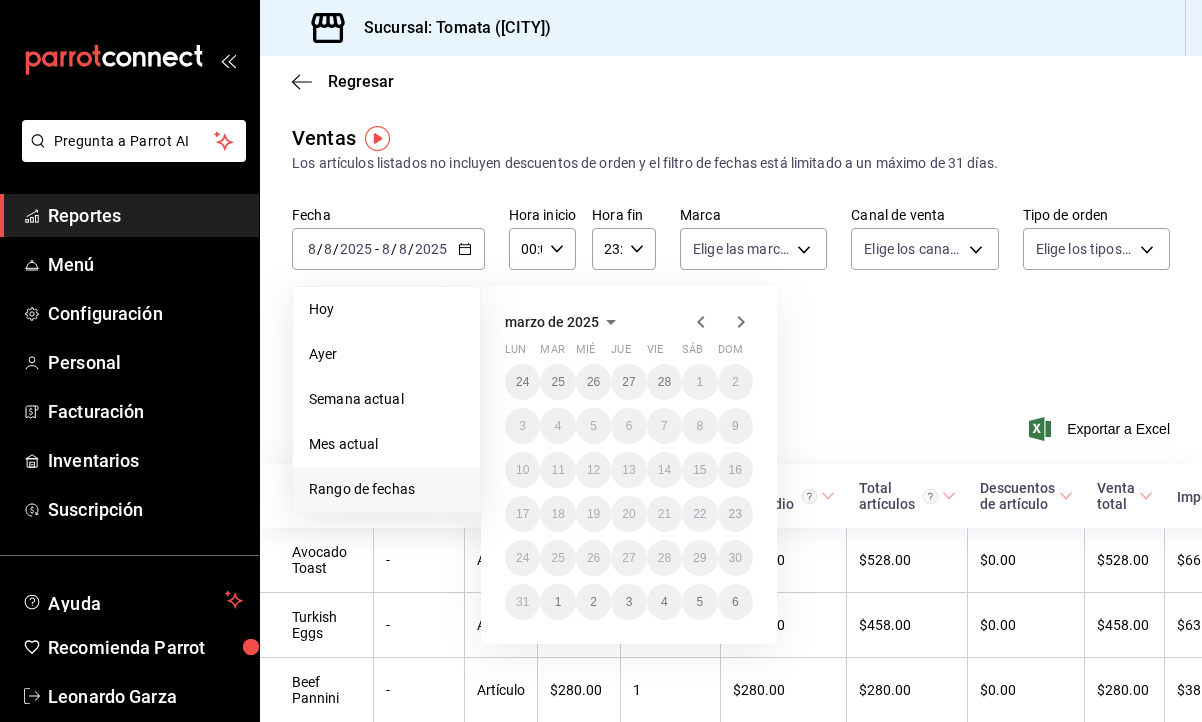 click 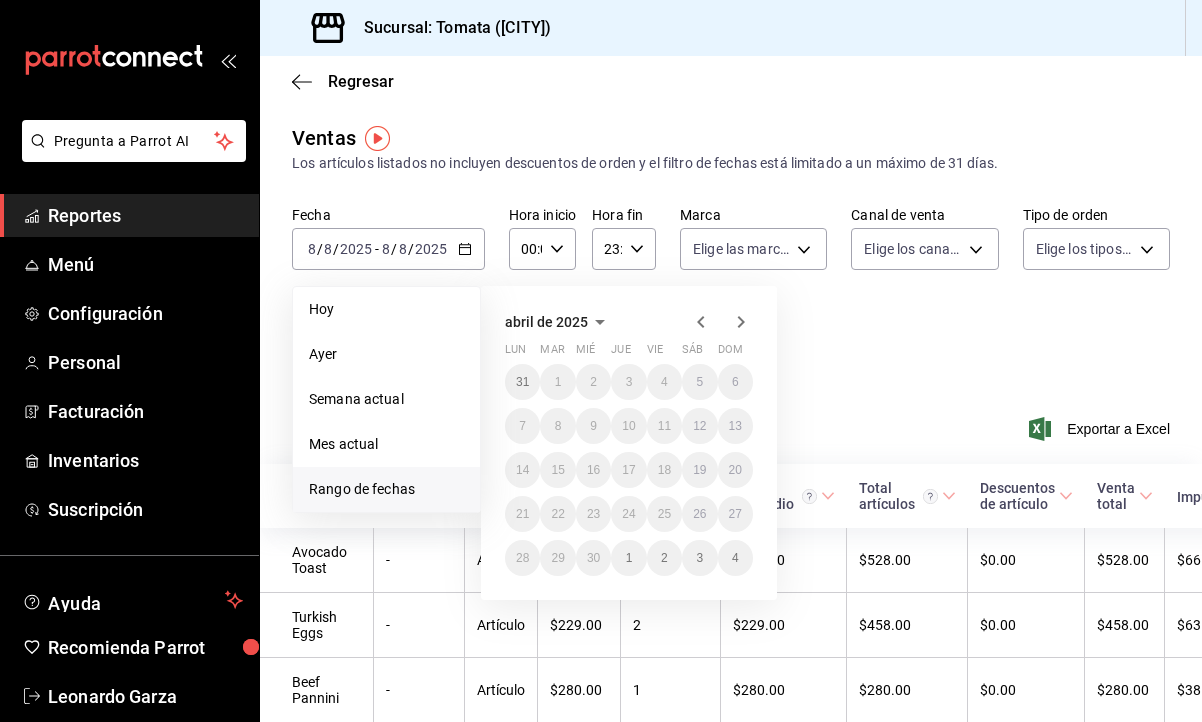 click 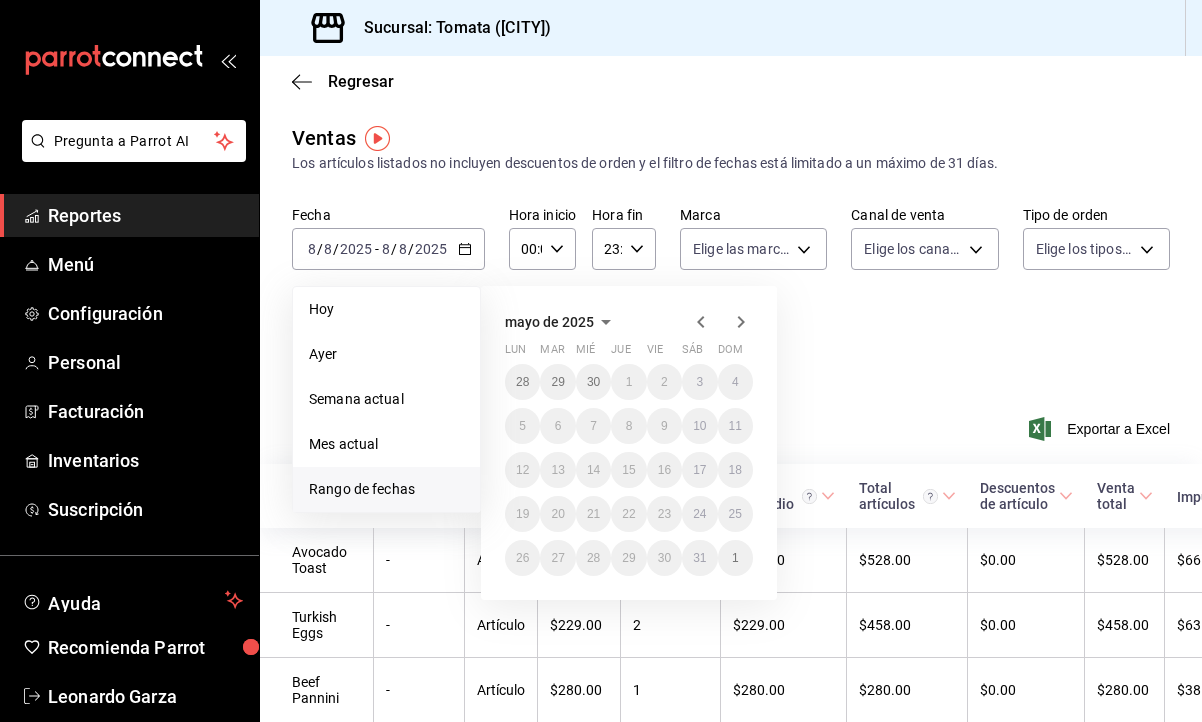 click 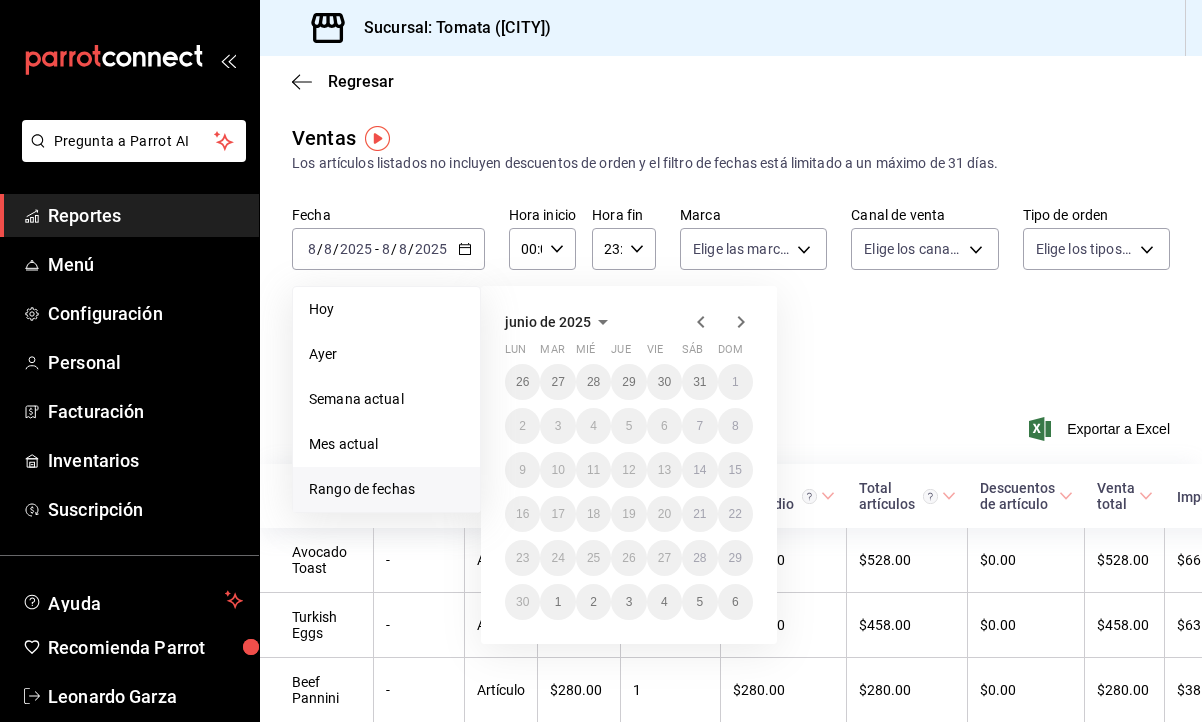 click 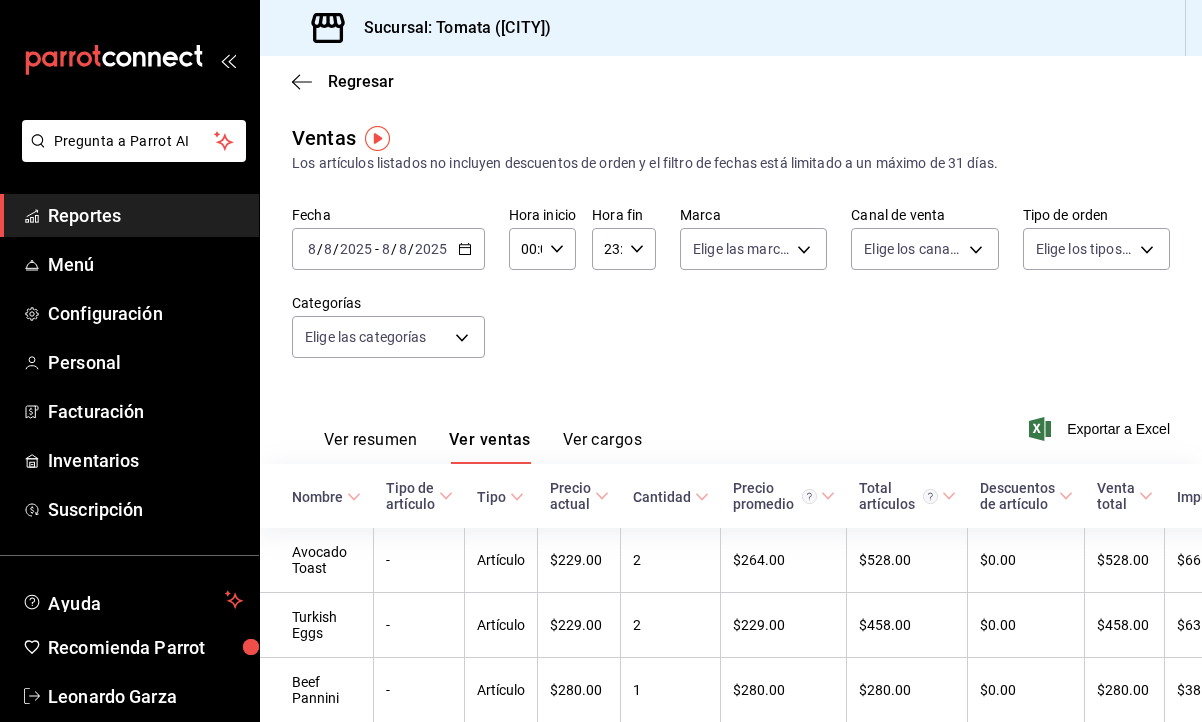 click on "Fecha 2025-08-08 8 / 8 / 2025 - 2025-08-08 8 / 8 / 2025 Hora inicio 00:00 Hora inicio Hora fin 23:59 Hora fin Marca Elige las marcas Canal de venta Elige los canales de venta Tipo de orden Elige los tipos de orden Categorías Elige las categorías" at bounding box center (731, 294) 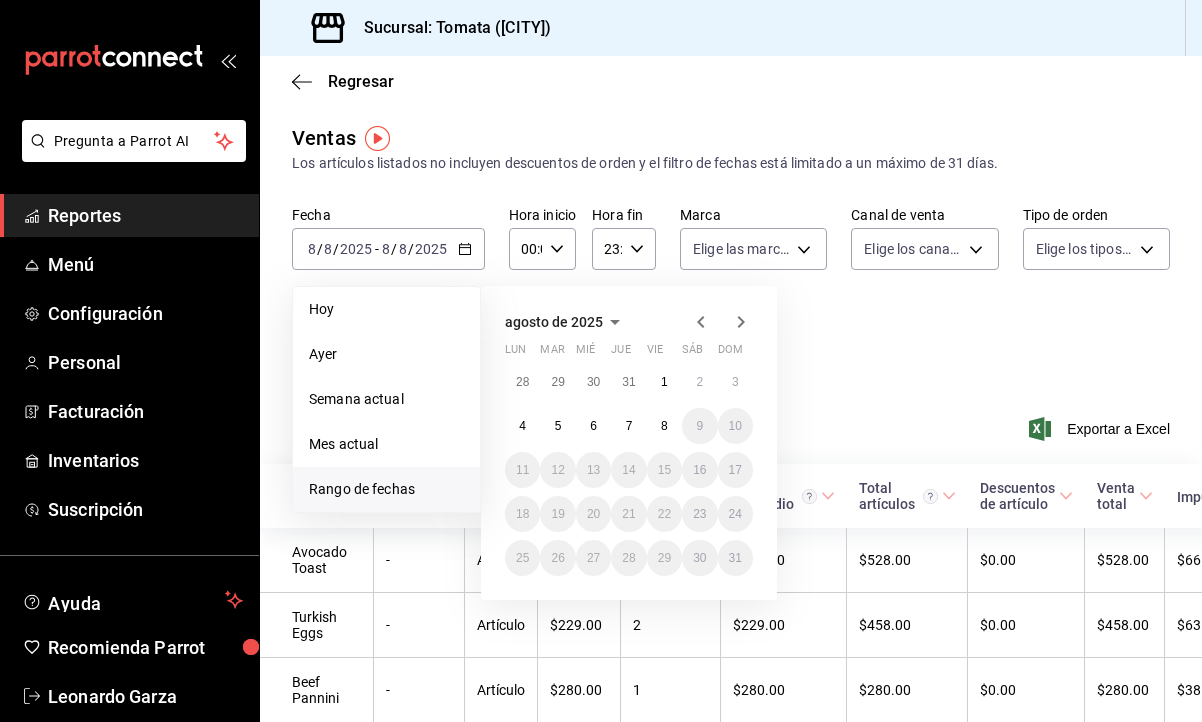 click 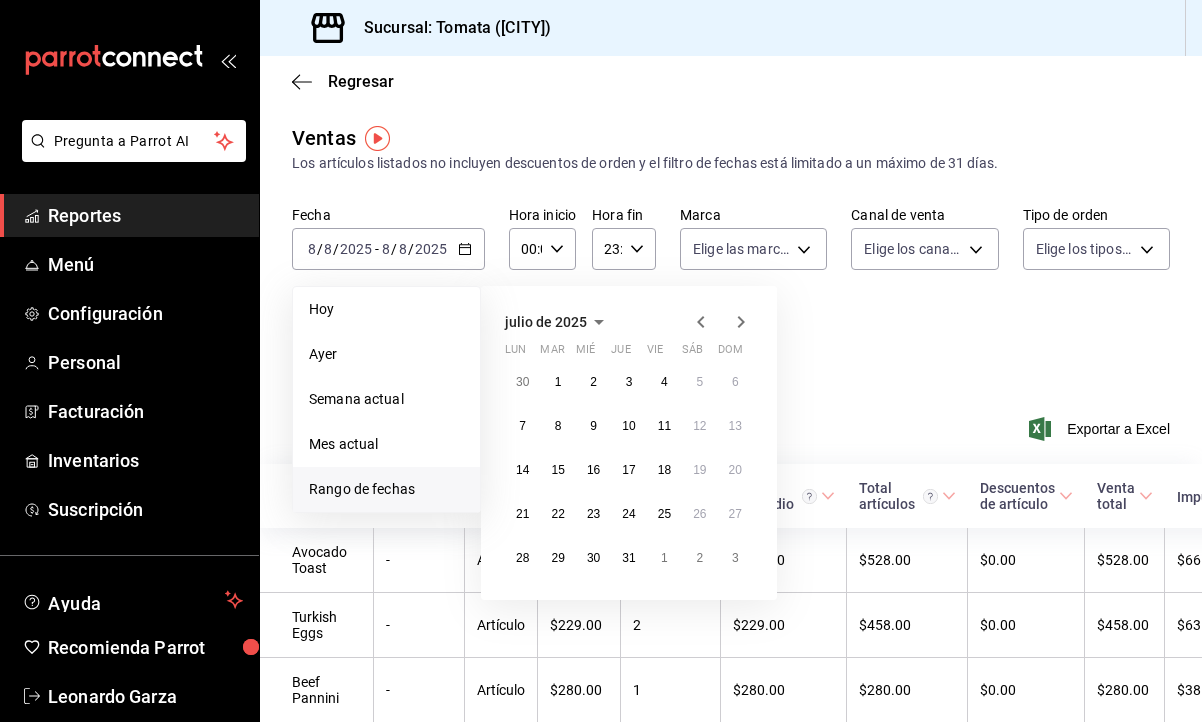 click 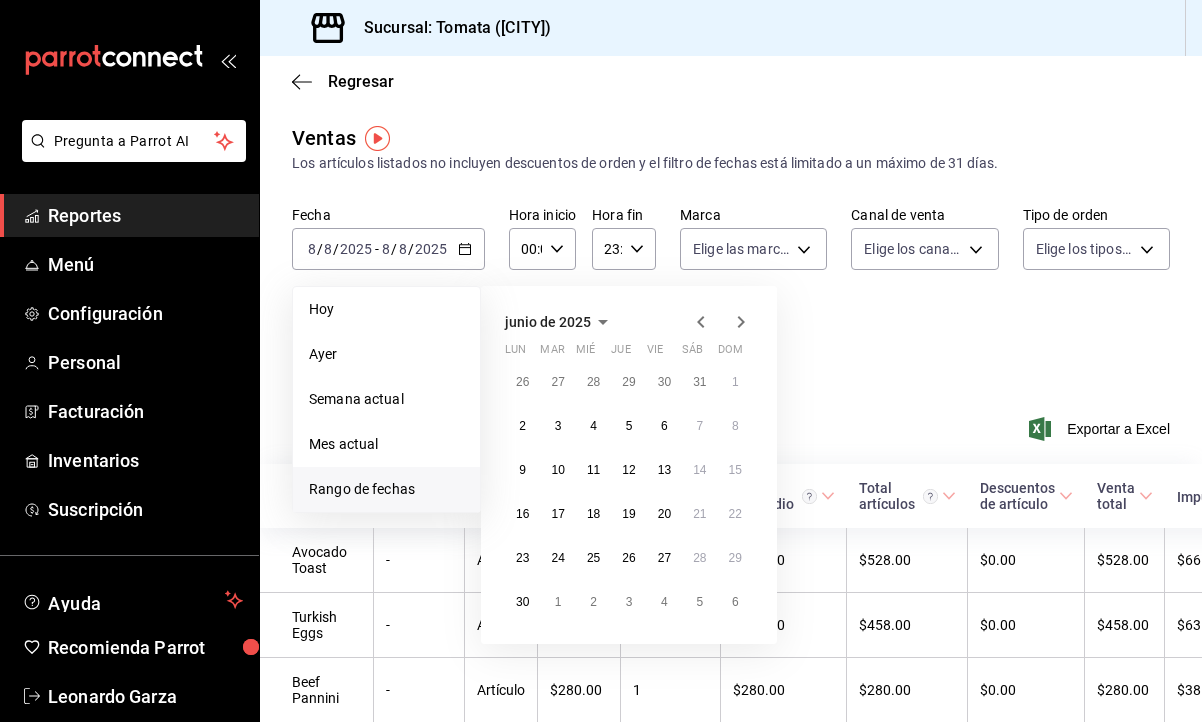 click 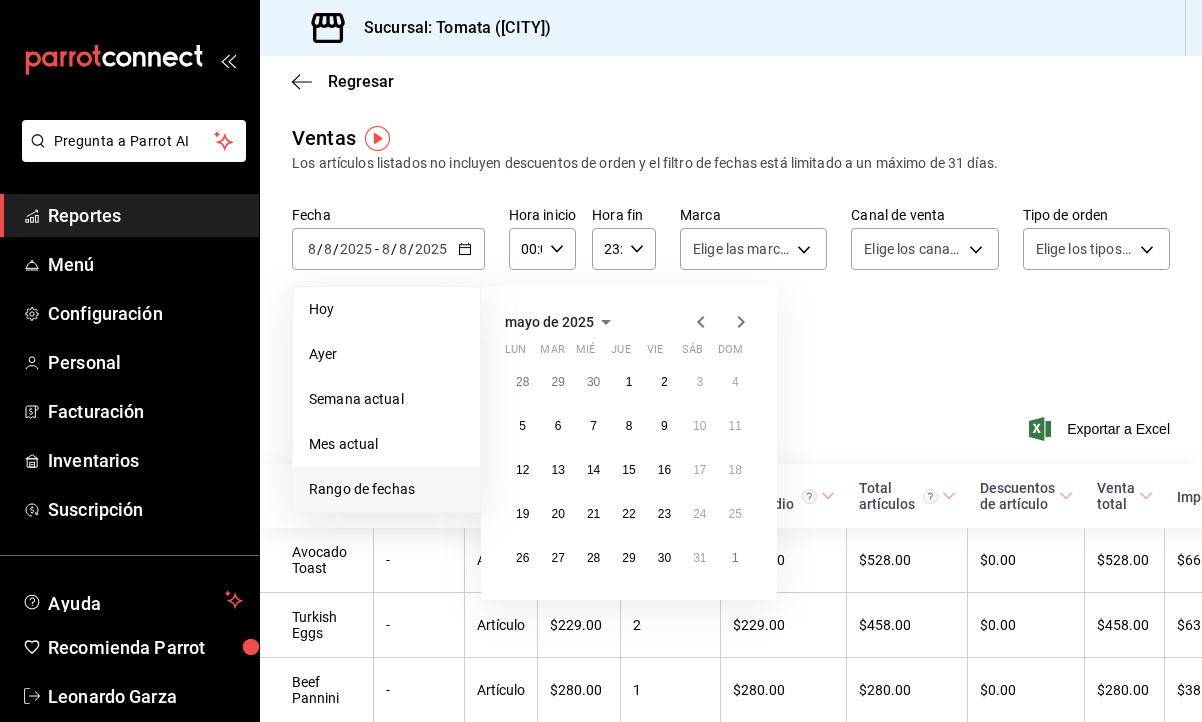 click 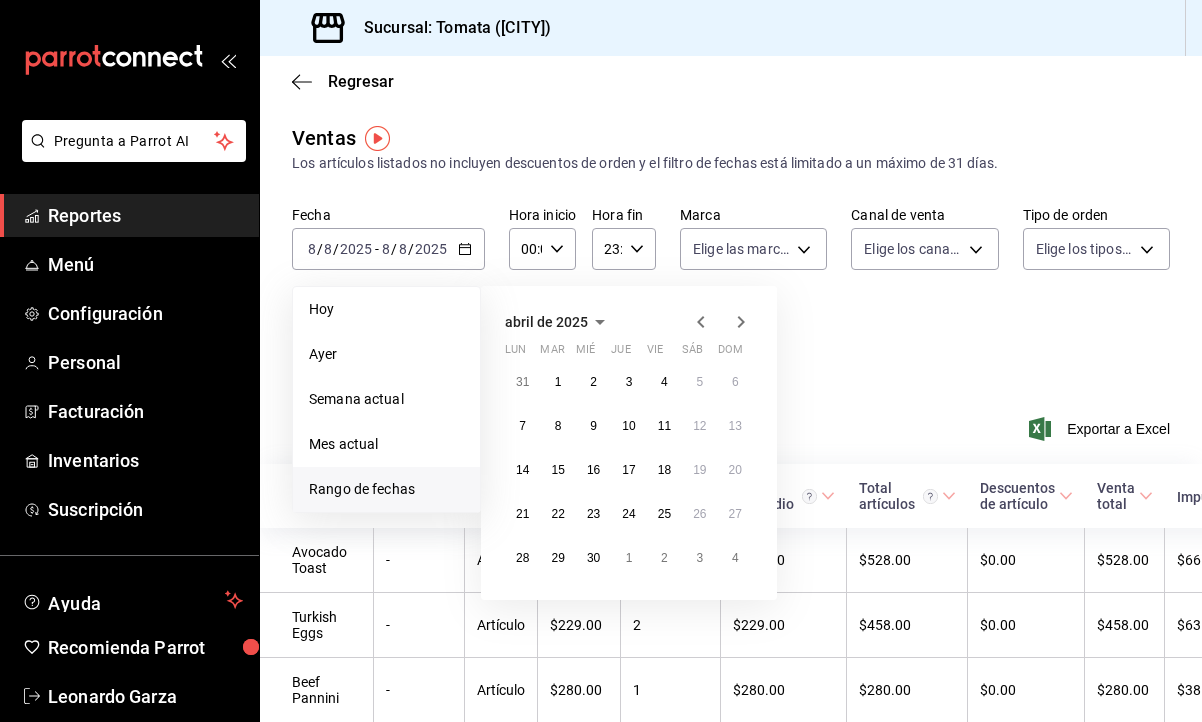 click 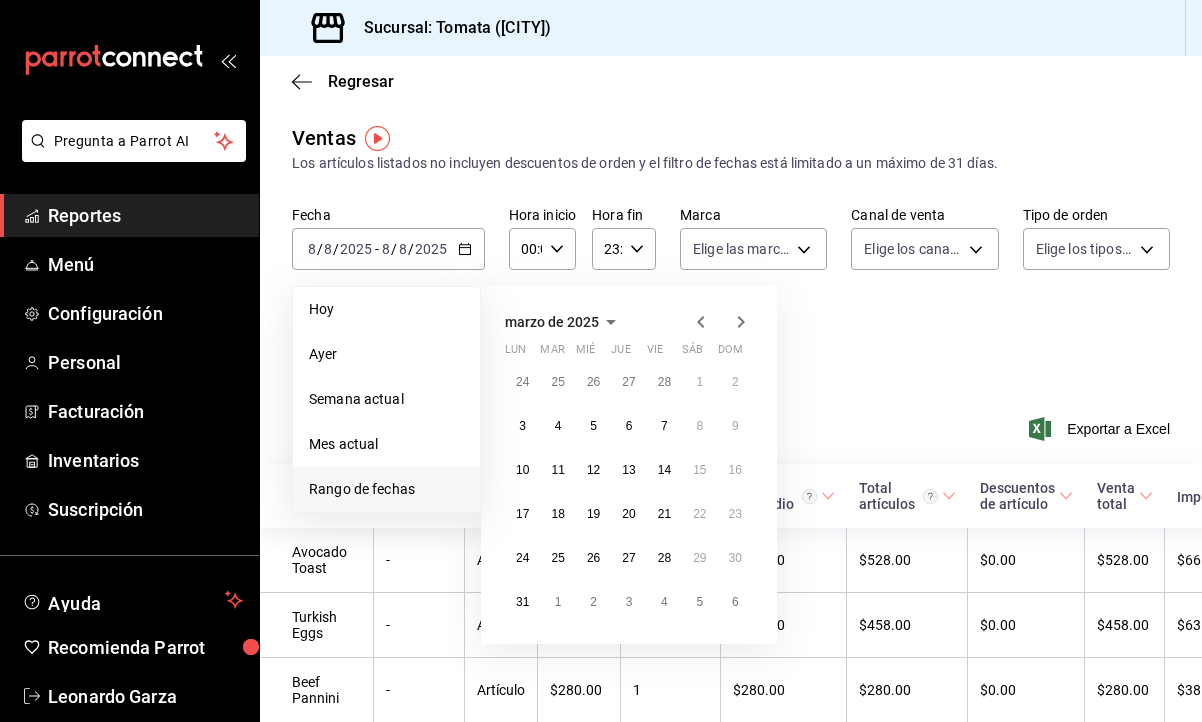click 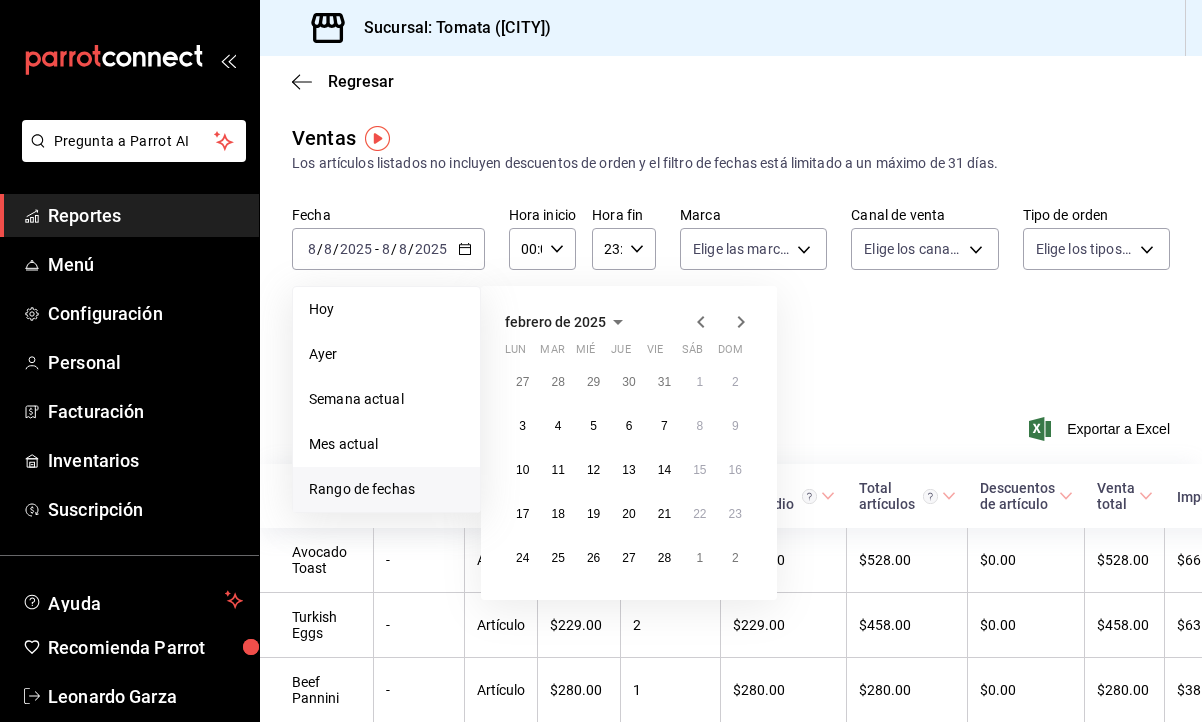 click 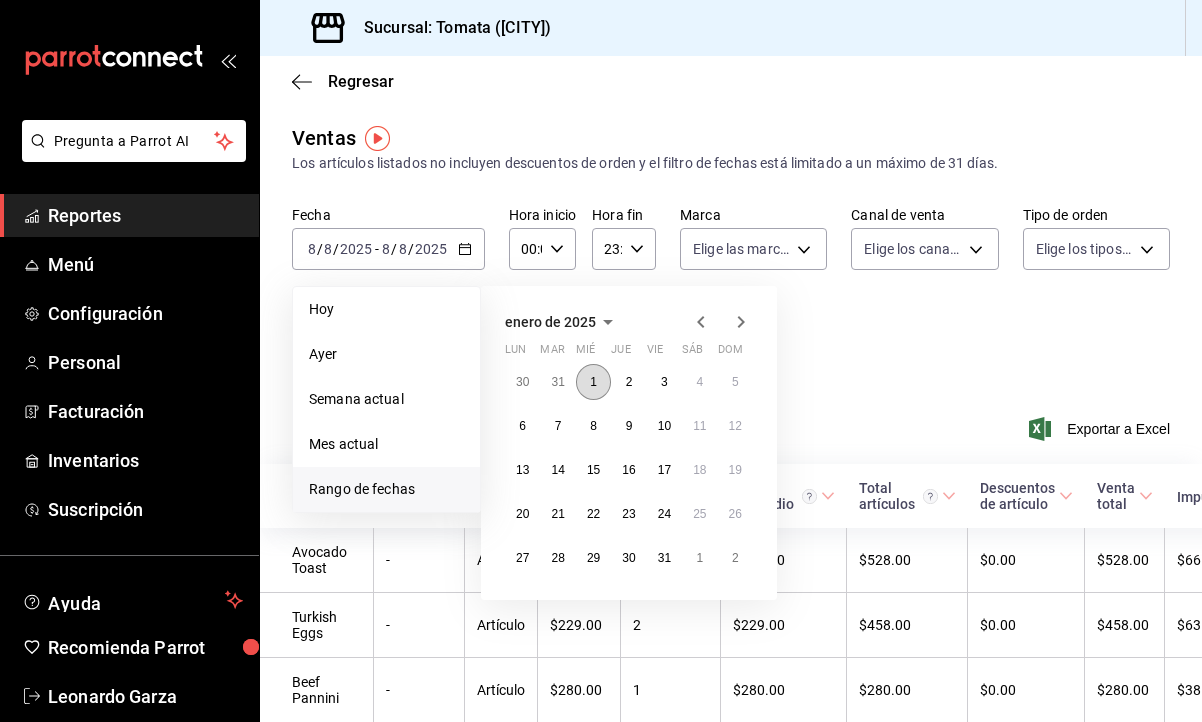 click on "1" at bounding box center [593, 382] 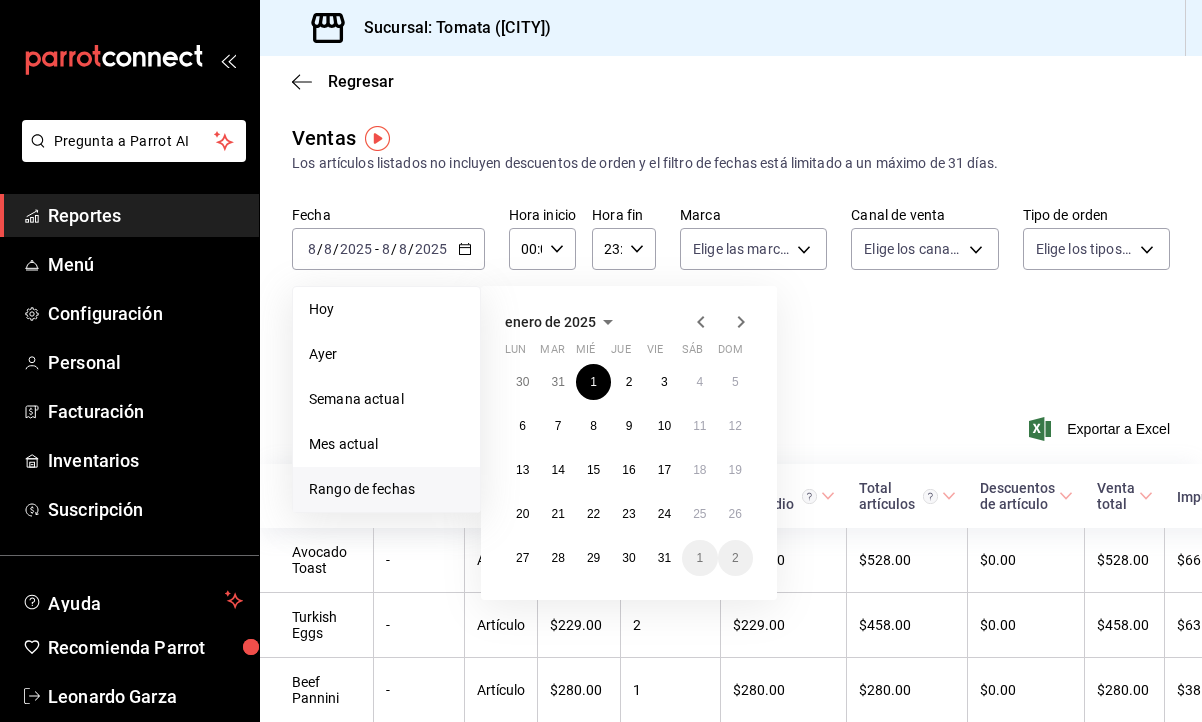 click 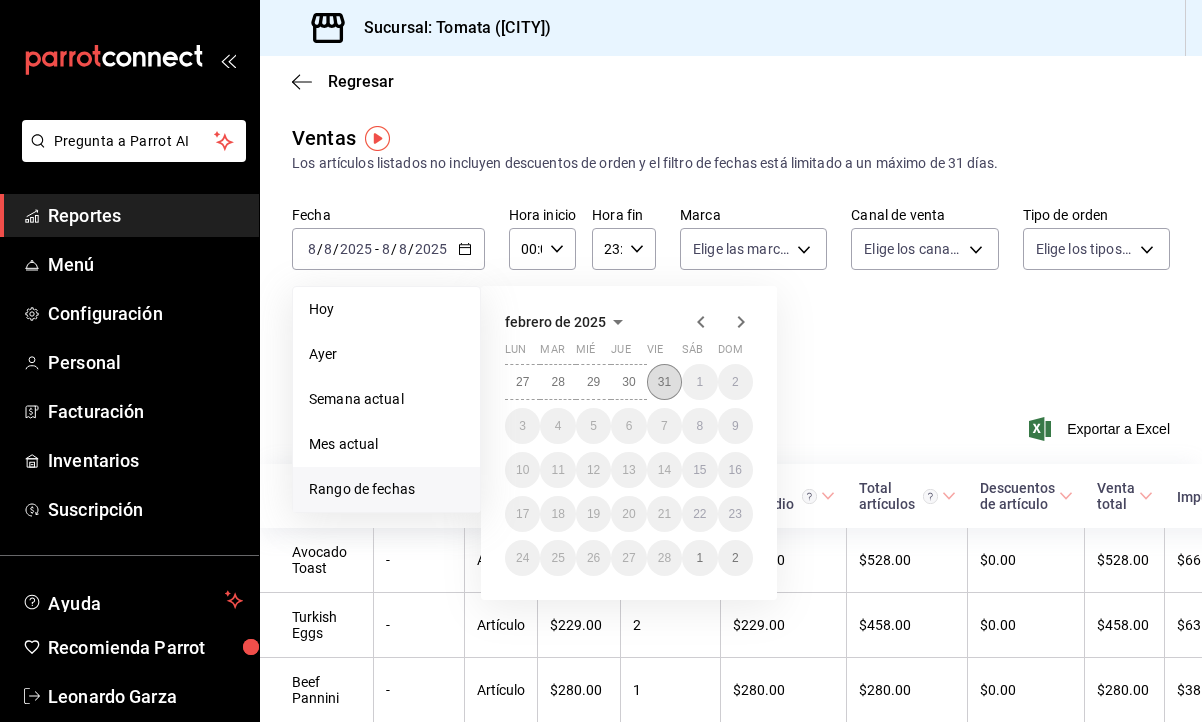 click on "31" at bounding box center (664, 382) 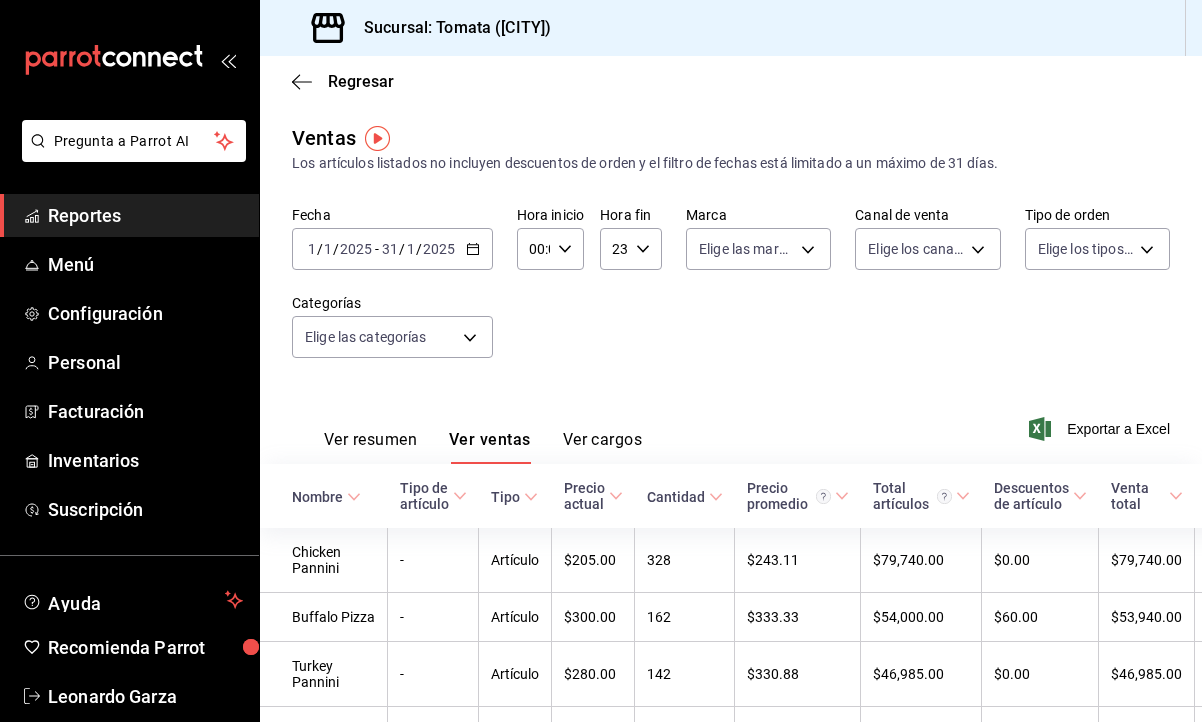 click on "/" at bounding box center [419, 249] 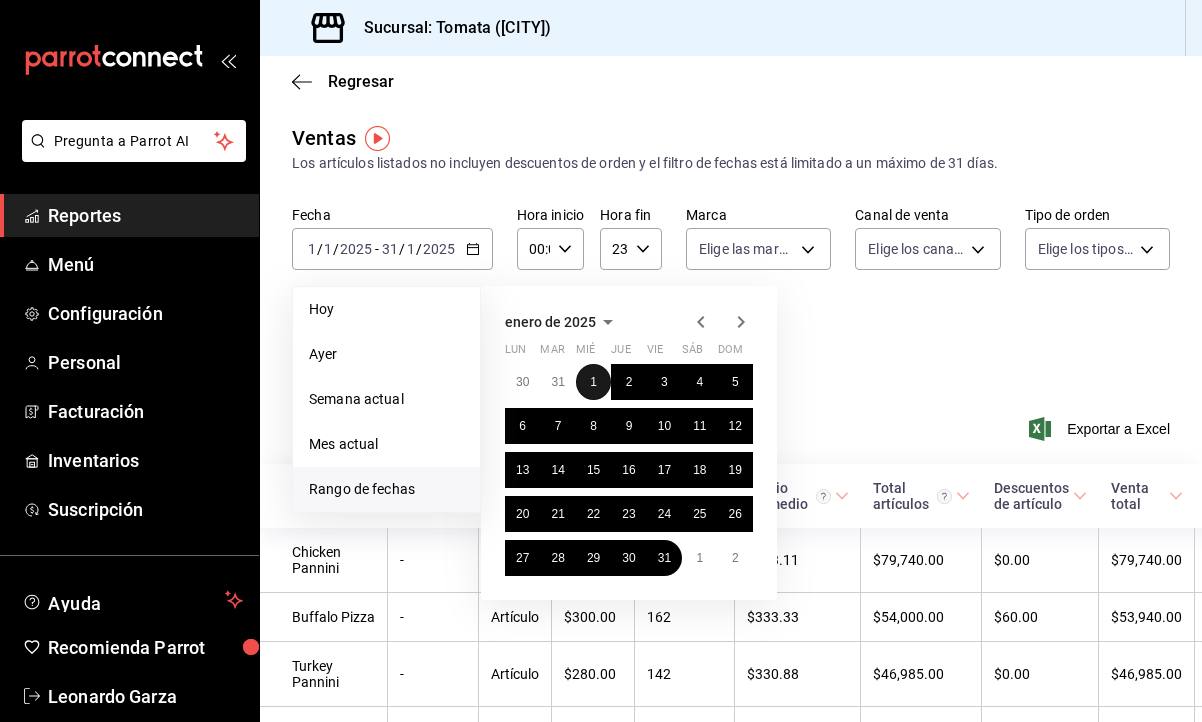 click on "1" at bounding box center (593, 382) 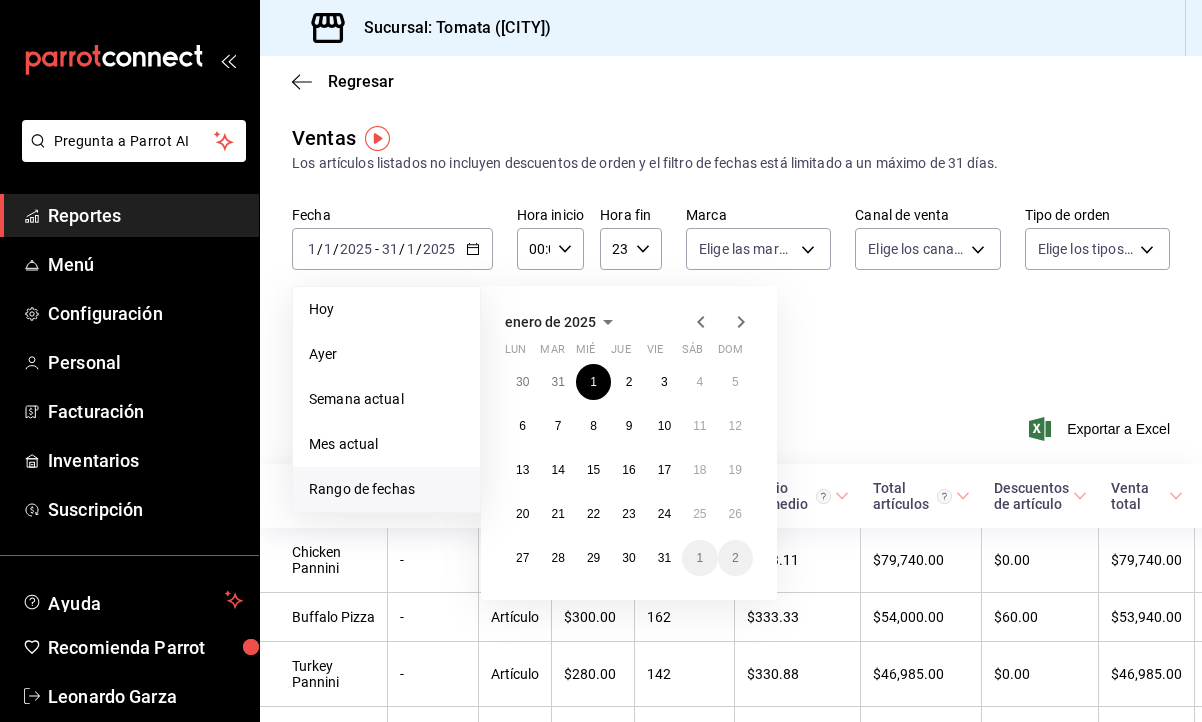 click 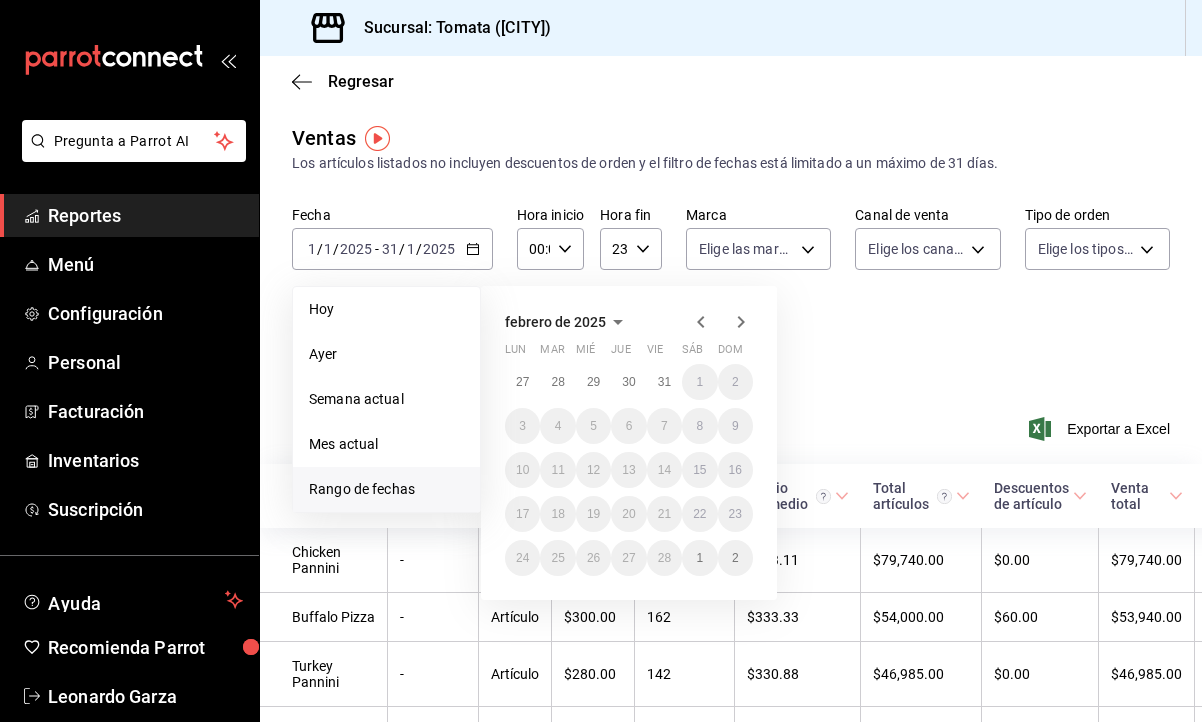 click 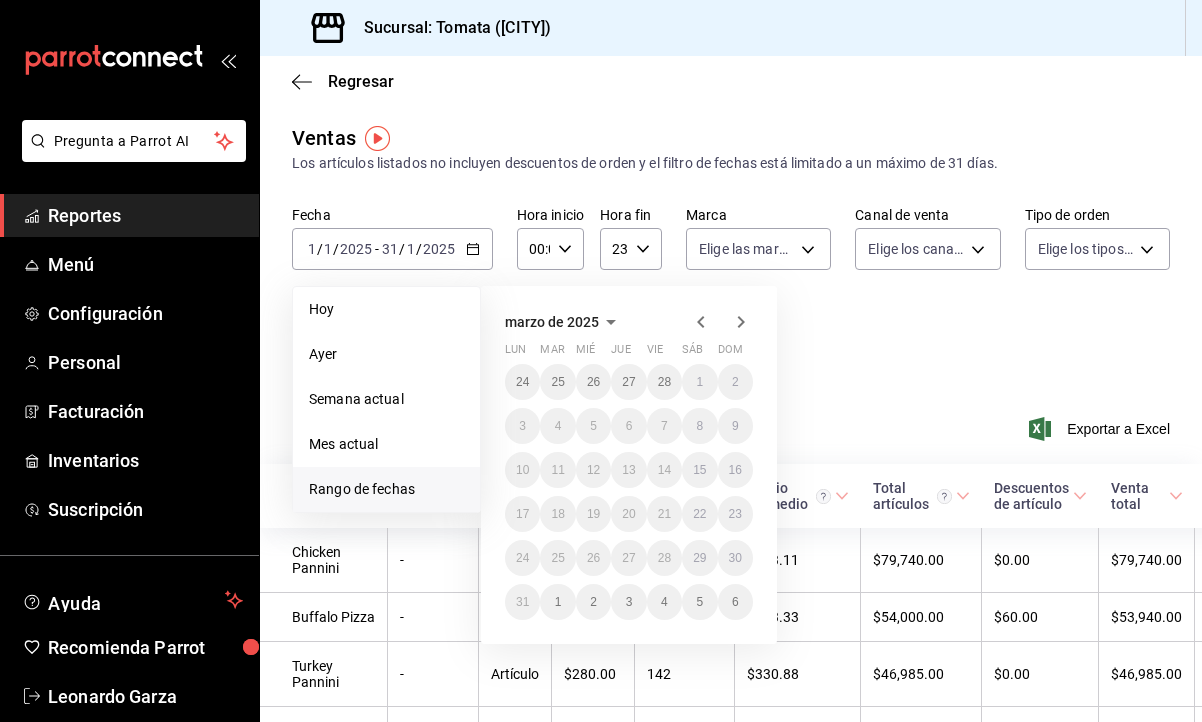 click 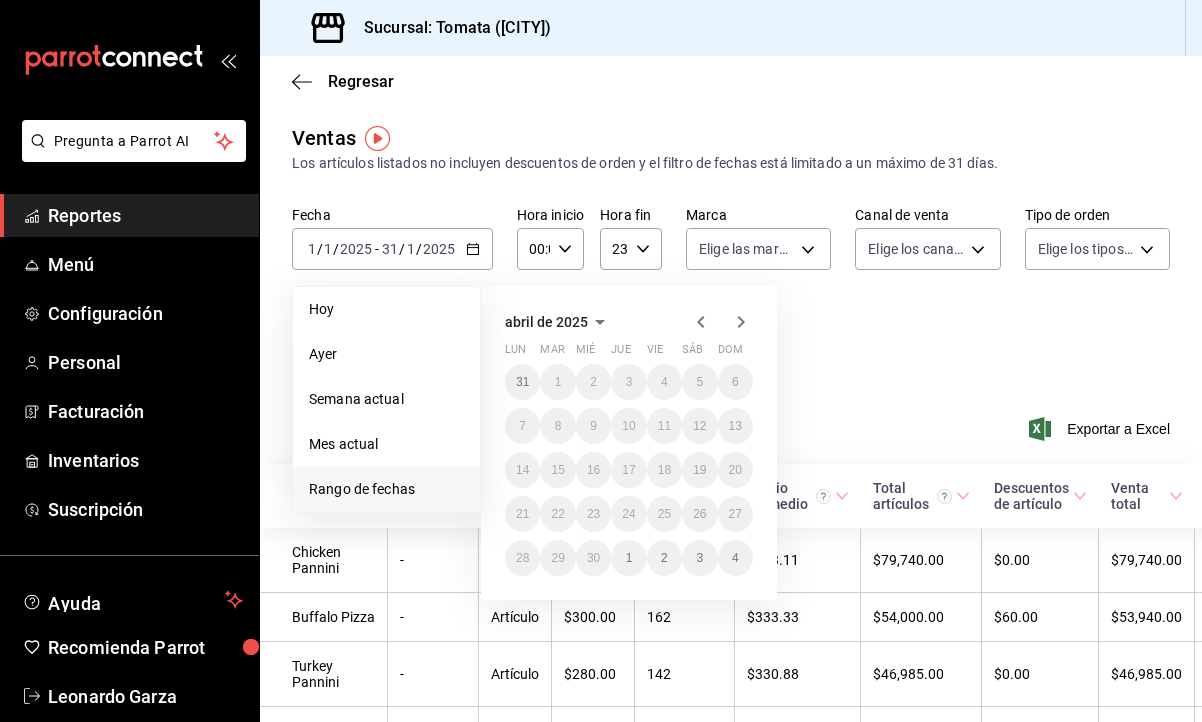 click 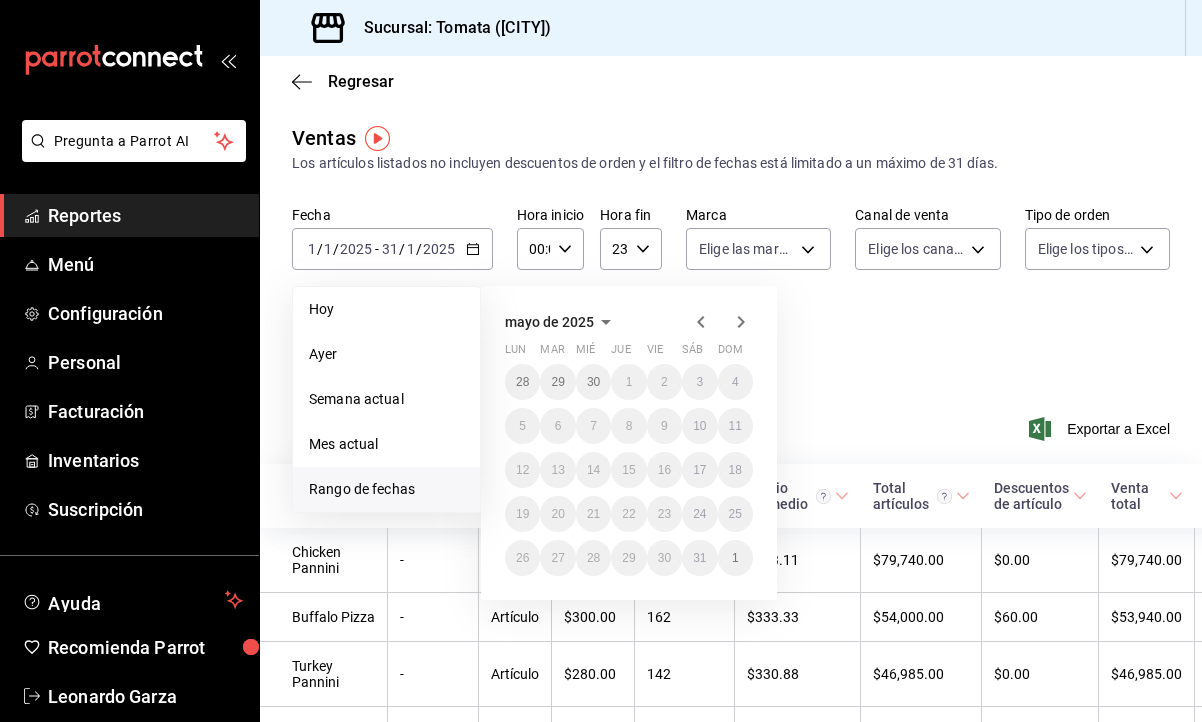 click 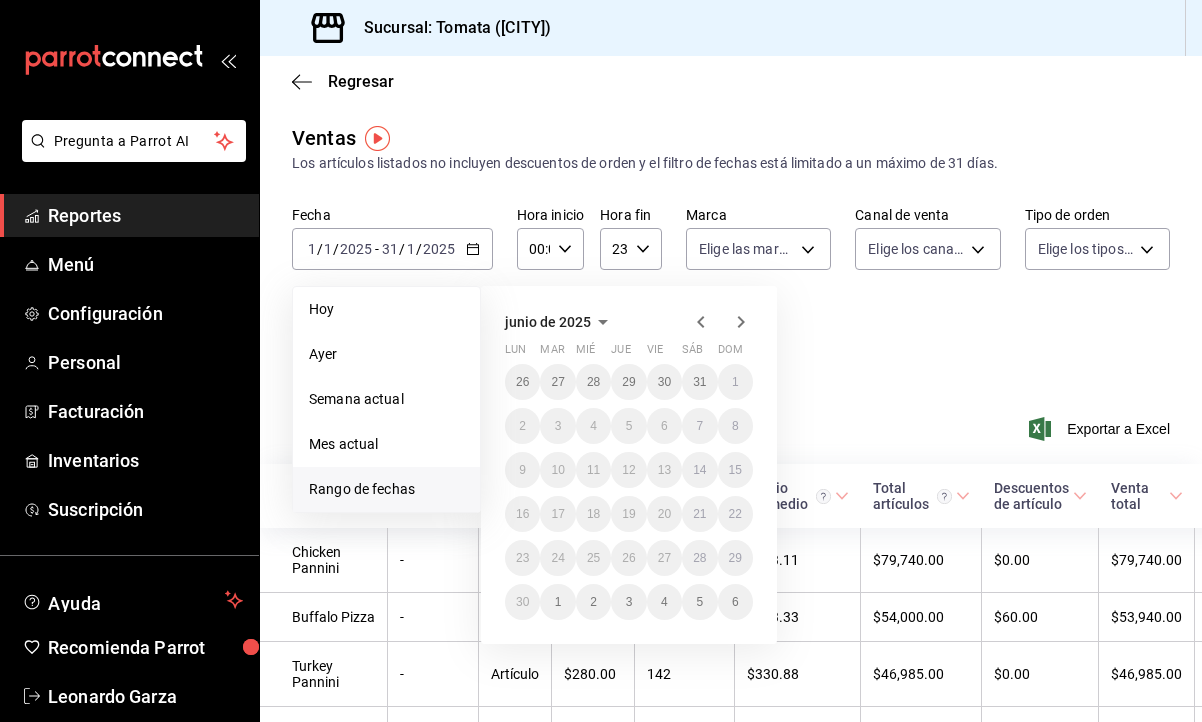 click 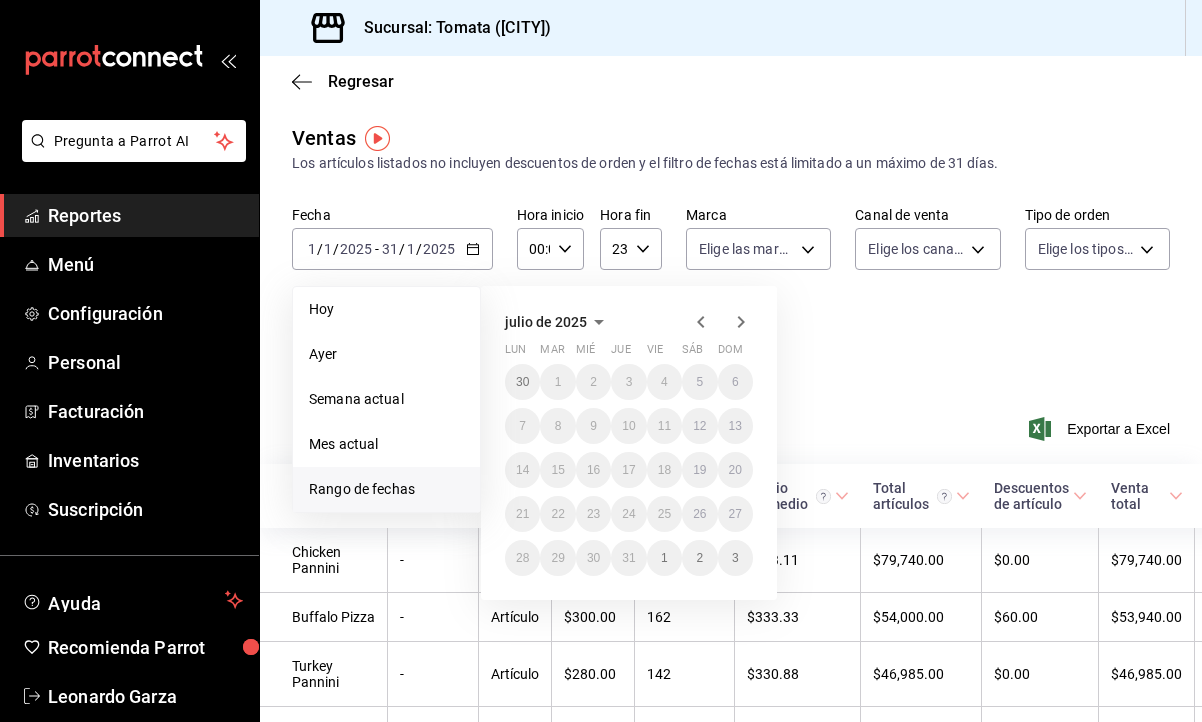 click 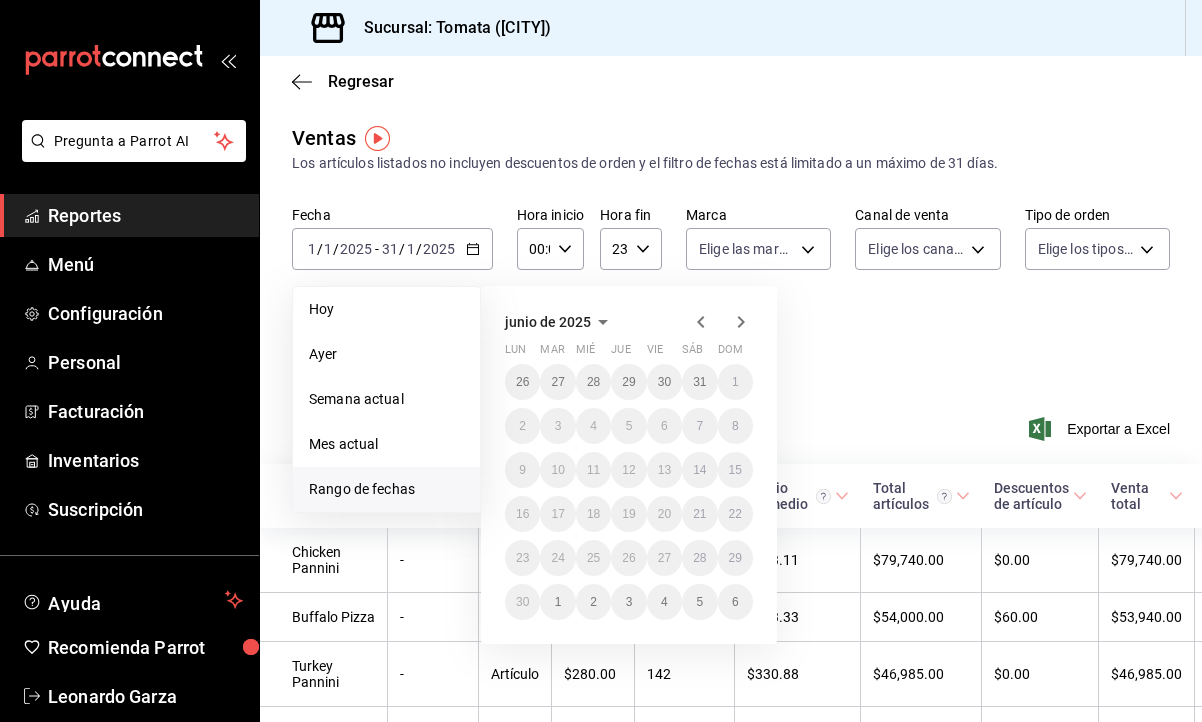 click 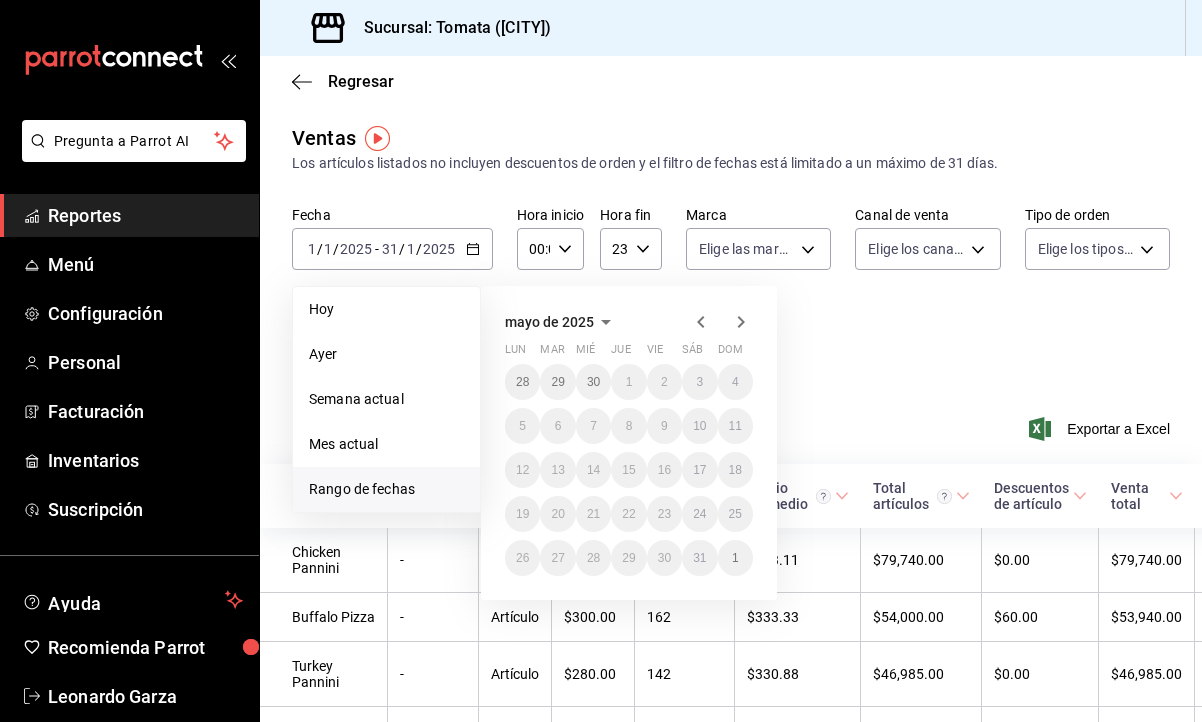 click 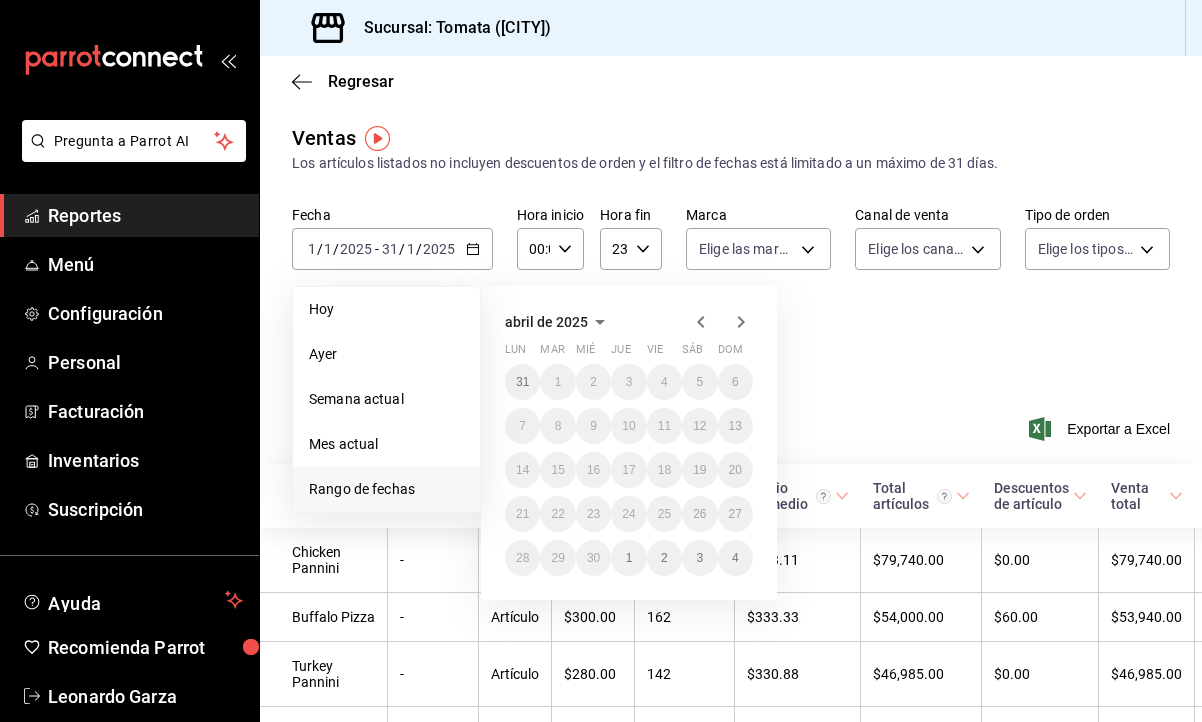 click 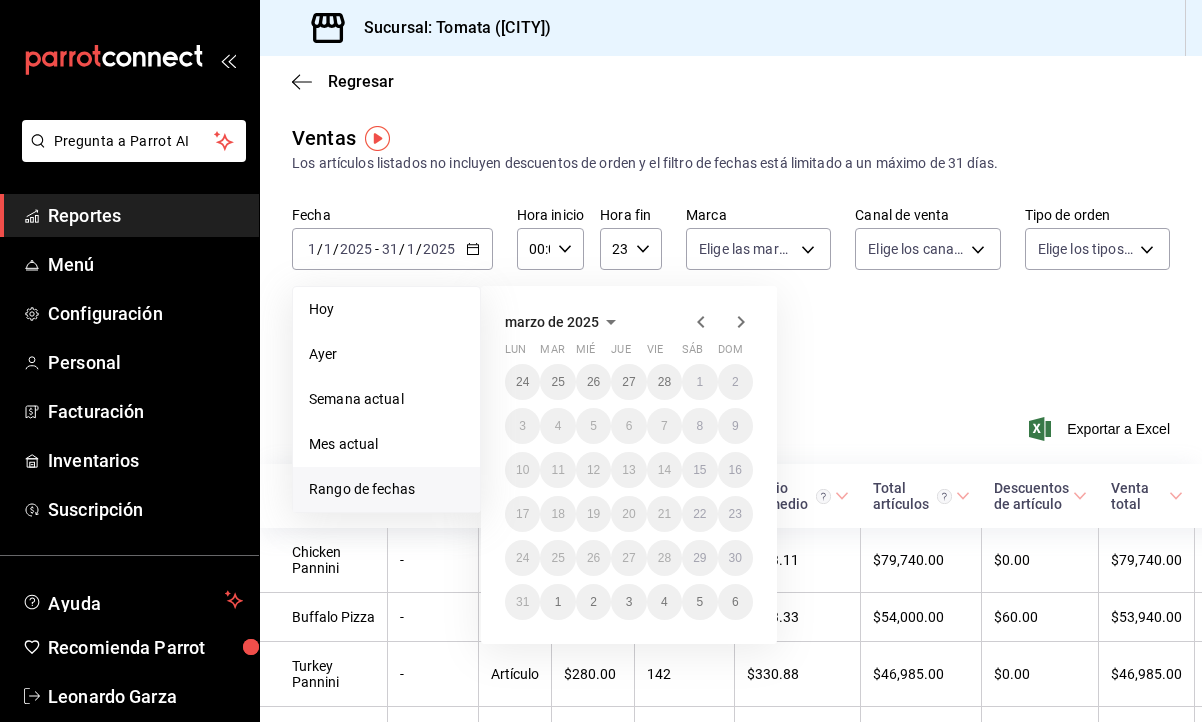 click 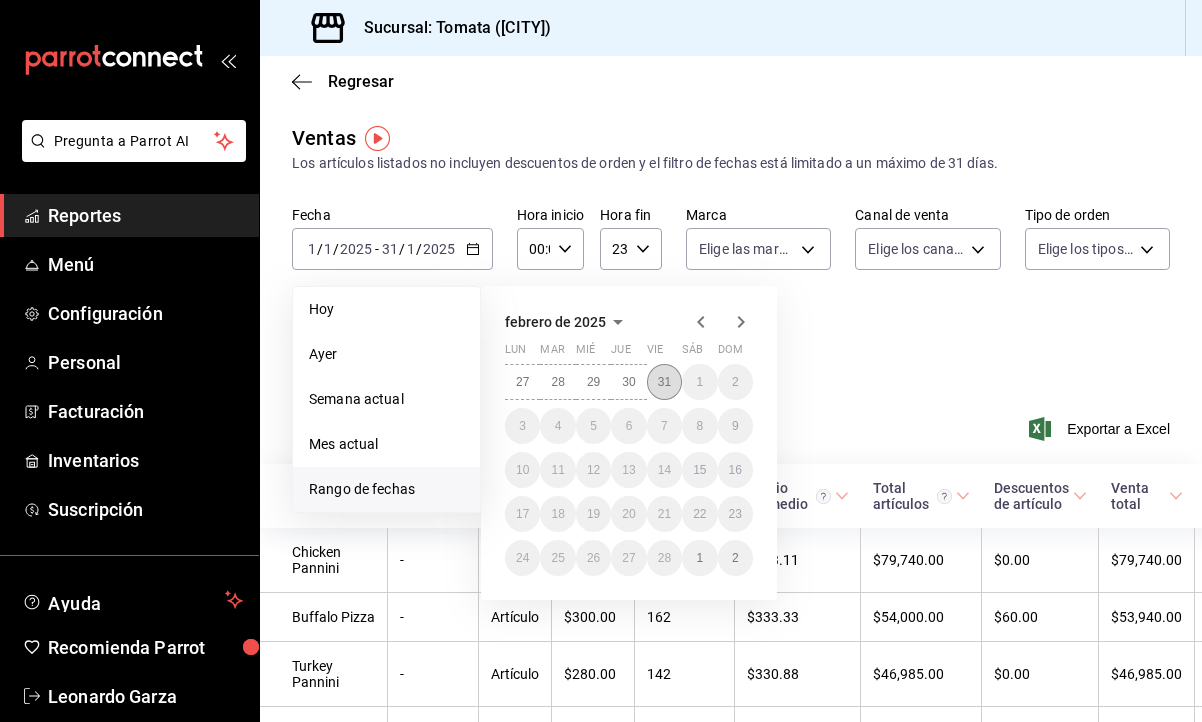 click on "31" at bounding box center (664, 382) 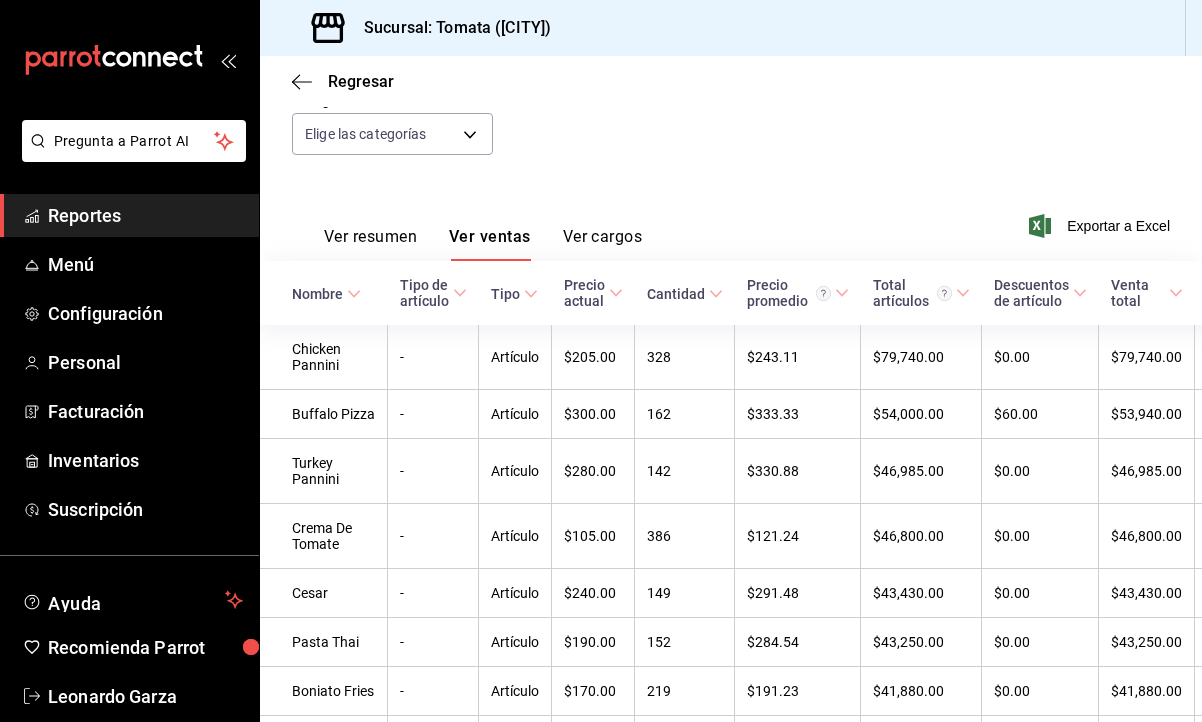 scroll, scrollTop: 0, scrollLeft: 0, axis: both 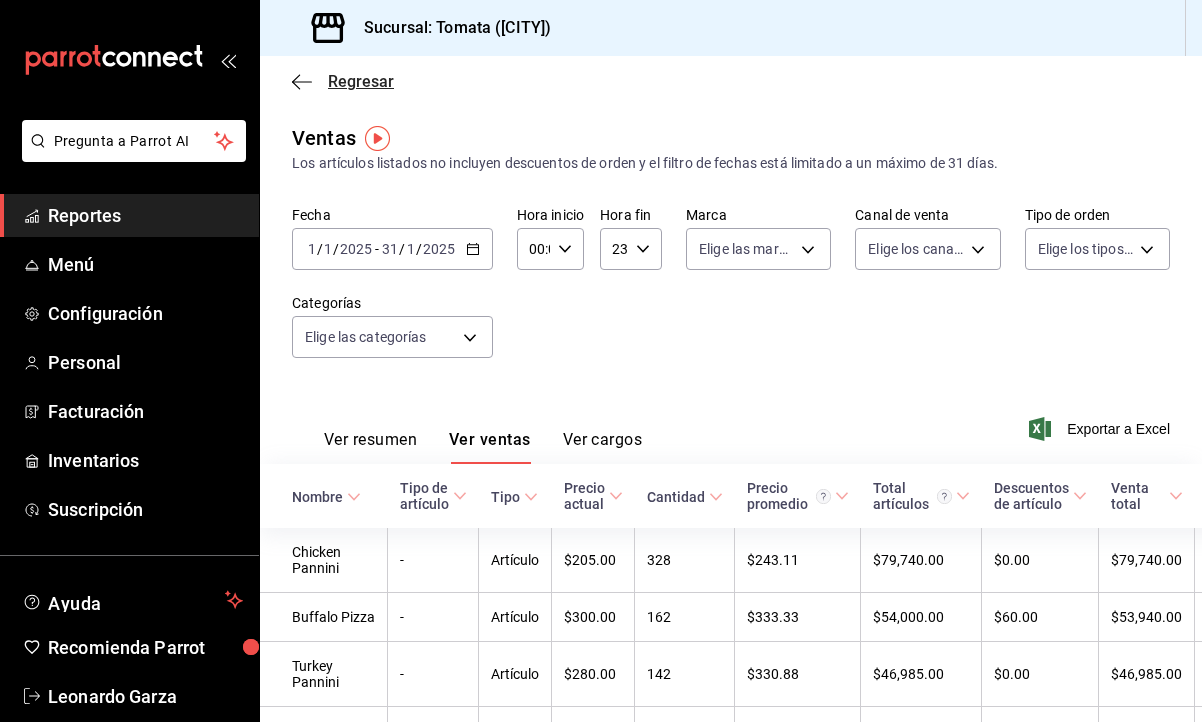 click 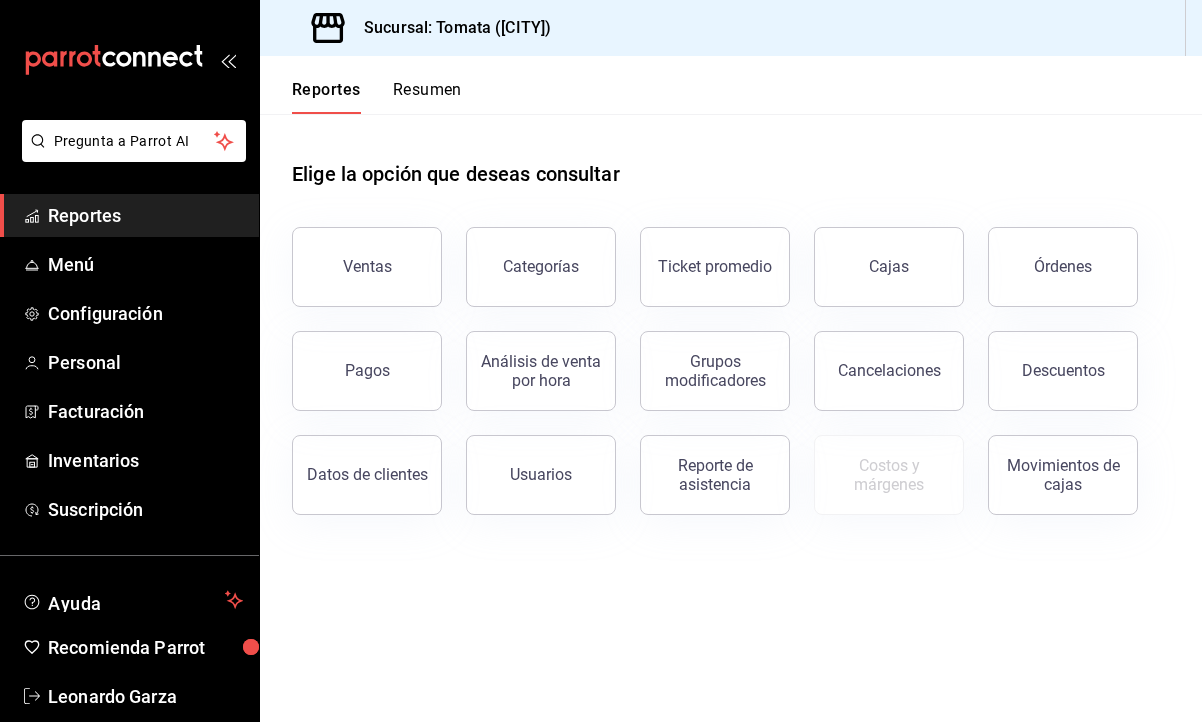 click on "Resumen" at bounding box center [427, 97] 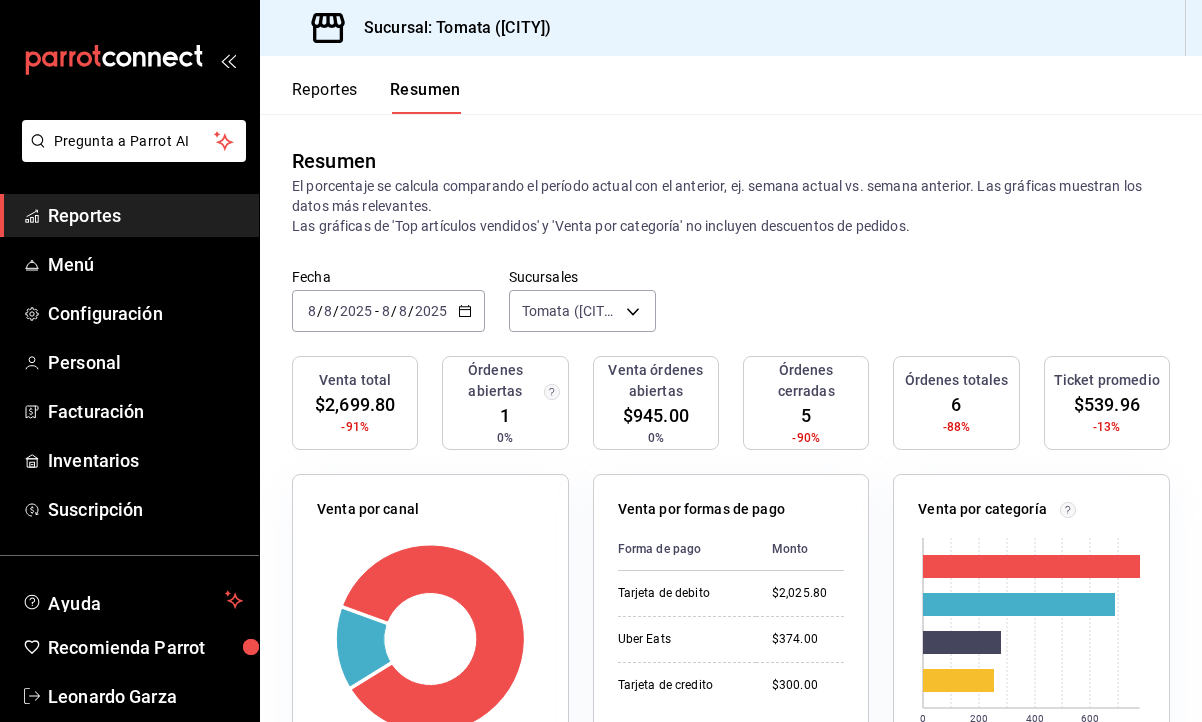 click on "Reportes" at bounding box center [325, 97] 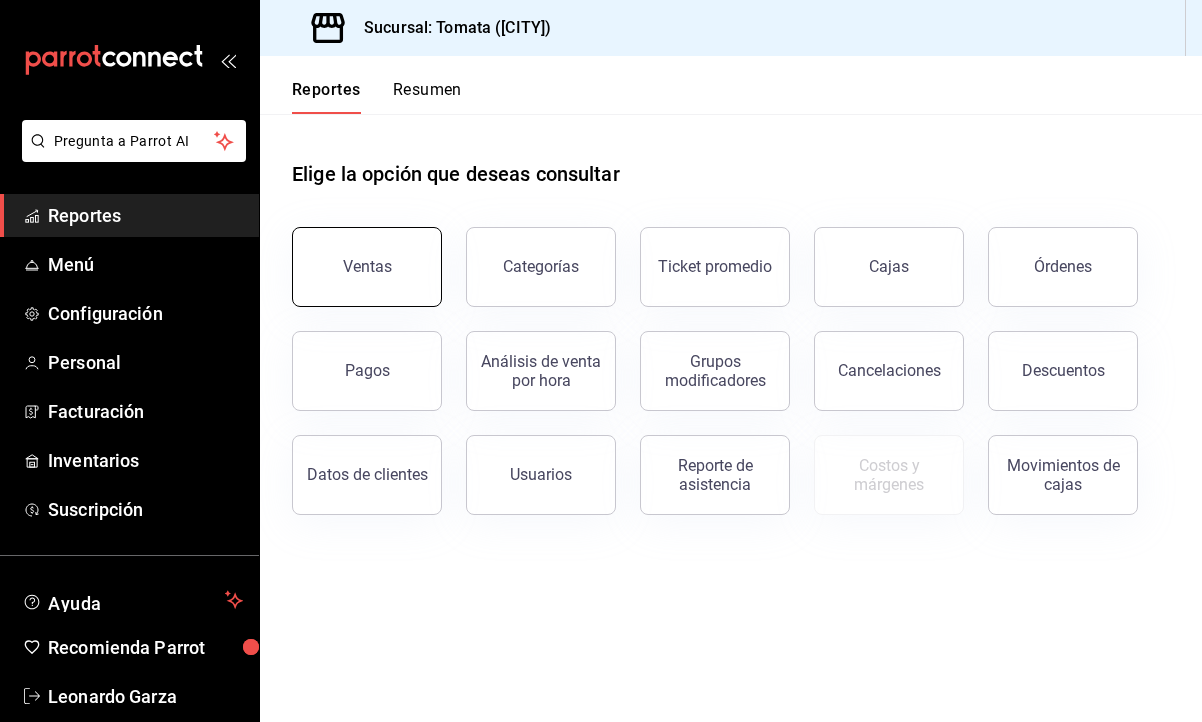 click on "Ventas" at bounding box center [367, 267] 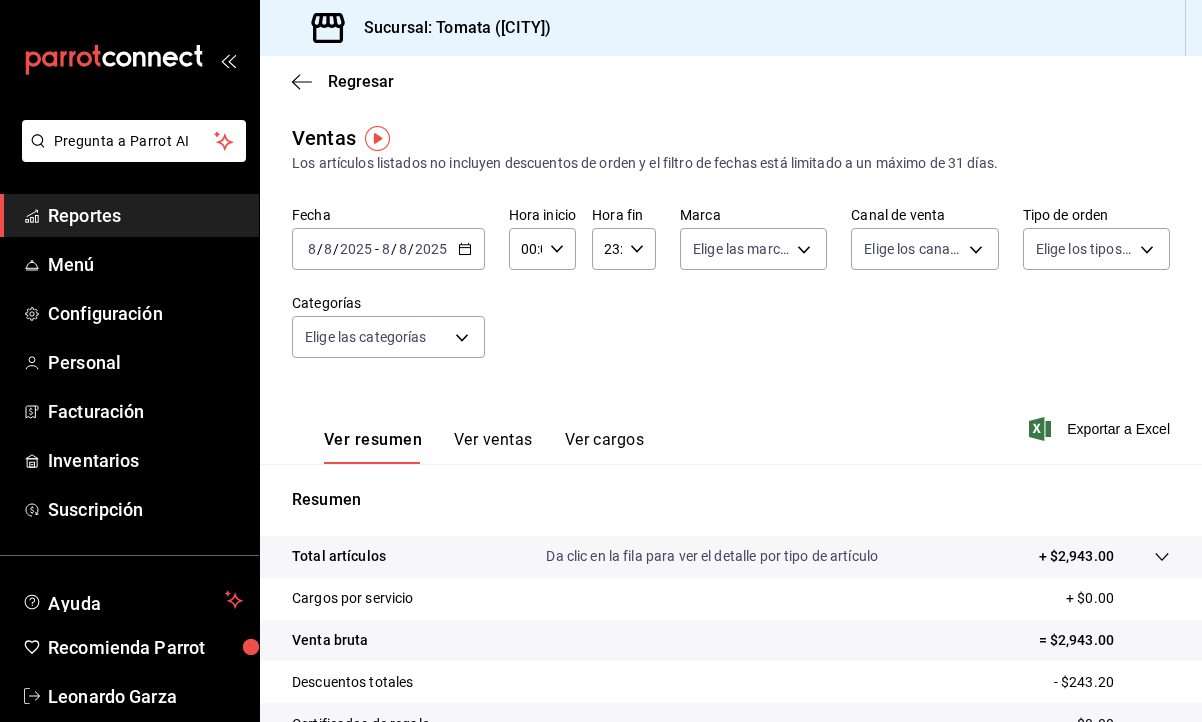 click on "2025" at bounding box center [356, 249] 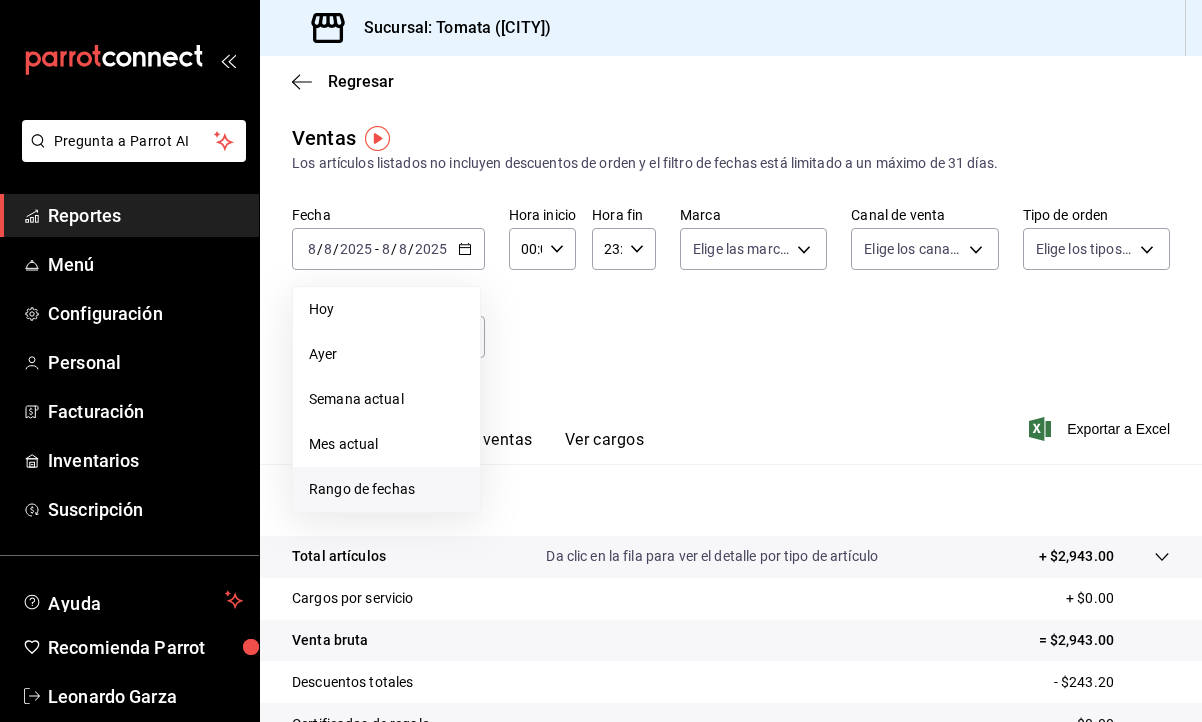 click on "Rango de fechas" at bounding box center [386, 489] 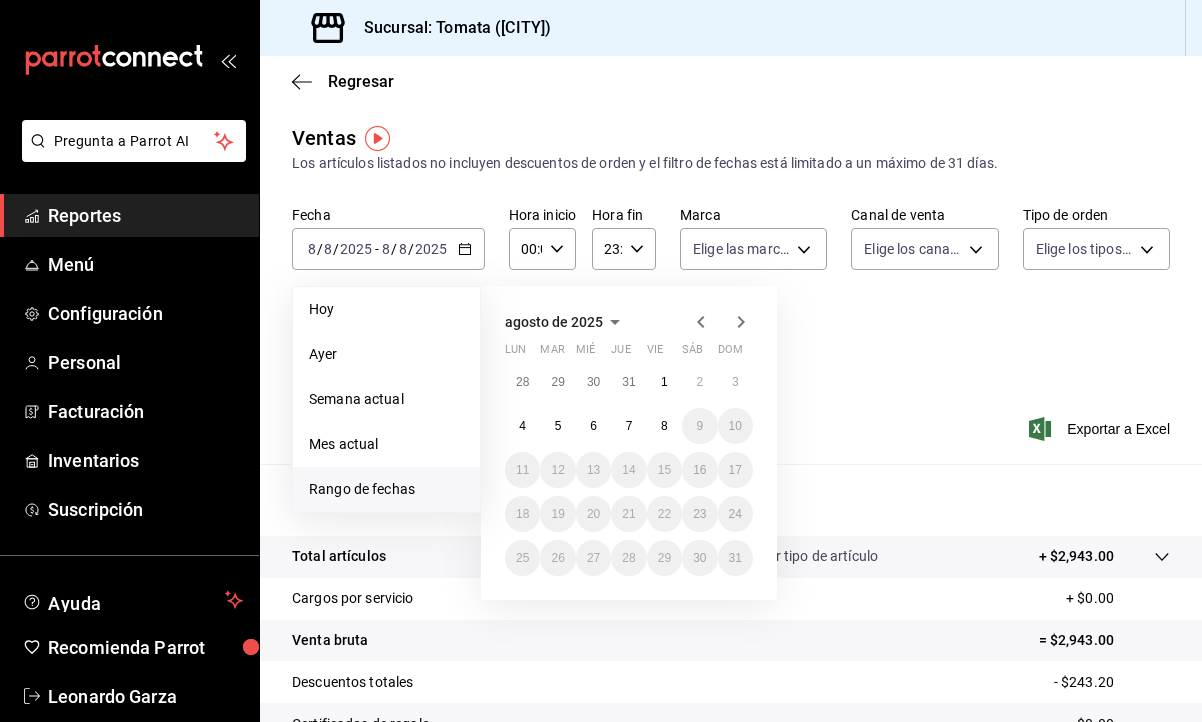 click 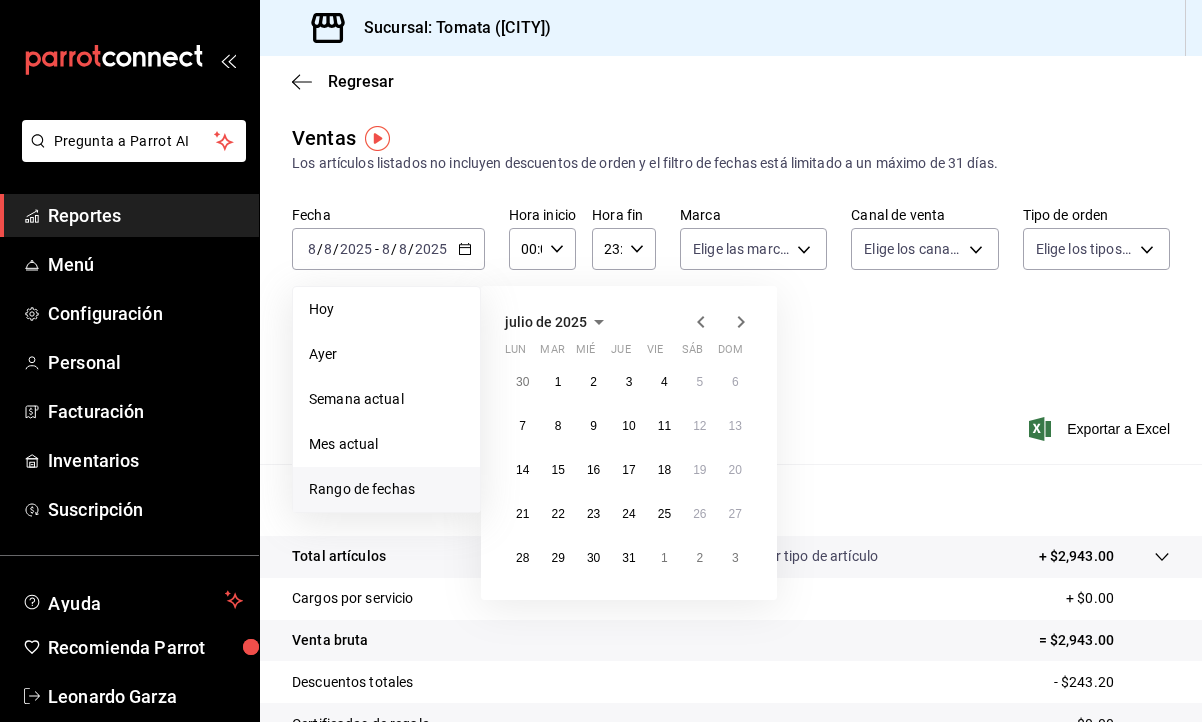 click 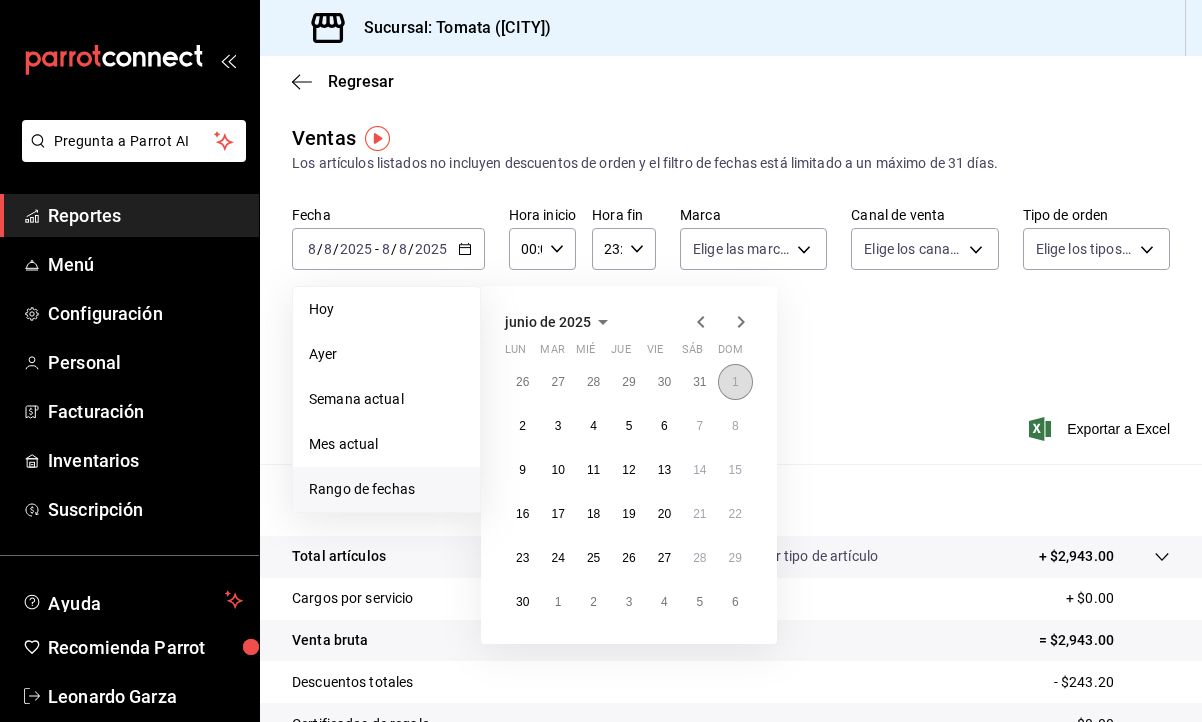 click on "1" at bounding box center [735, 382] 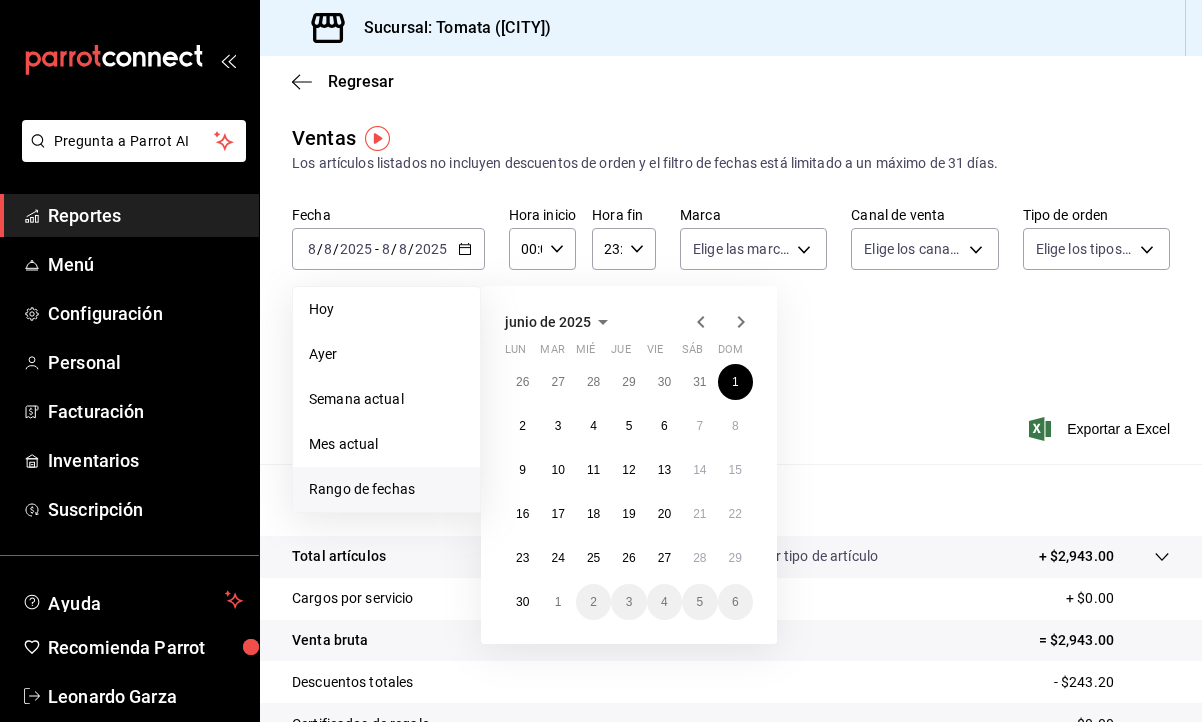 click 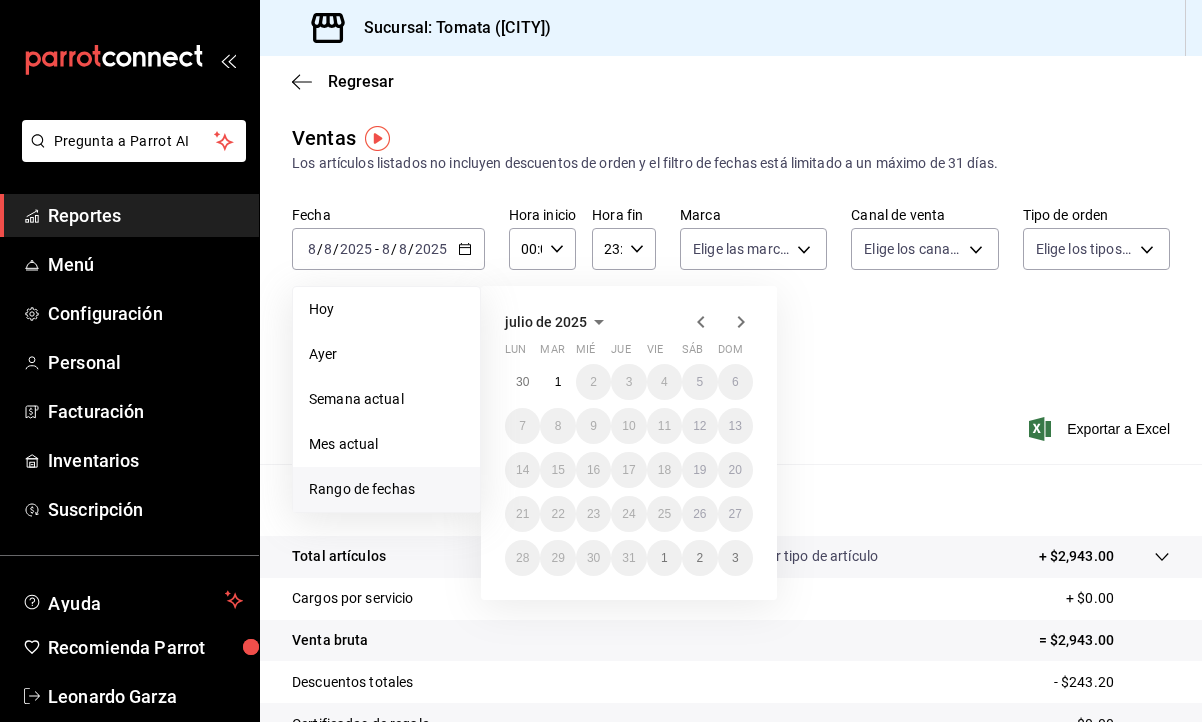 click on "Fecha [DATE] [DATE] - [DATE] [DATE] Hoy Ayer Semana actual Mes actual Rango de fechas julio de 2025 lun mar mié jue vie sáb dom 30 1 2 3 4 5 6 7 8 9 10 11 12 13 14 15 16 17 18 19 20 21 22 23 24 25 26 27 28 29 30 31 1 2 3 Hora inicio 00:00 Hora inicio Hora fin 23:59 Hora fin Marca Elige las marcas Canal de venta Elige los canales de venta Tipo de orden Elige los tipos de orden Categorías Elige las categorías" at bounding box center [731, 294] 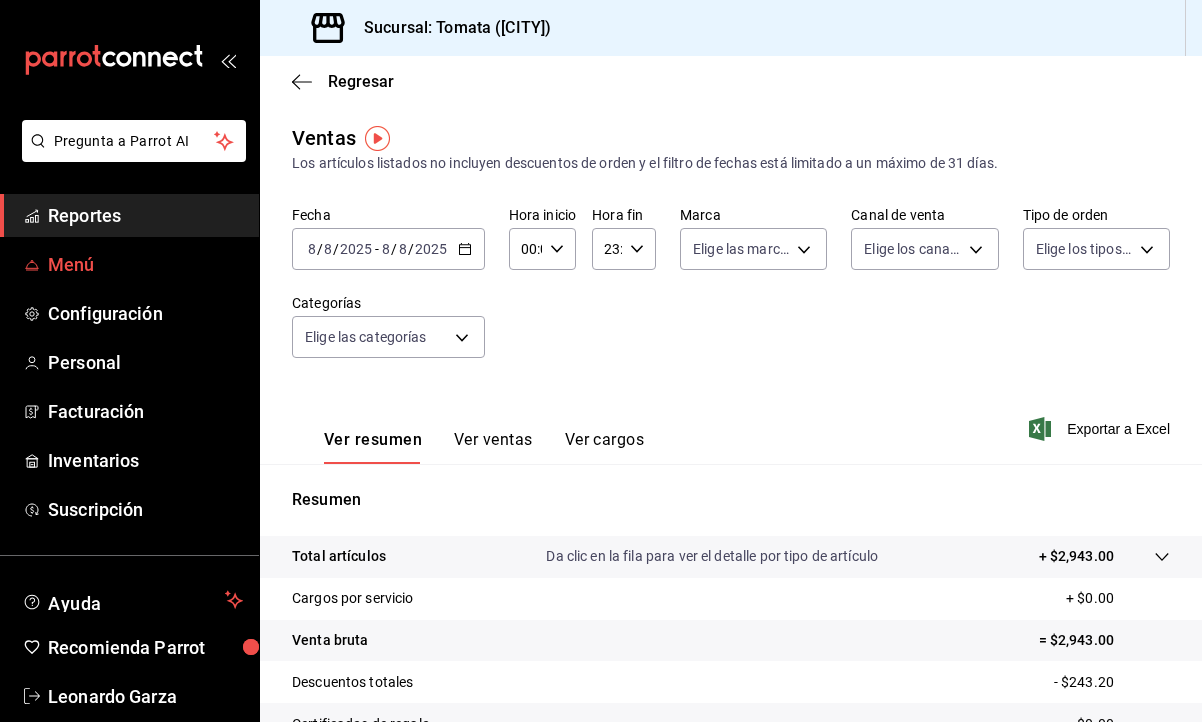click on "Menú" at bounding box center [145, 264] 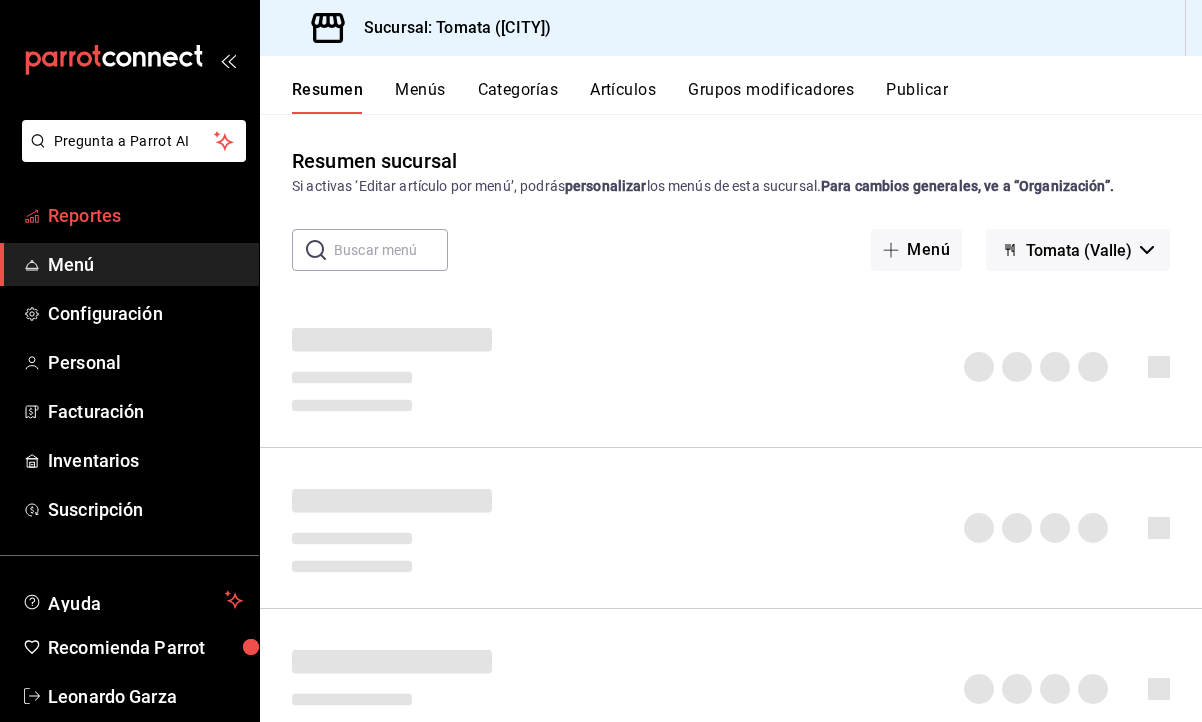 click on "Reportes" at bounding box center [145, 215] 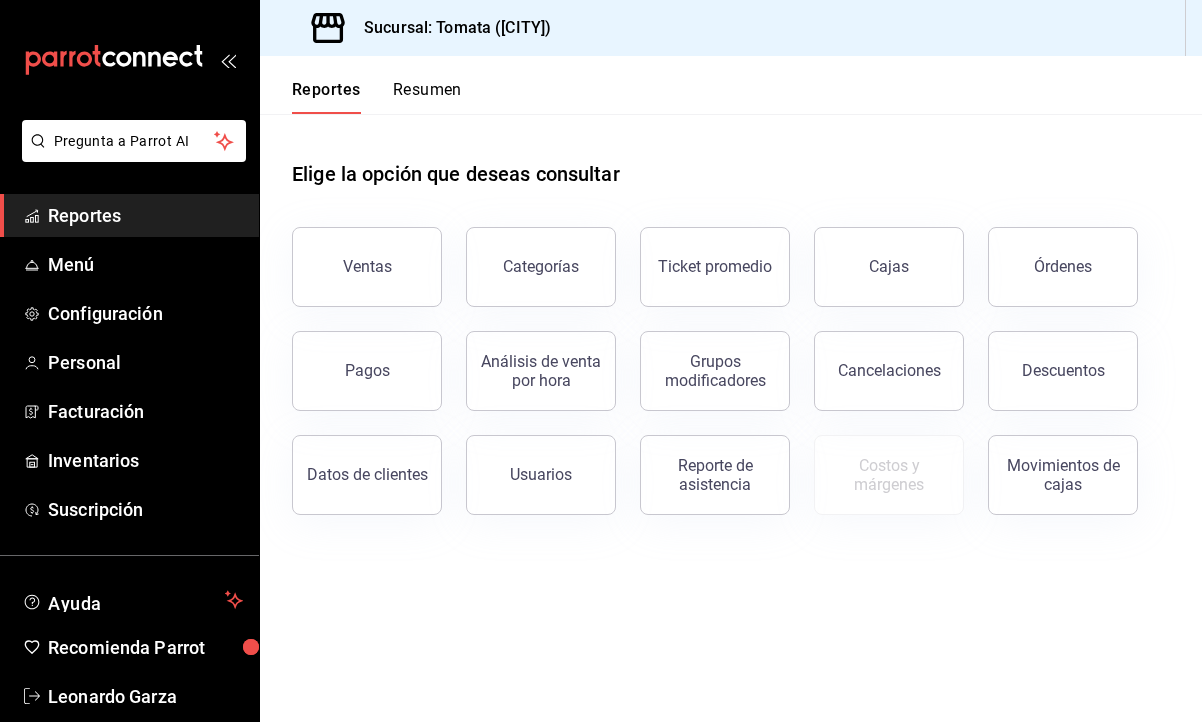 click on "Resumen" at bounding box center (427, 97) 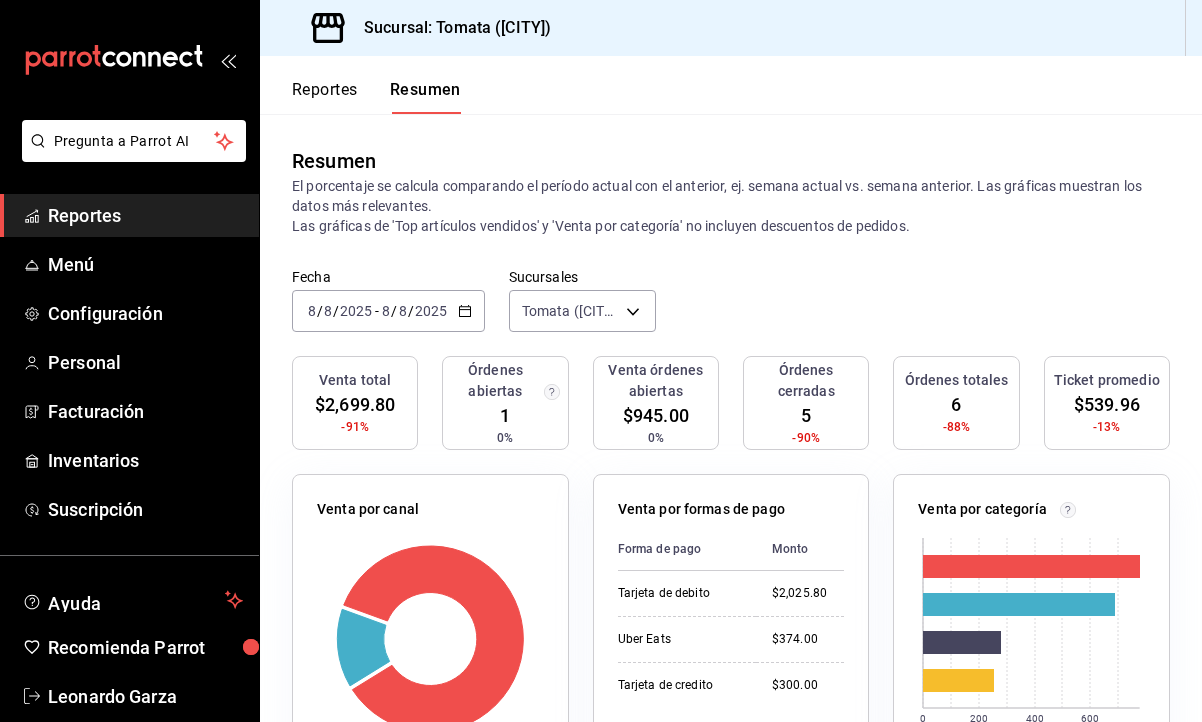 click on "Reportes" at bounding box center (325, 97) 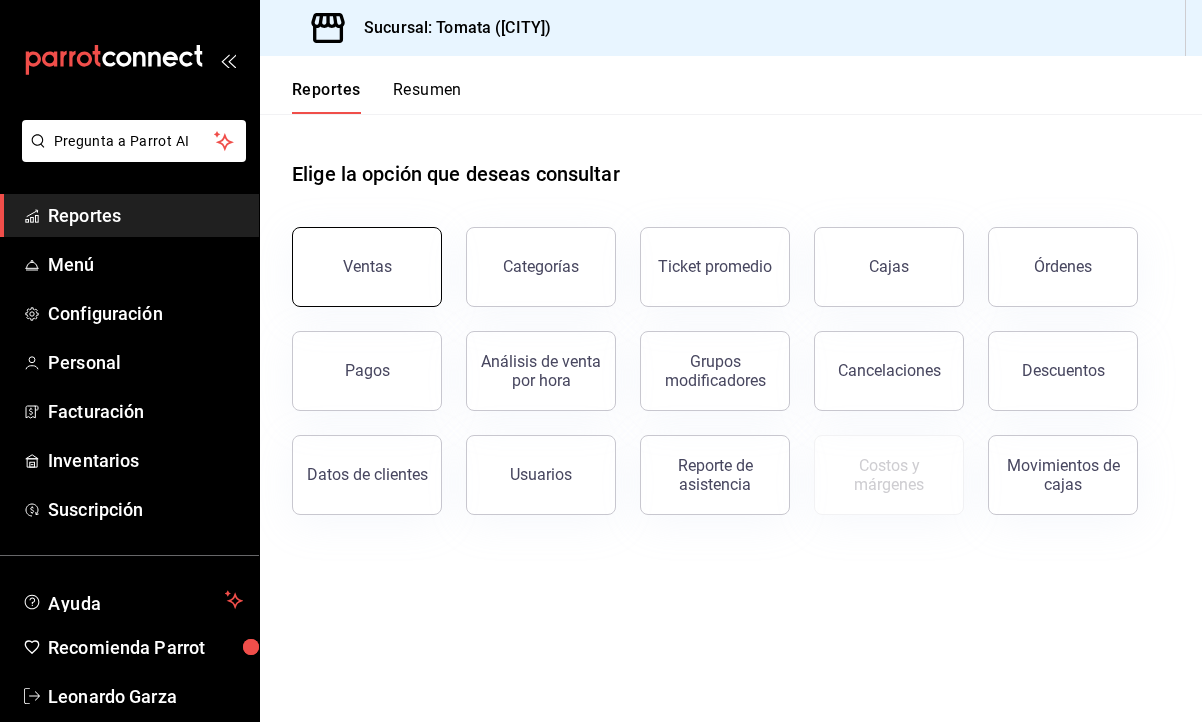 click on "Ventas" at bounding box center [367, 267] 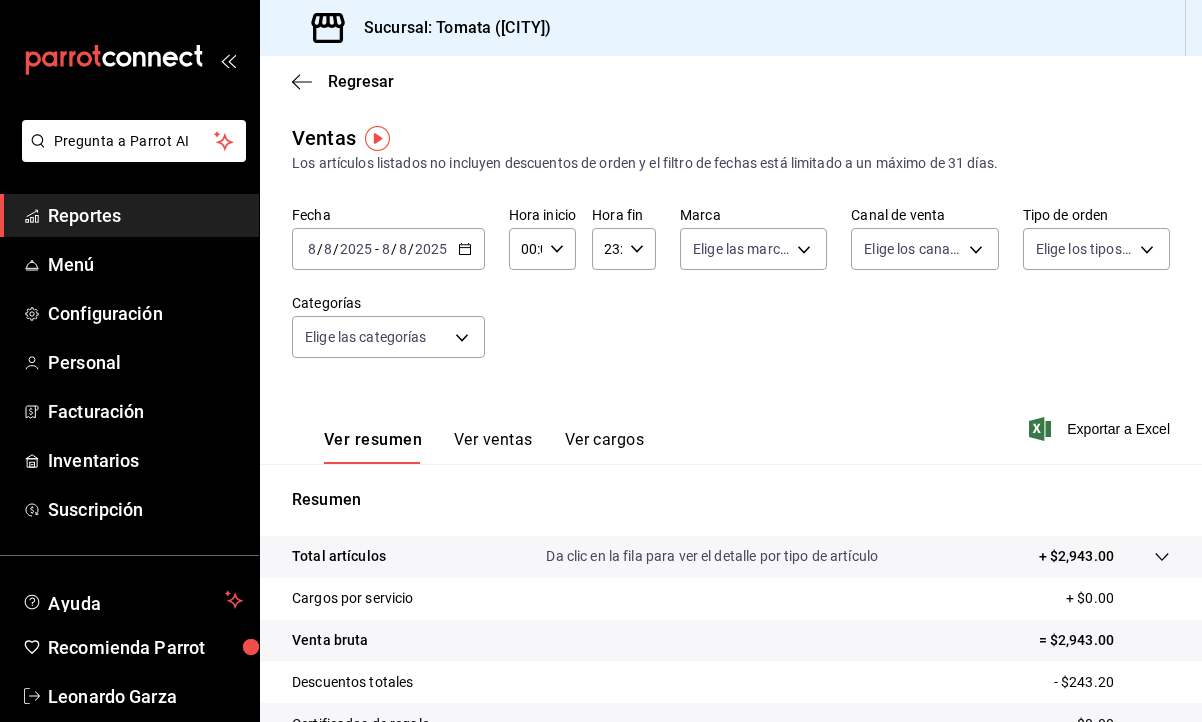 click on "[DATE] [DATE]" at bounding box center (340, 249) 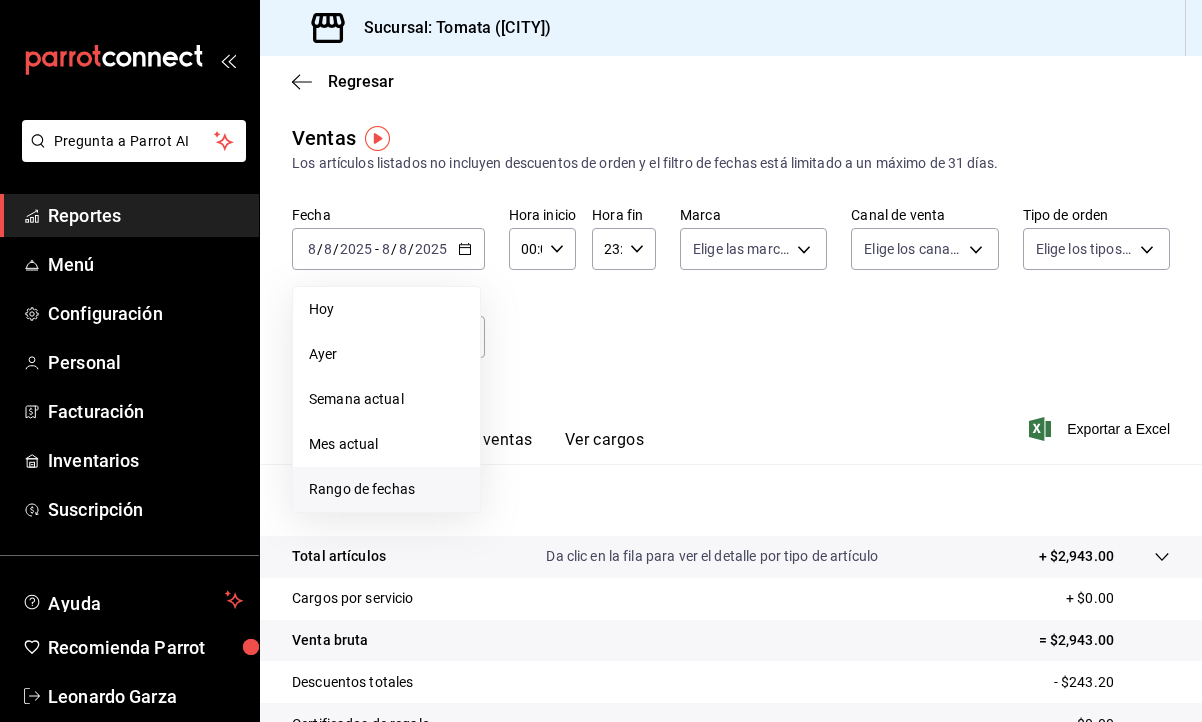 click on "Rango de fechas" at bounding box center [386, 489] 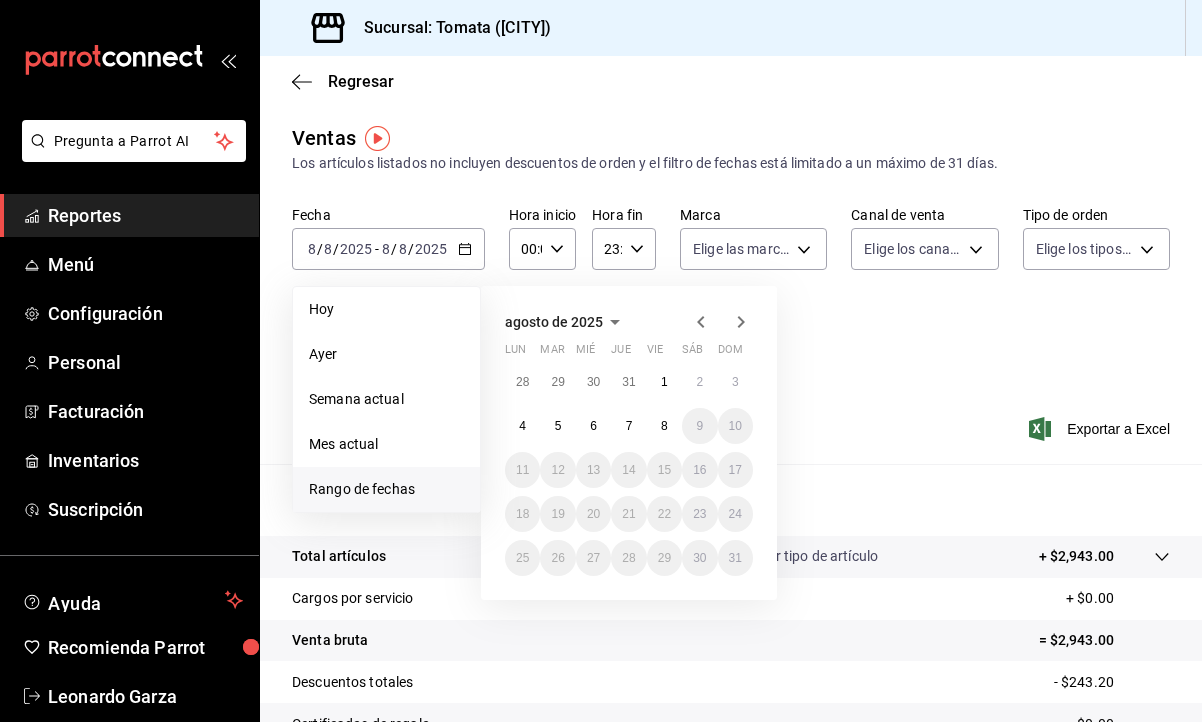 click 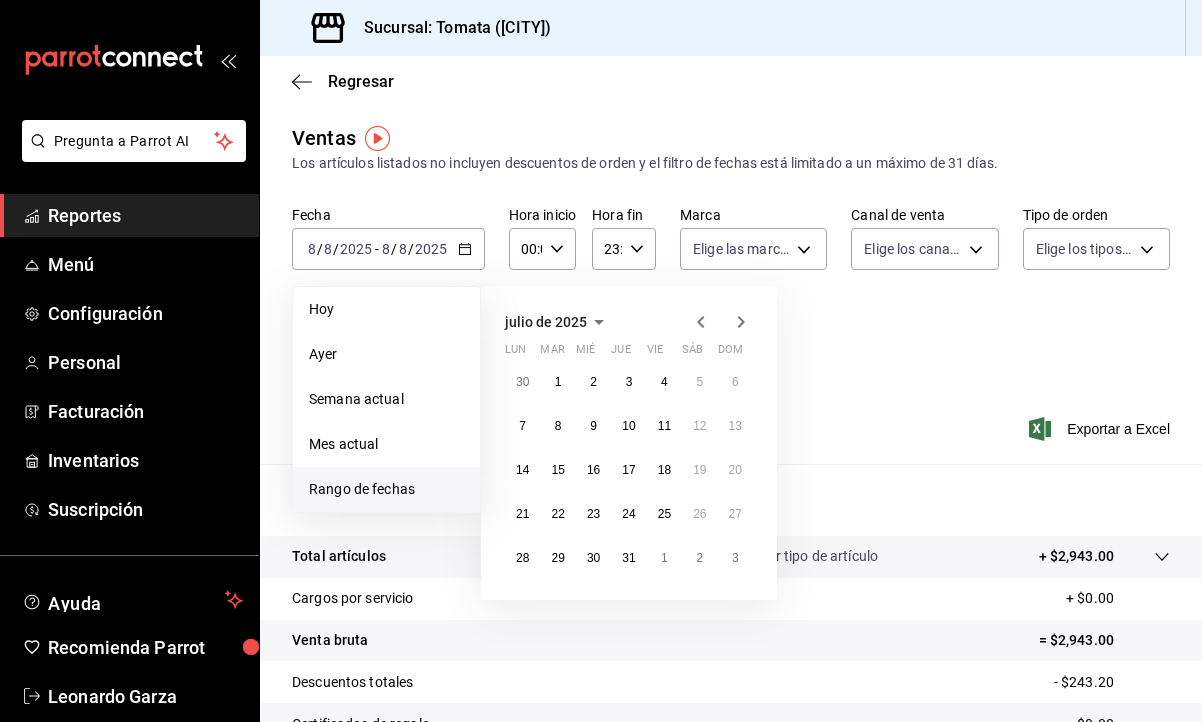 click 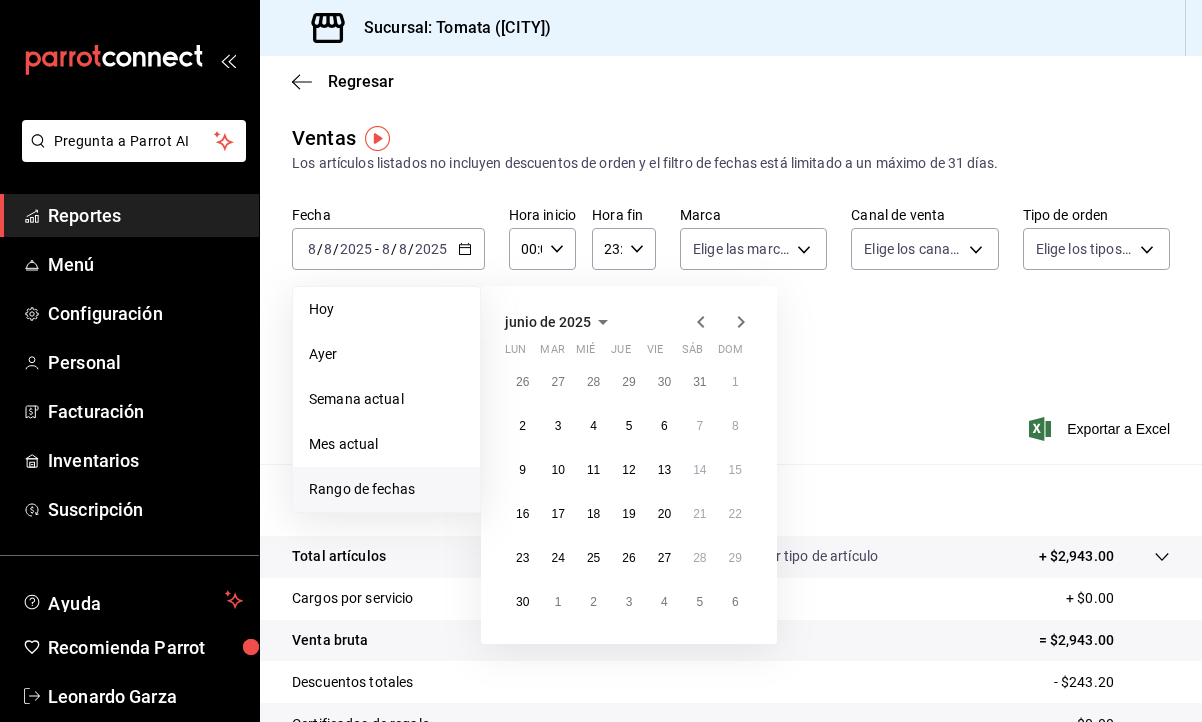 click 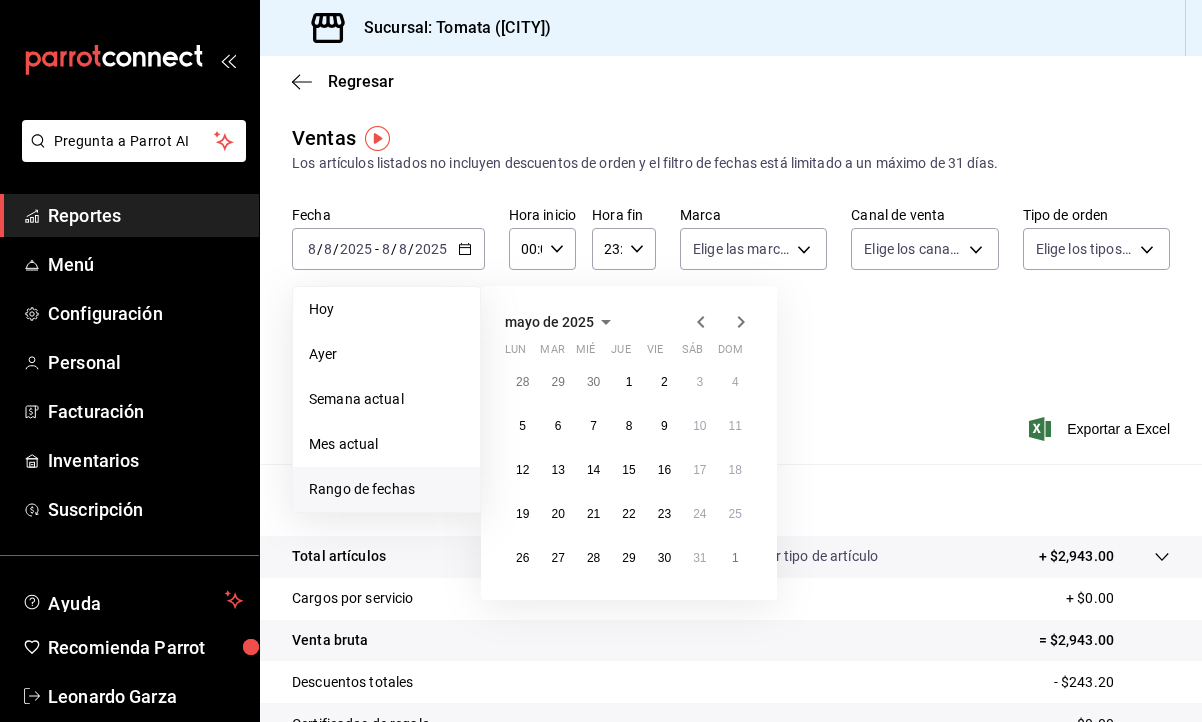 click 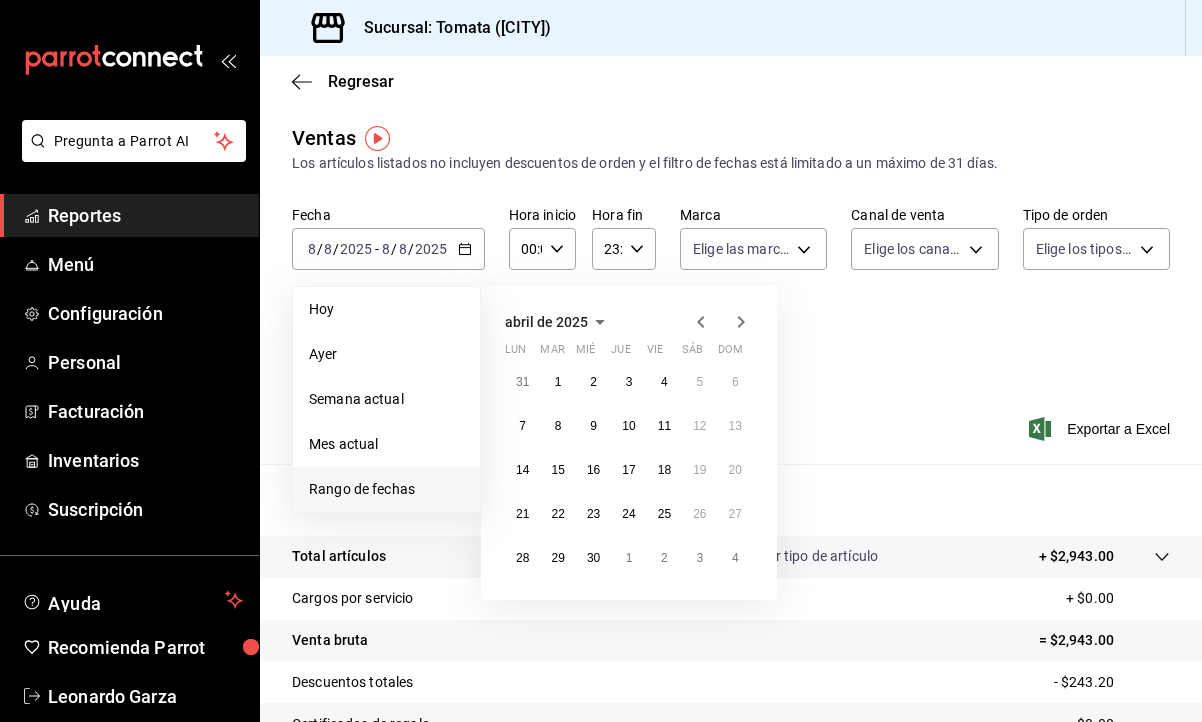 click 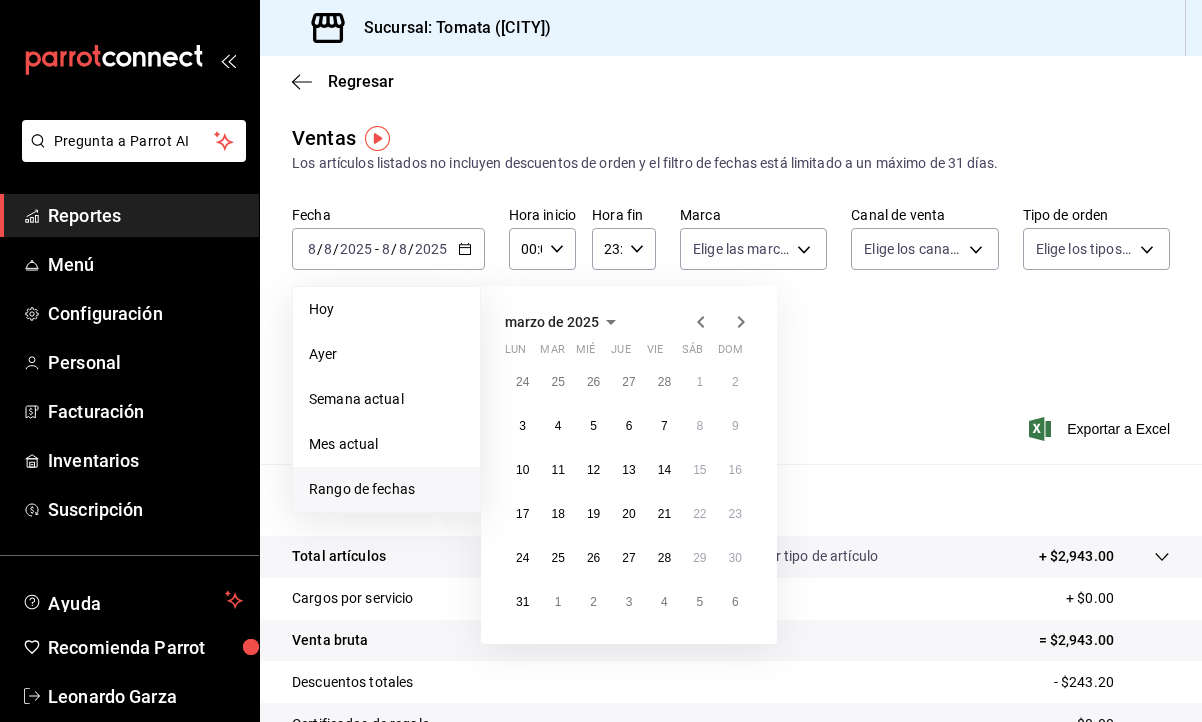 click 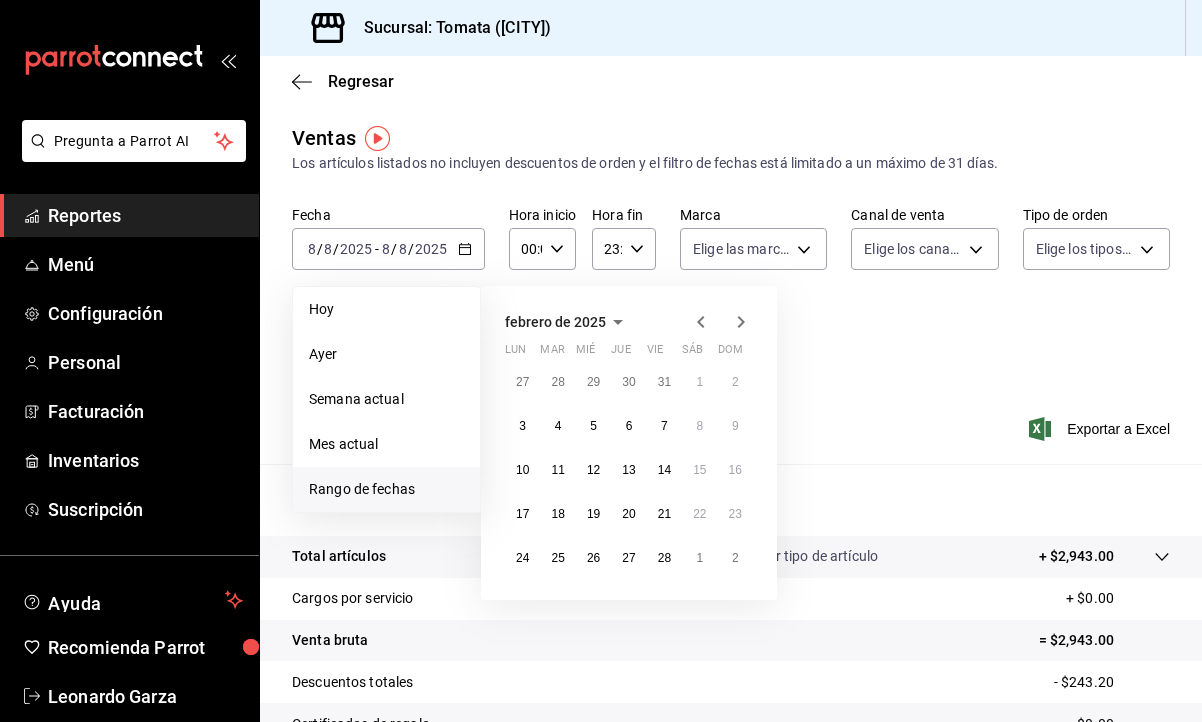 click 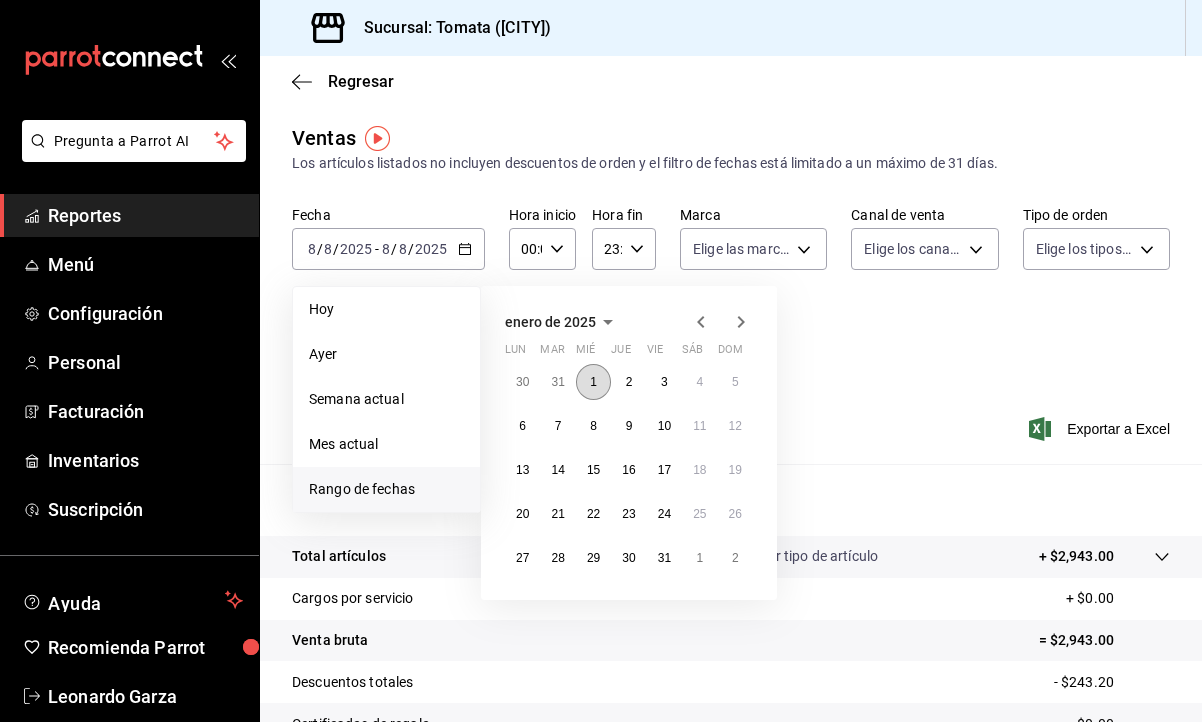 click on "1" at bounding box center [593, 382] 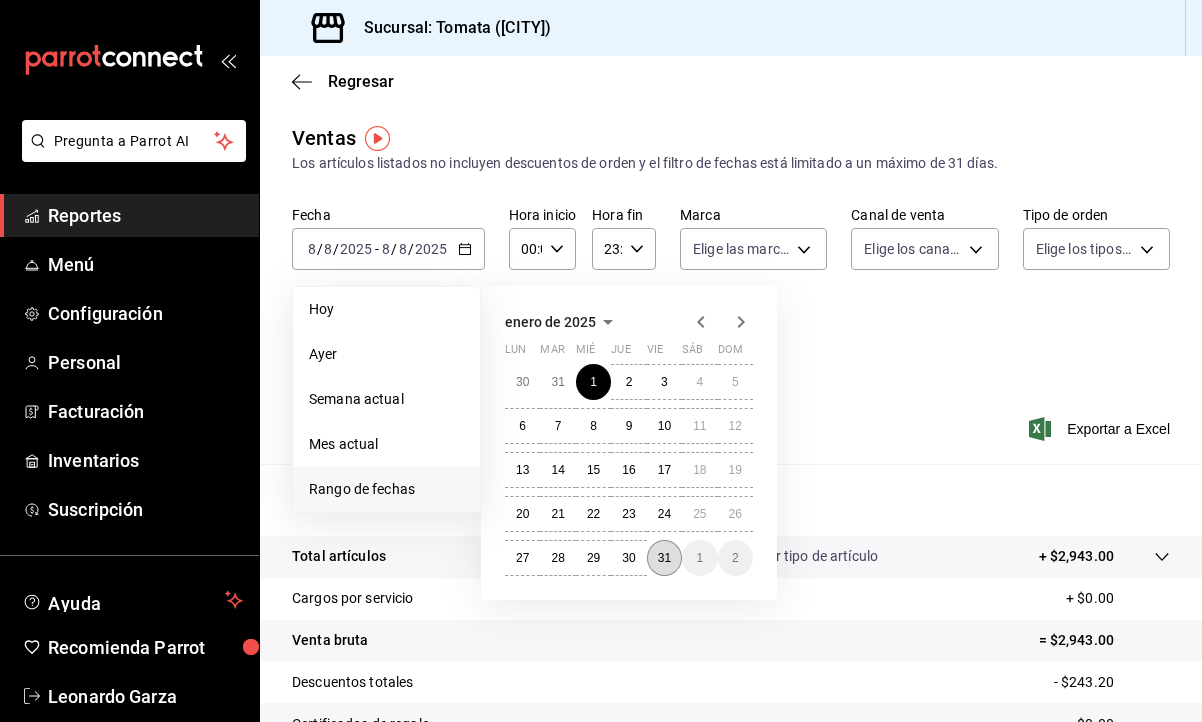 click on "31" at bounding box center (664, 558) 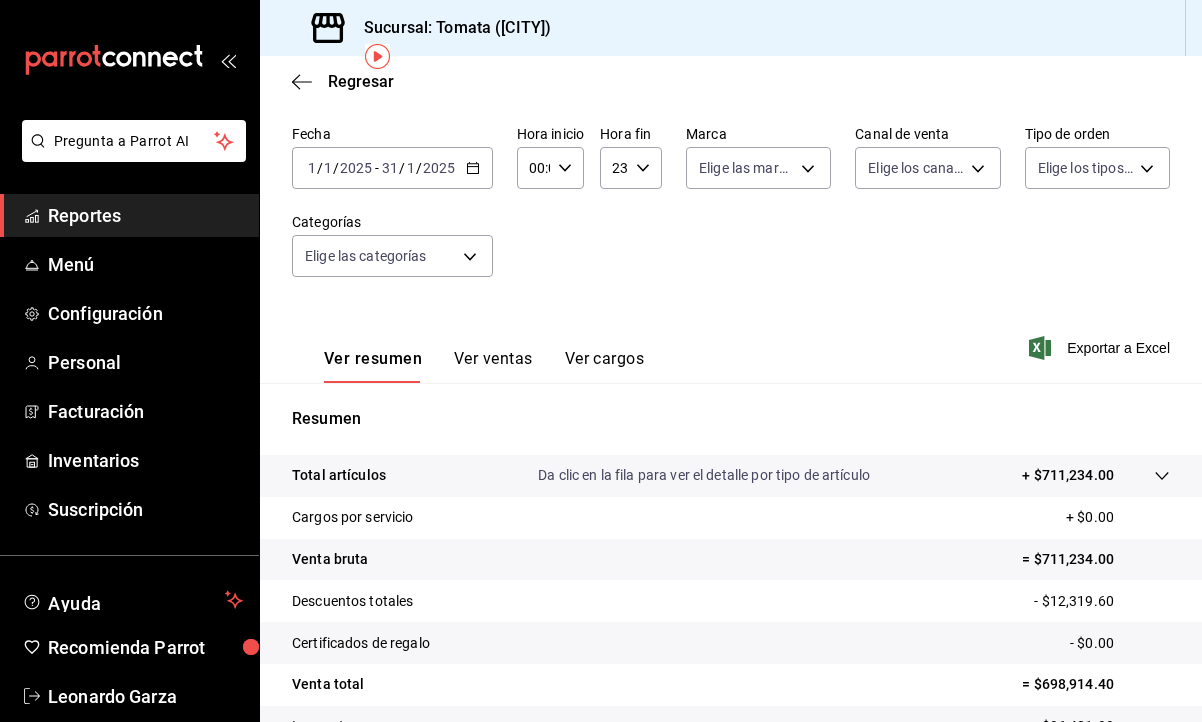 scroll, scrollTop: 83, scrollLeft: 0, axis: vertical 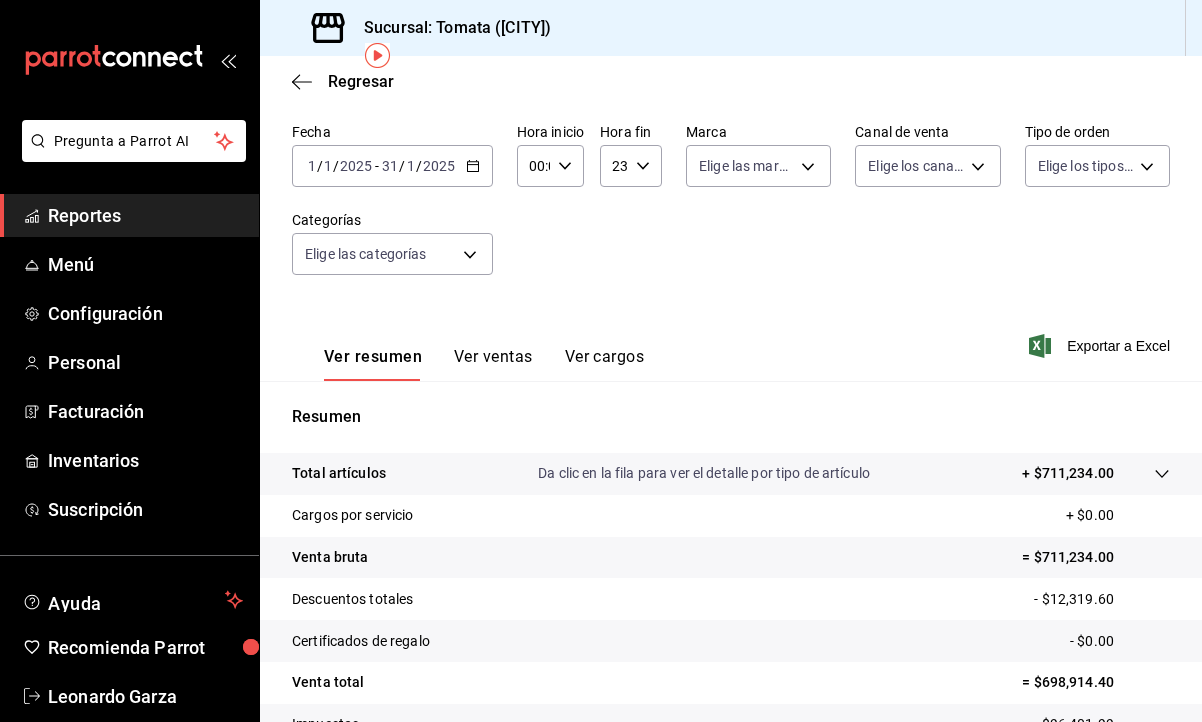 click on "Ver ventas" at bounding box center [493, 364] 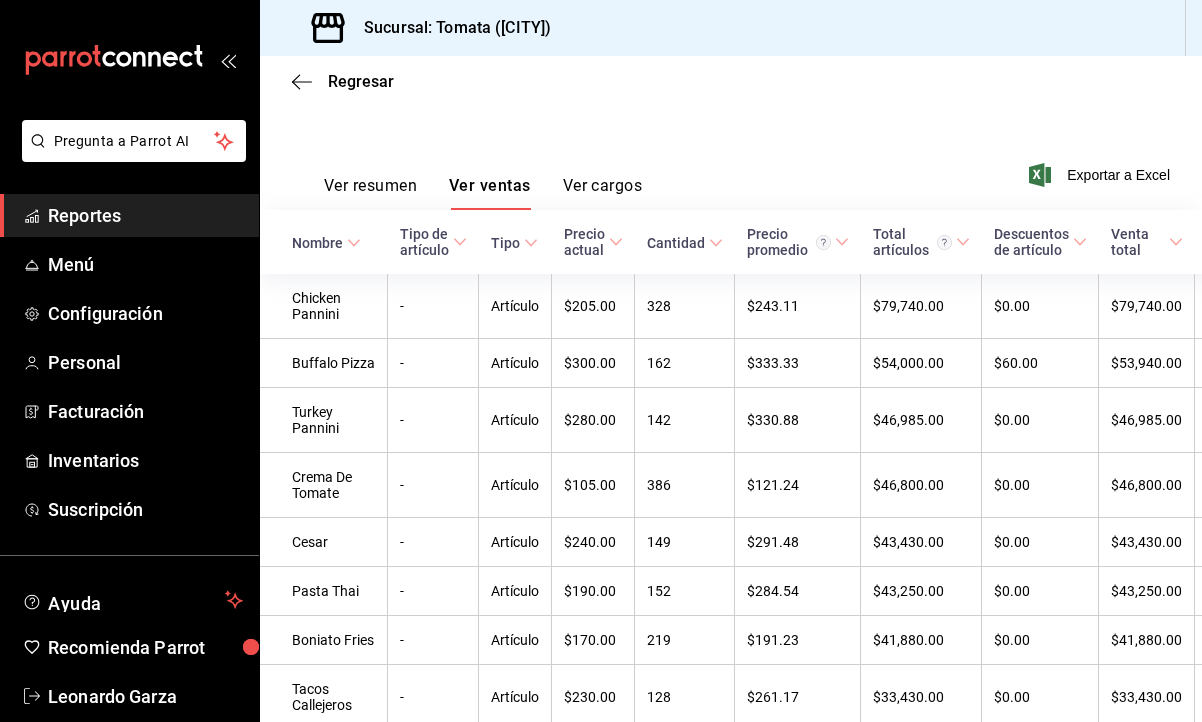 scroll, scrollTop: 274, scrollLeft: 0, axis: vertical 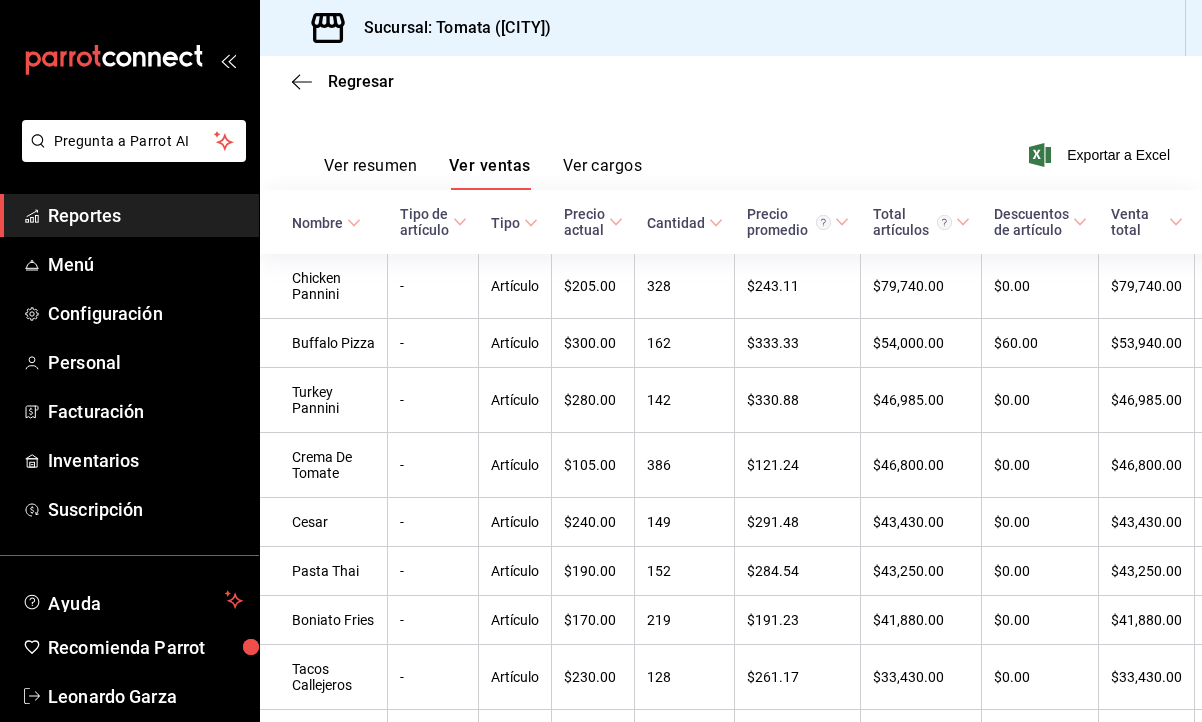 click on "Cantidad" at bounding box center [676, 223] 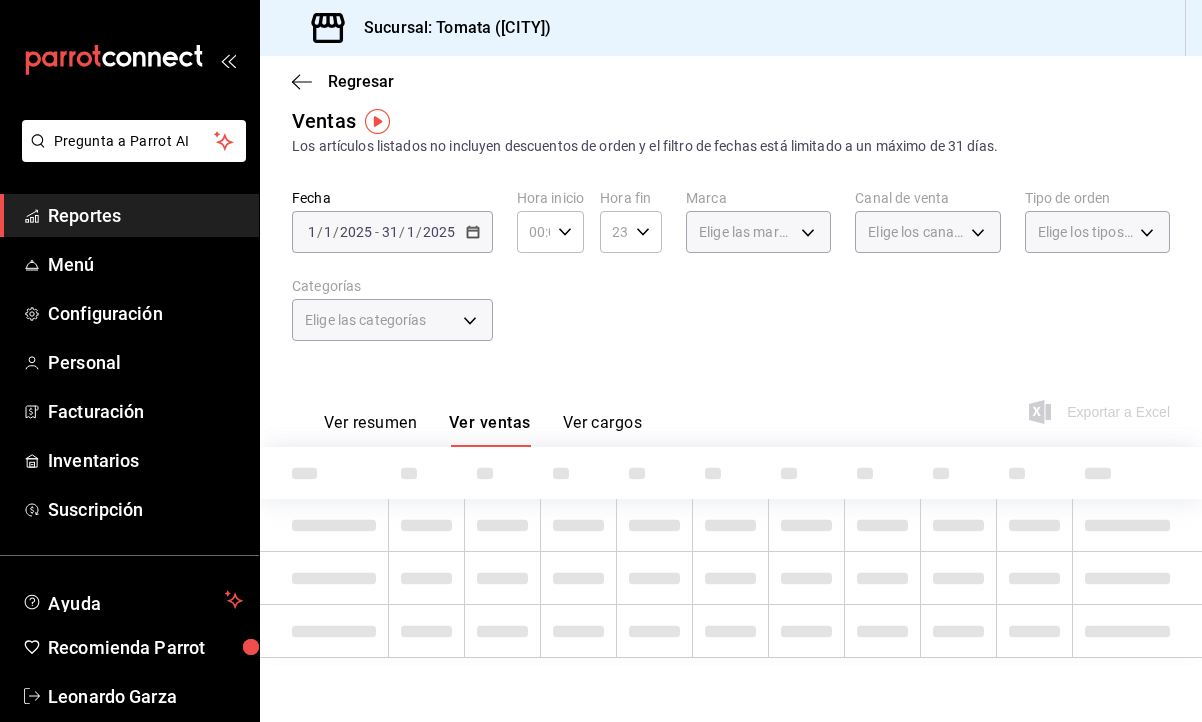 scroll, scrollTop: 274, scrollLeft: 0, axis: vertical 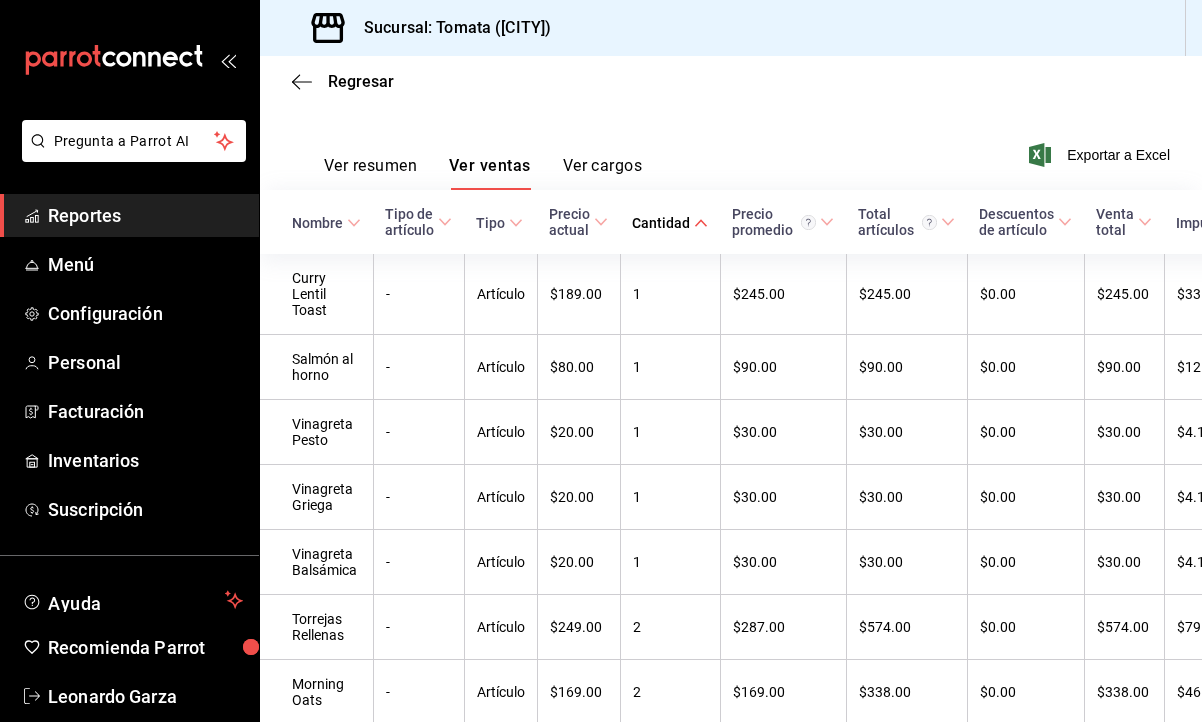 click on "Cantidad" at bounding box center [661, 223] 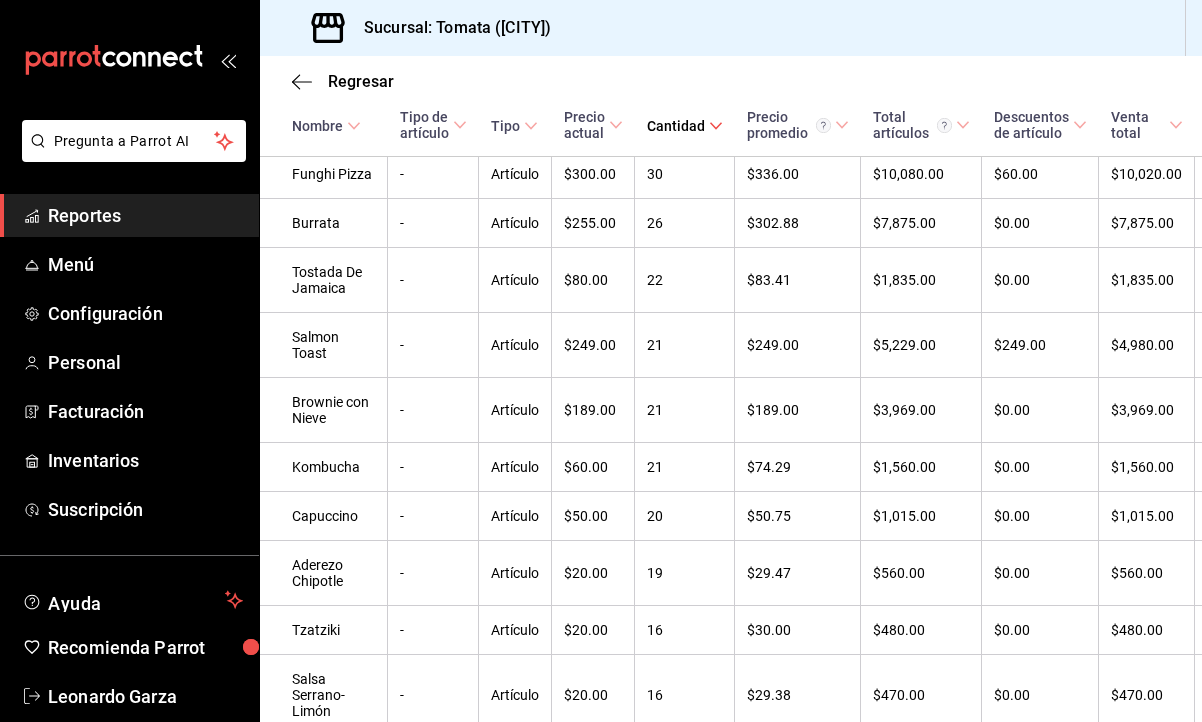 scroll, scrollTop: 0, scrollLeft: 0, axis: both 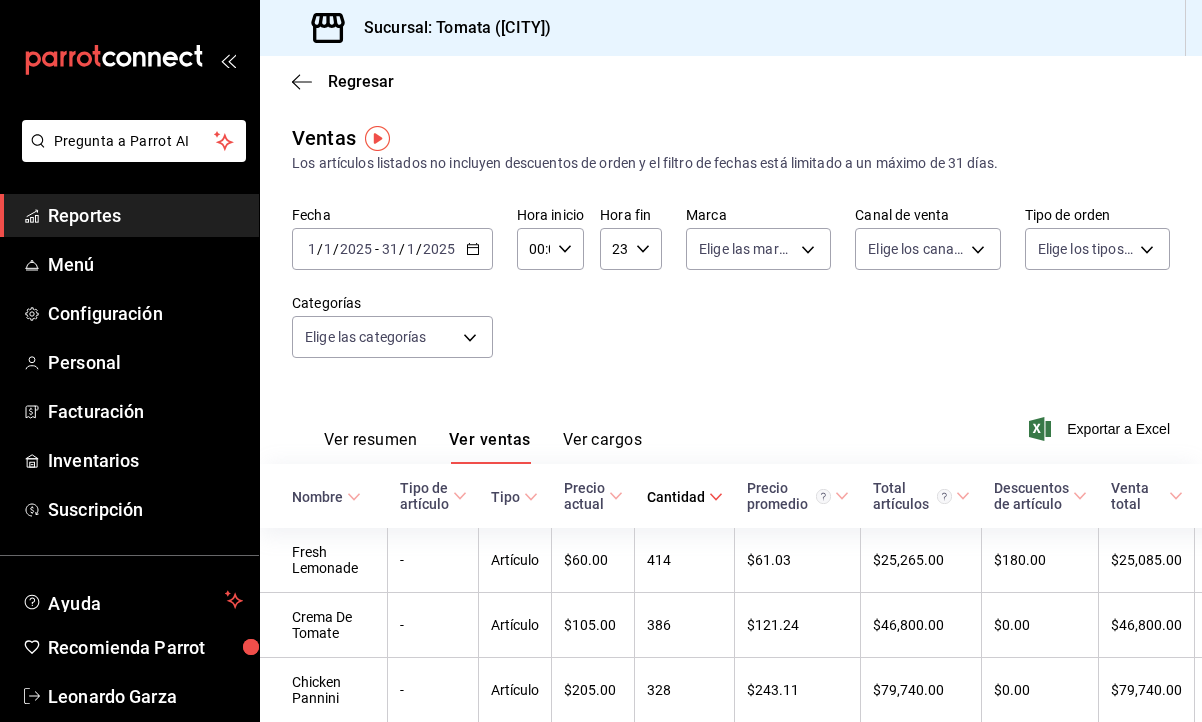 click on "2025" at bounding box center [439, 249] 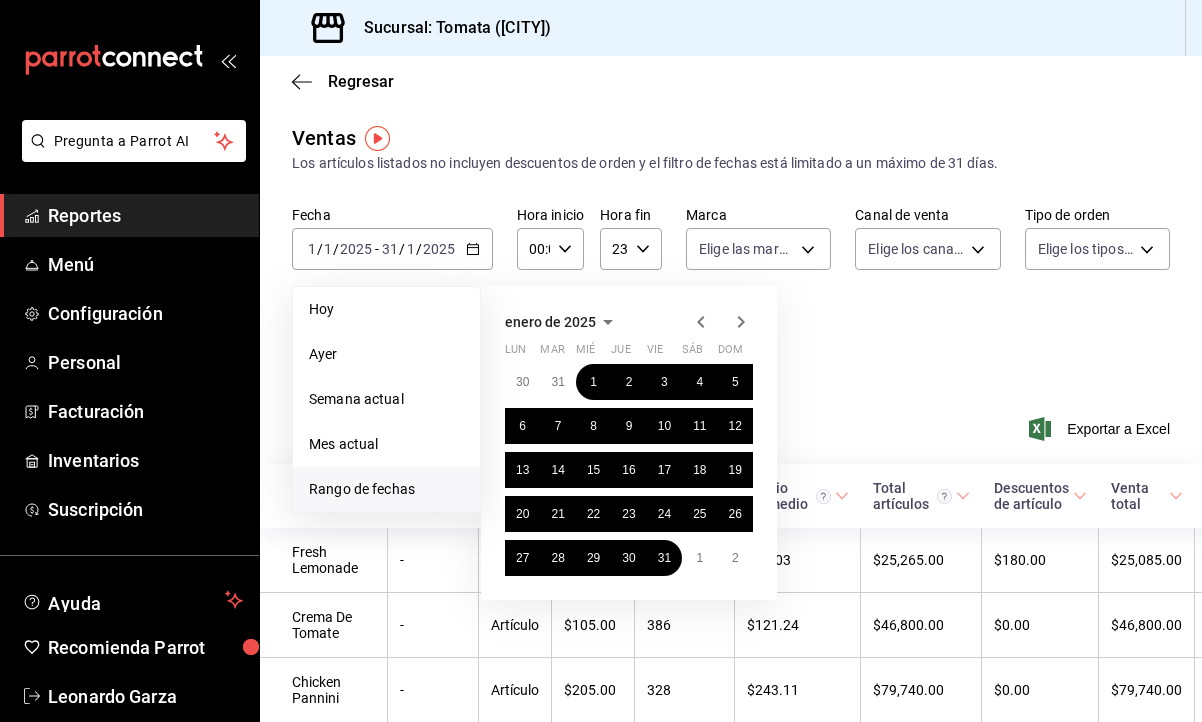 click 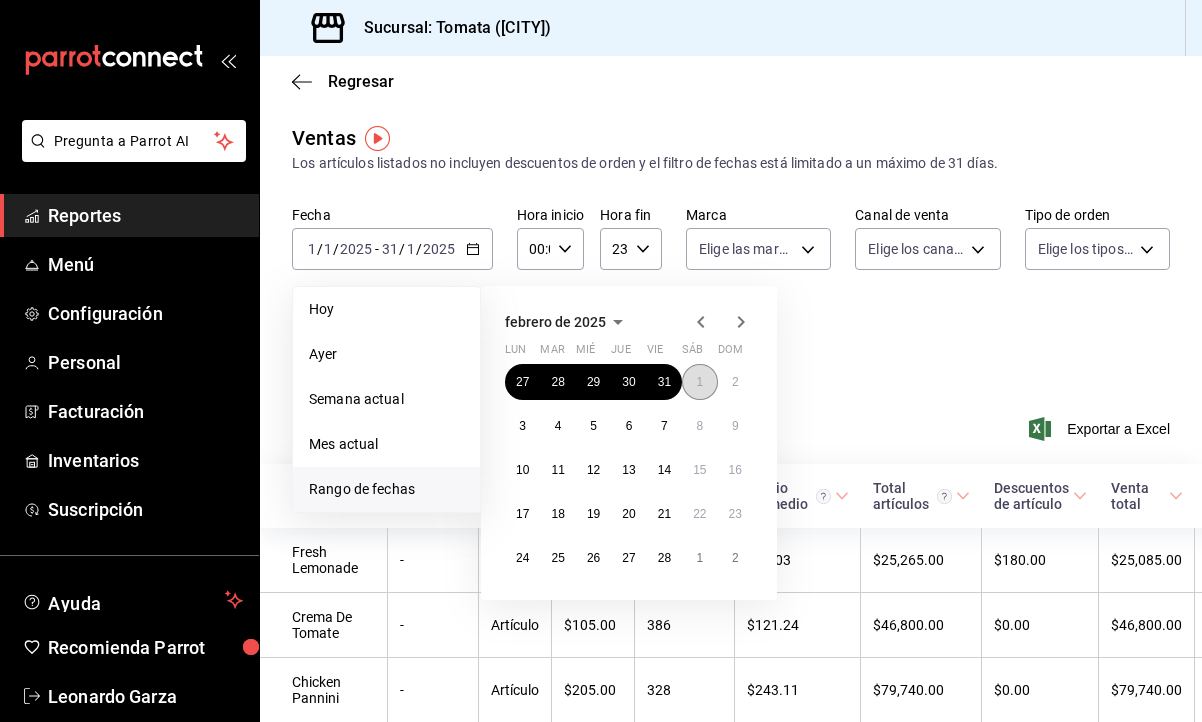 click on "1" at bounding box center (699, 382) 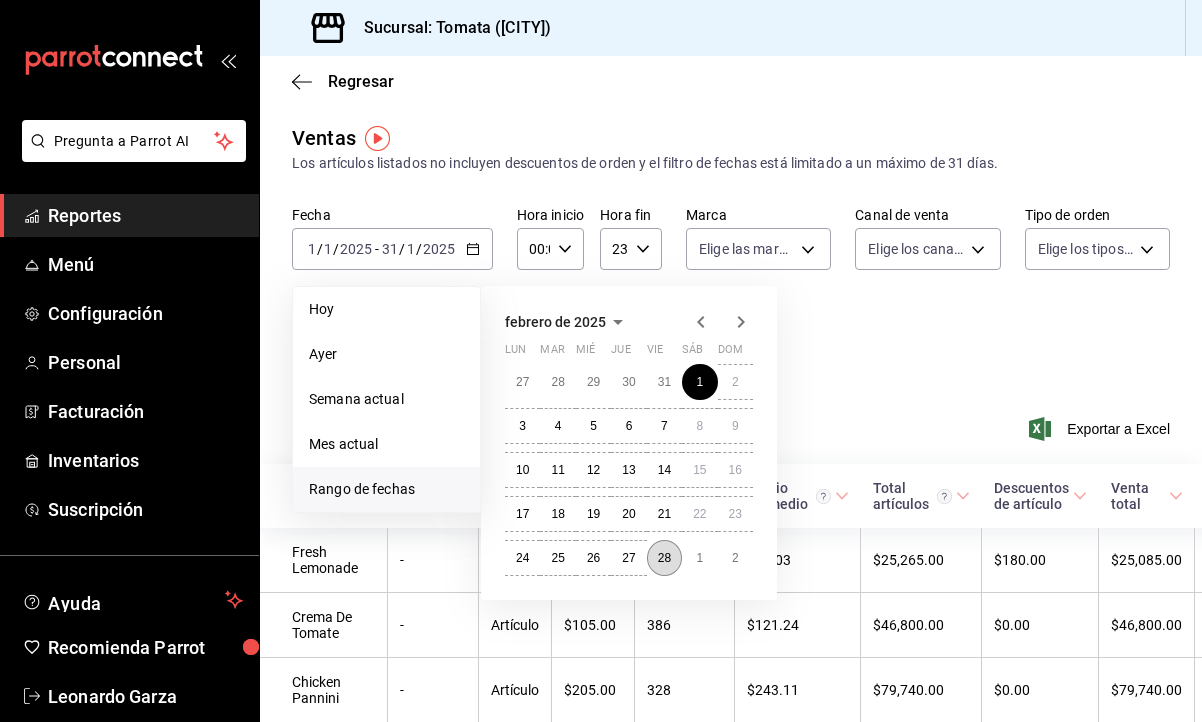 click on "28" at bounding box center (664, 558) 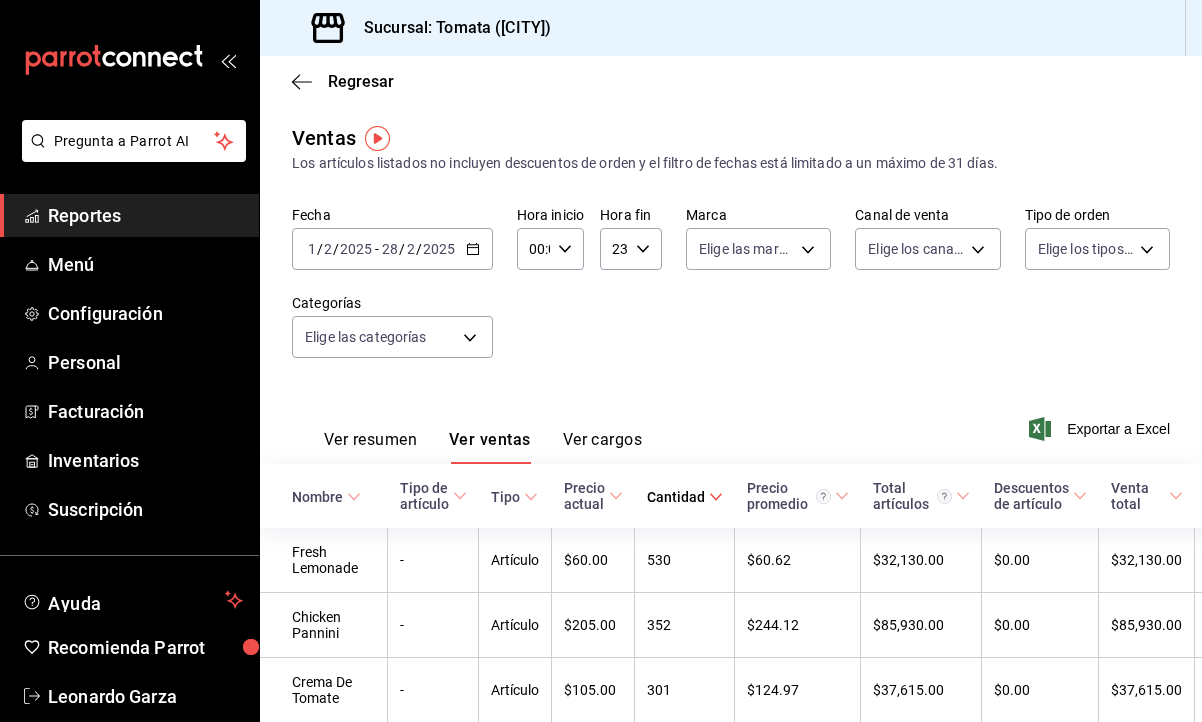 click on "Cantidad" at bounding box center [676, 497] 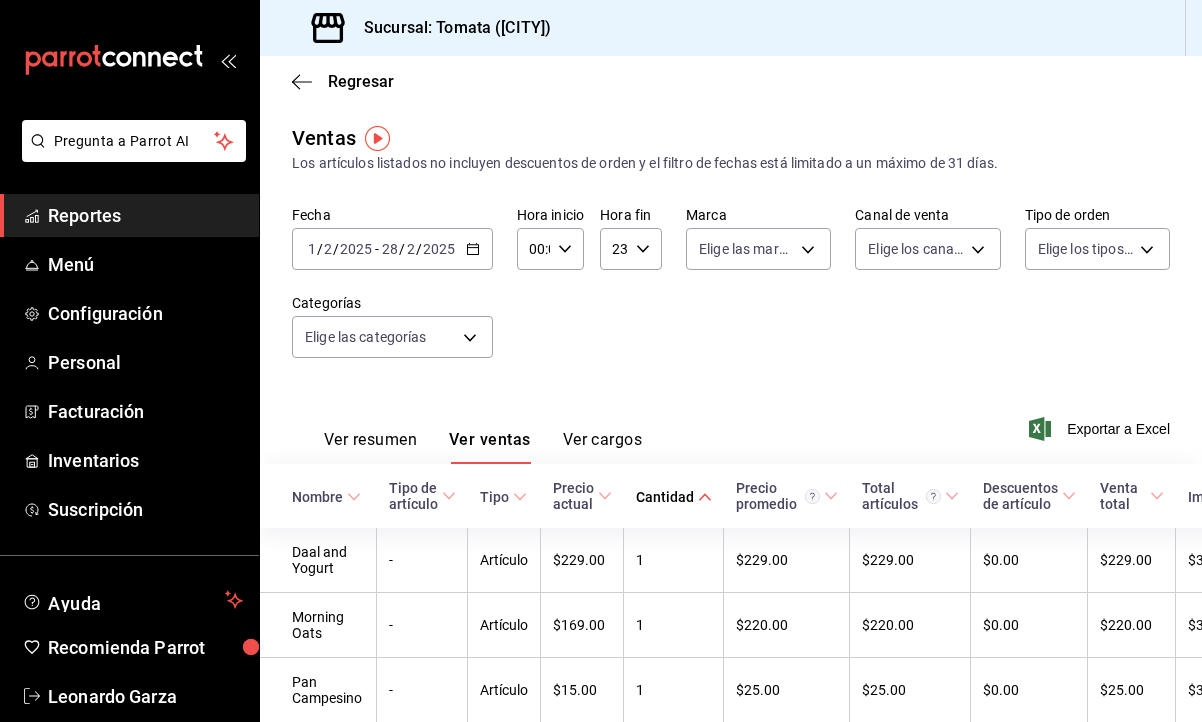 click on "Cantidad" at bounding box center (665, 497) 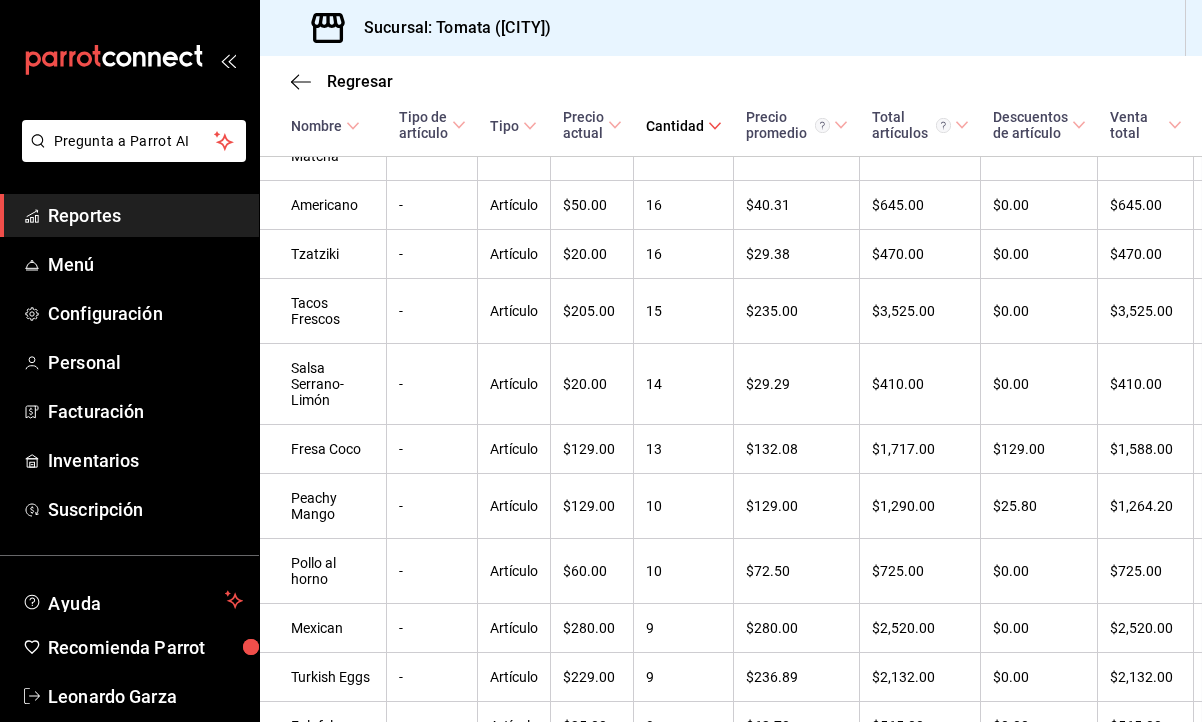 scroll, scrollTop: 2788, scrollLeft: 1, axis: both 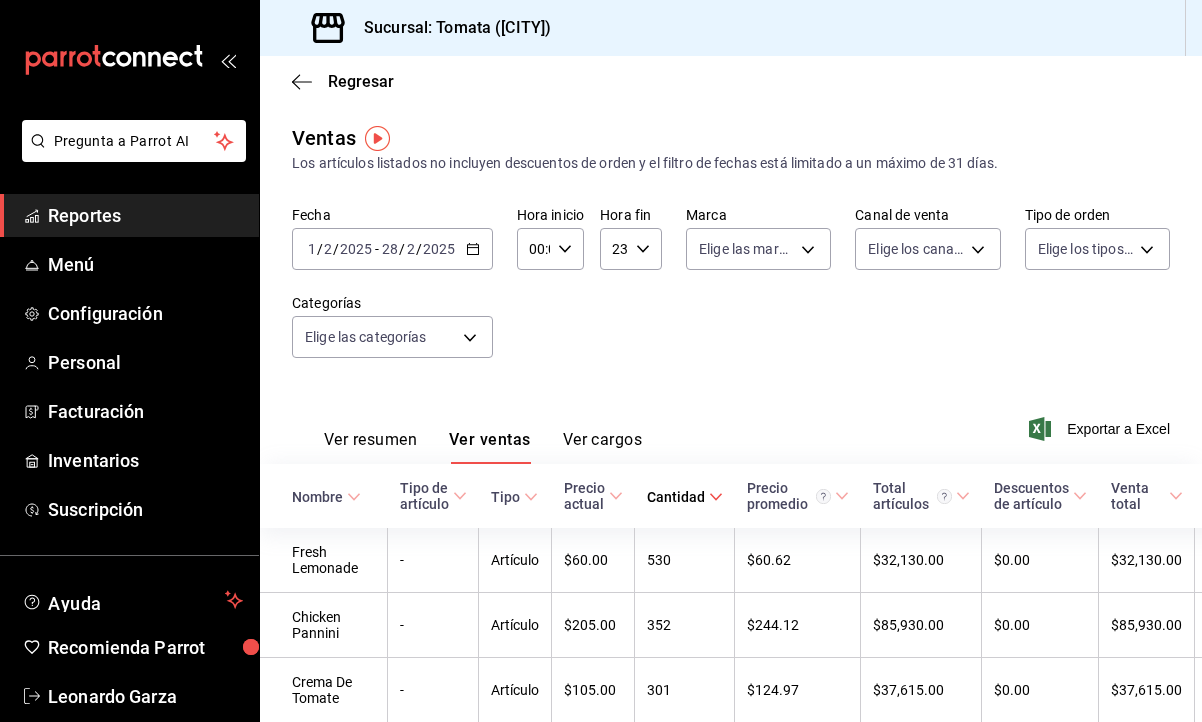 click on "2025" at bounding box center (439, 249) 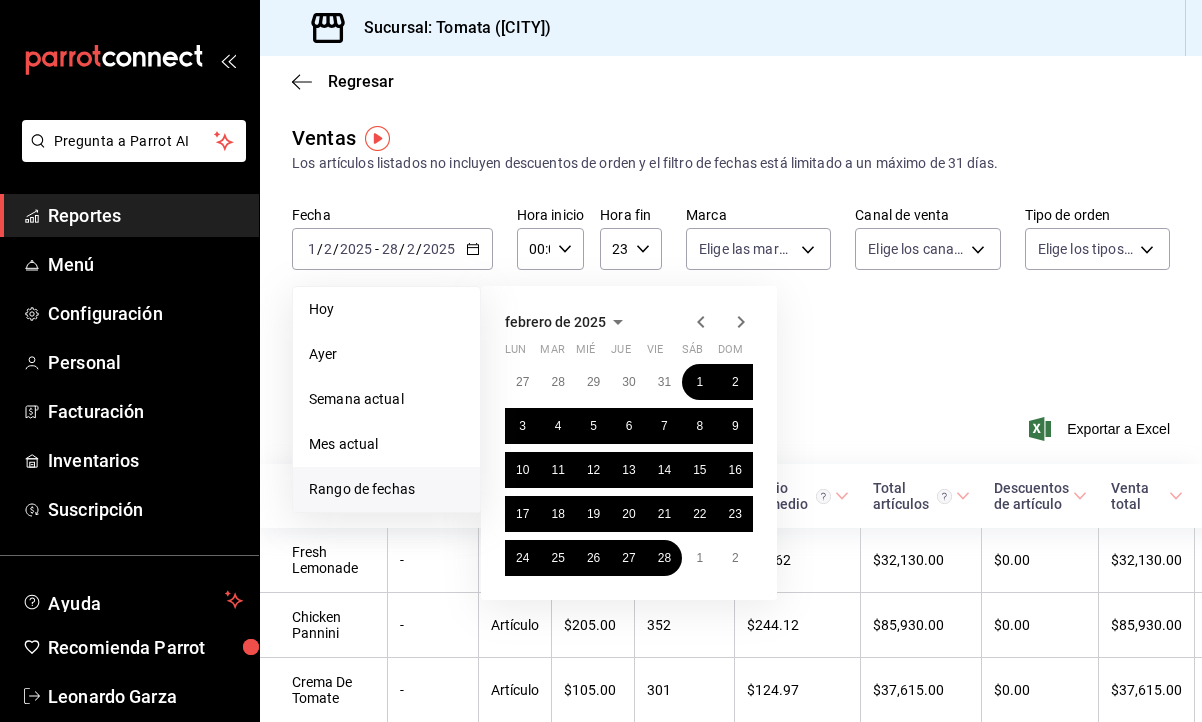 click 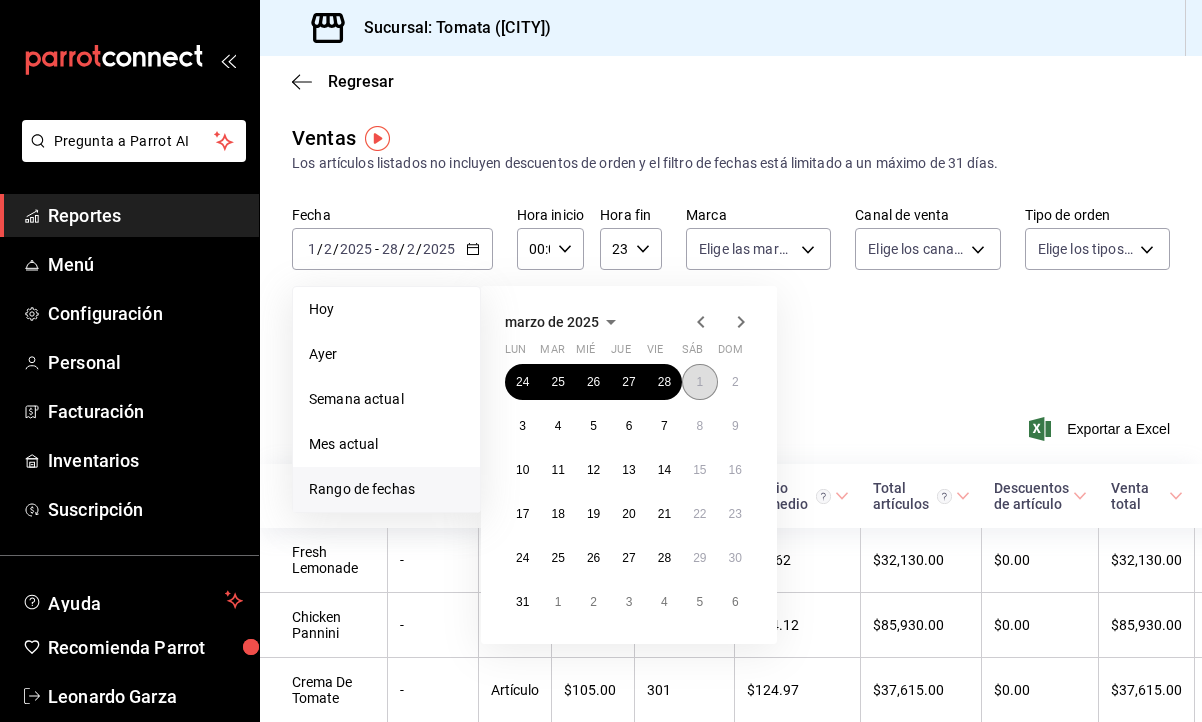 click on "1" at bounding box center [699, 382] 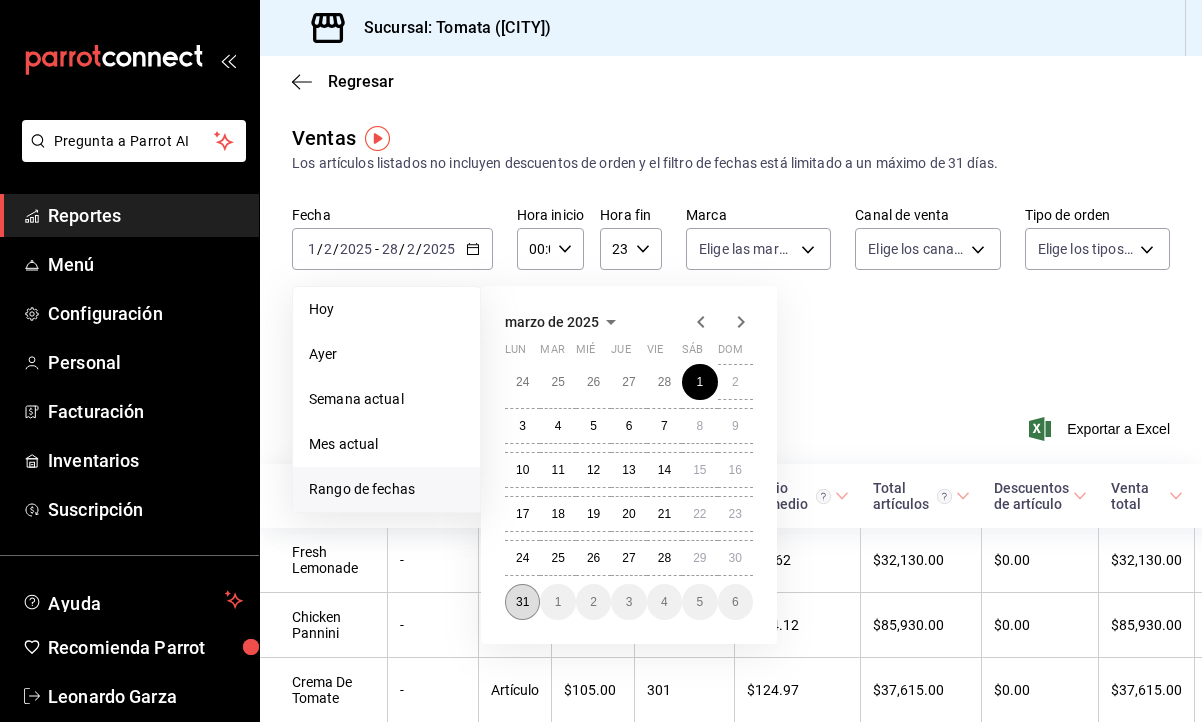 click on "31" at bounding box center (522, 602) 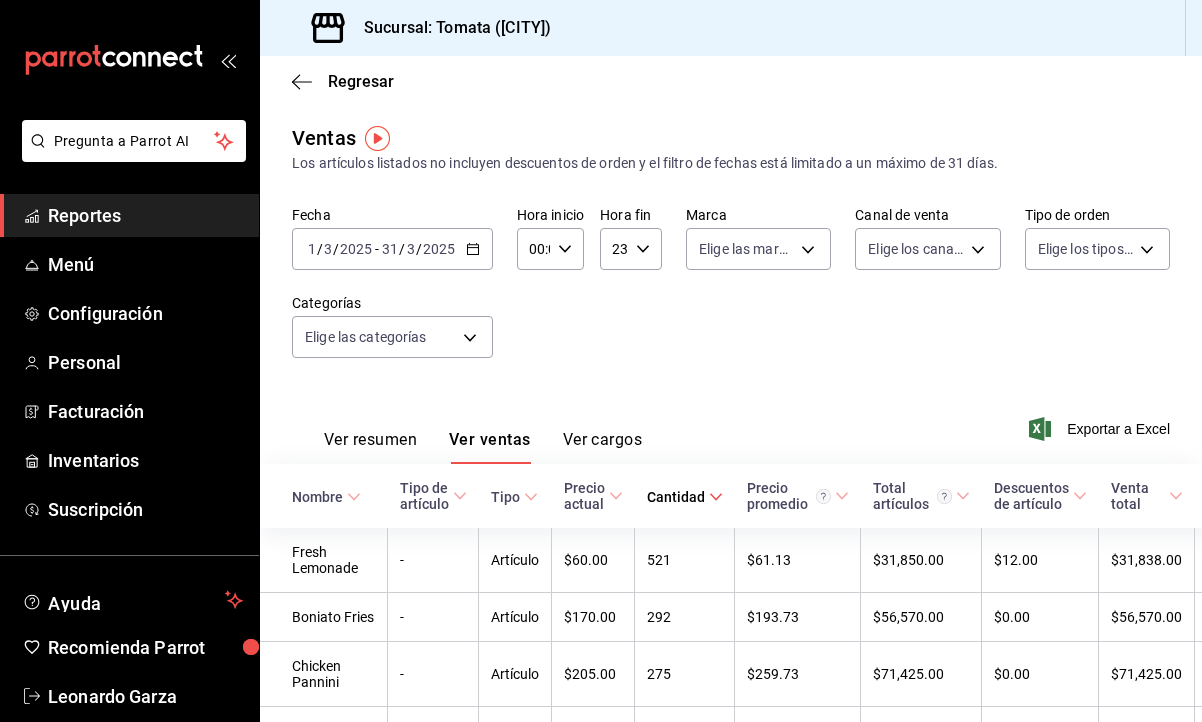 click on "Cantidad" at bounding box center (676, 497) 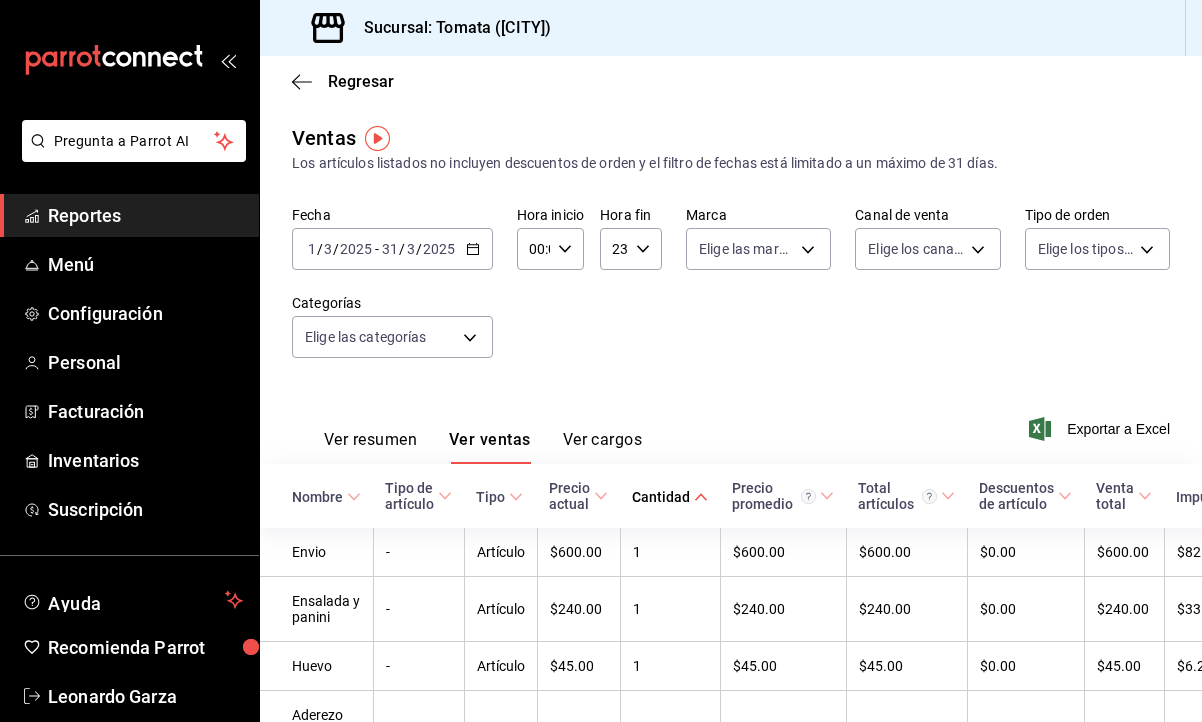 click on "Cantidad" at bounding box center (661, 497) 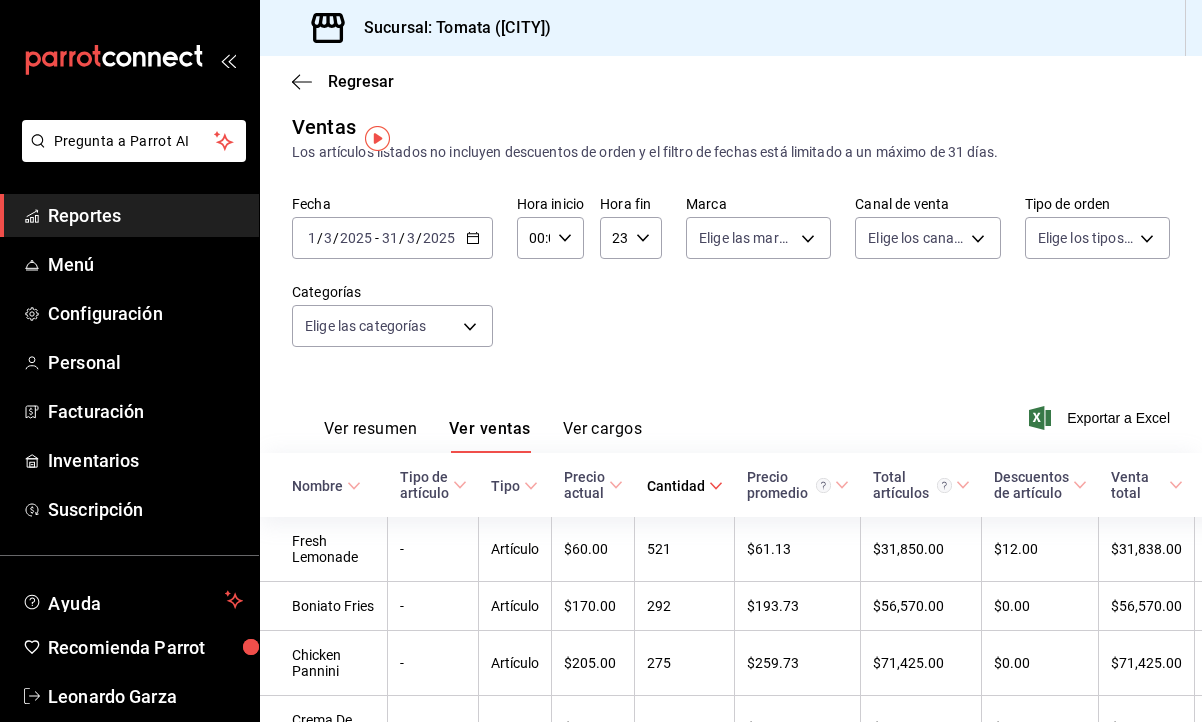 scroll, scrollTop: 0, scrollLeft: 0, axis: both 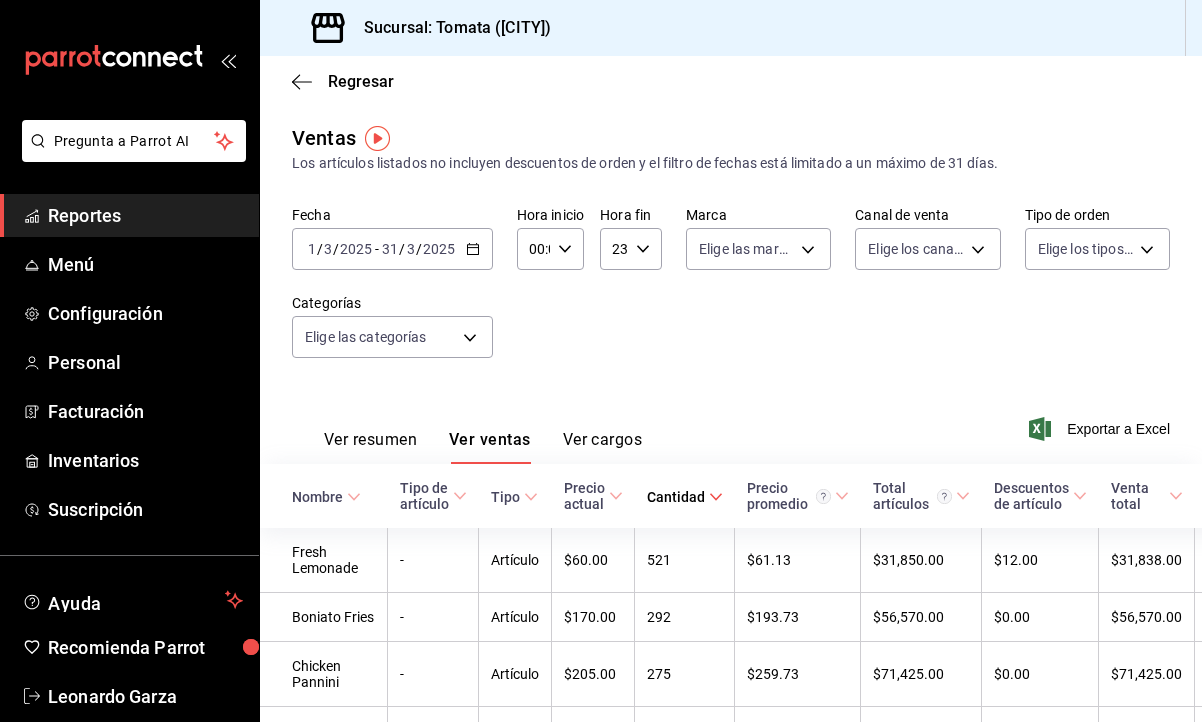 click on "2025" at bounding box center [439, 249] 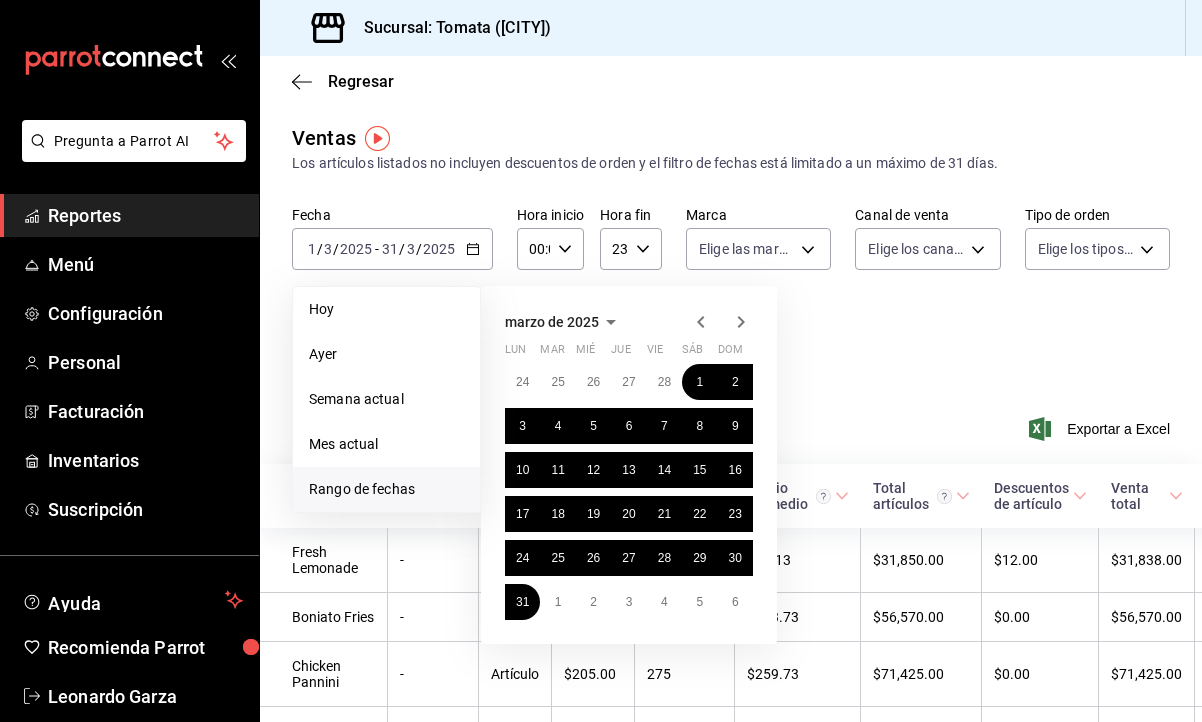 click 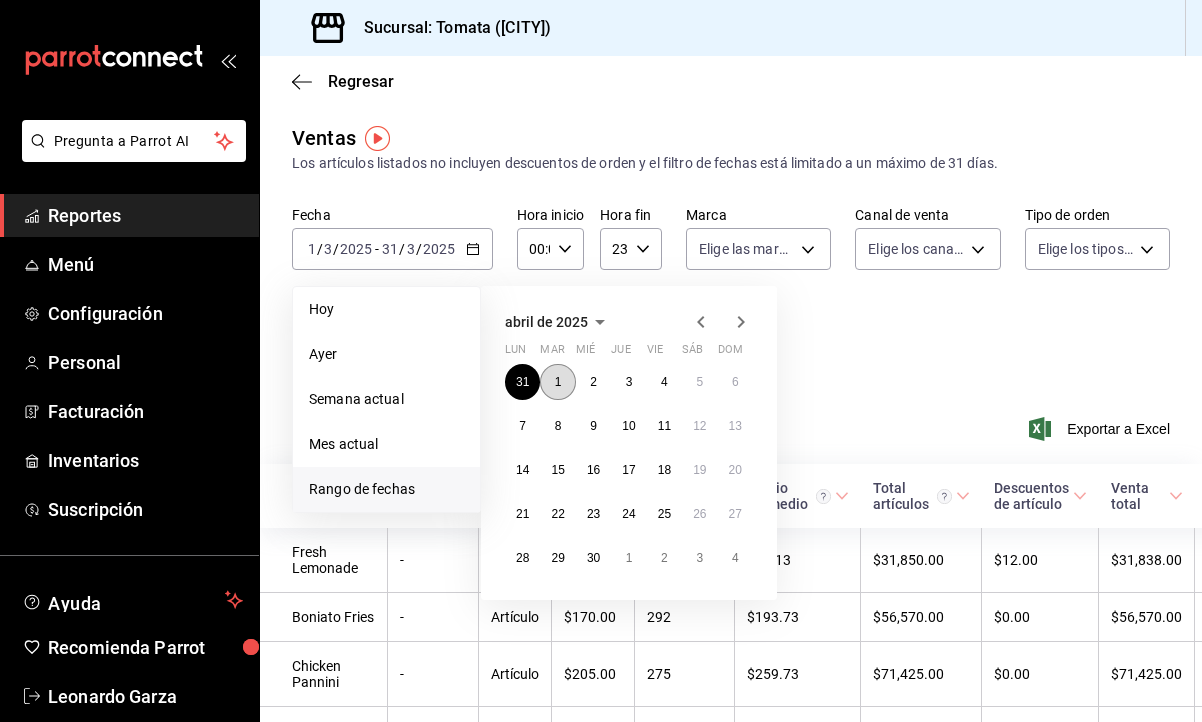 click on "1" at bounding box center [557, 382] 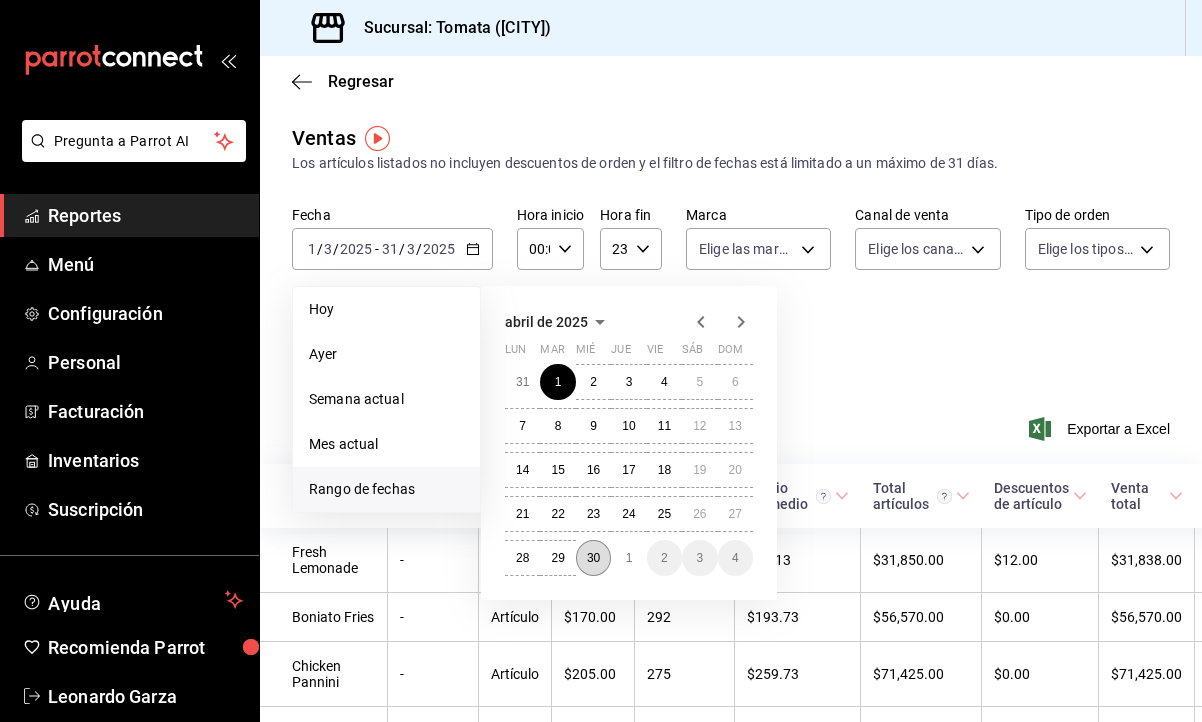 click on "30" at bounding box center (593, 558) 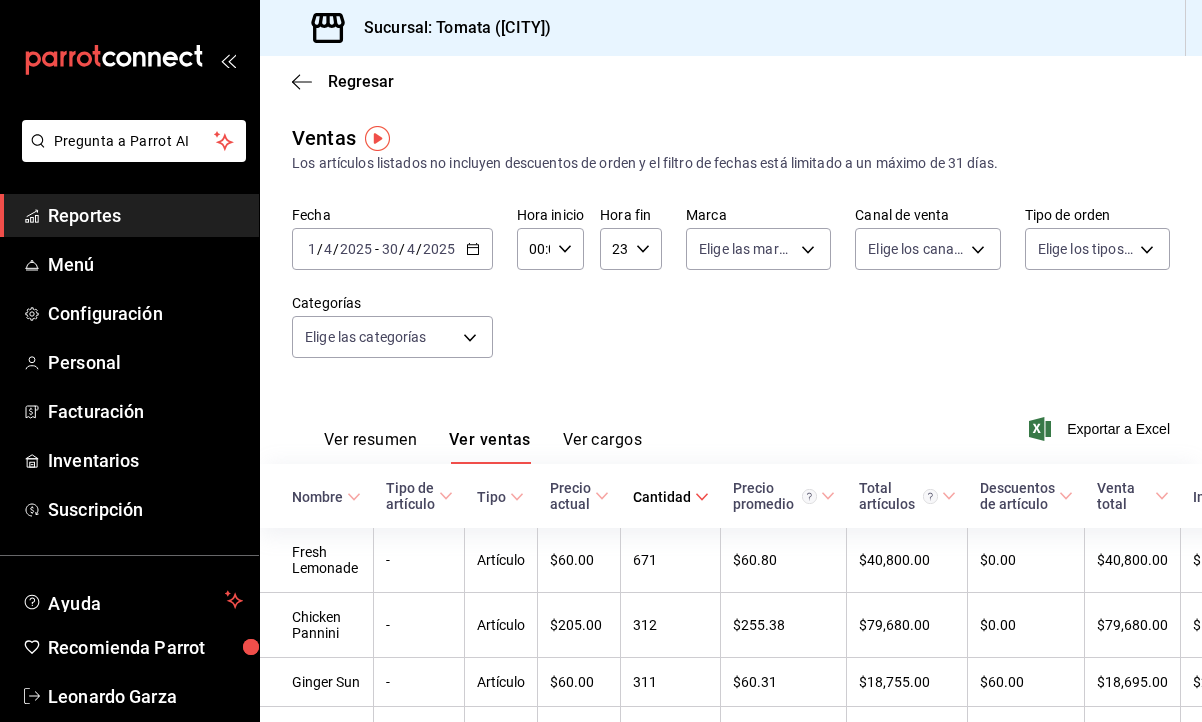 click on "Cantidad" at bounding box center [662, 497] 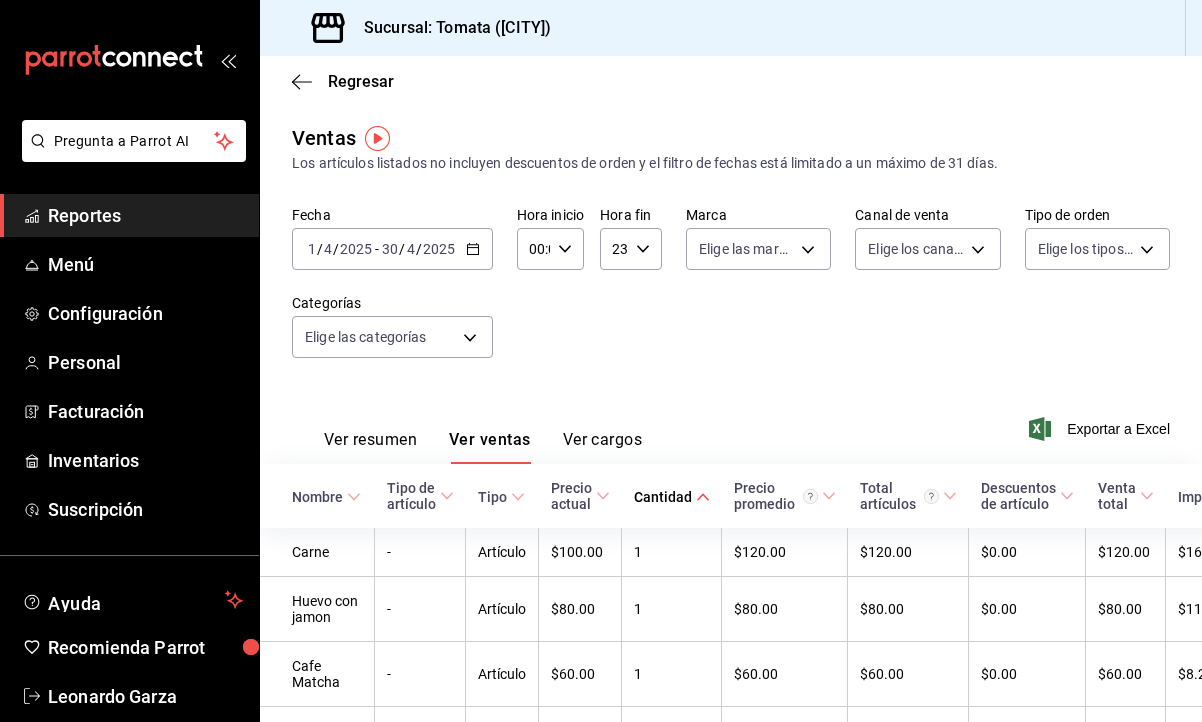 click on "Cantidad" at bounding box center [663, 497] 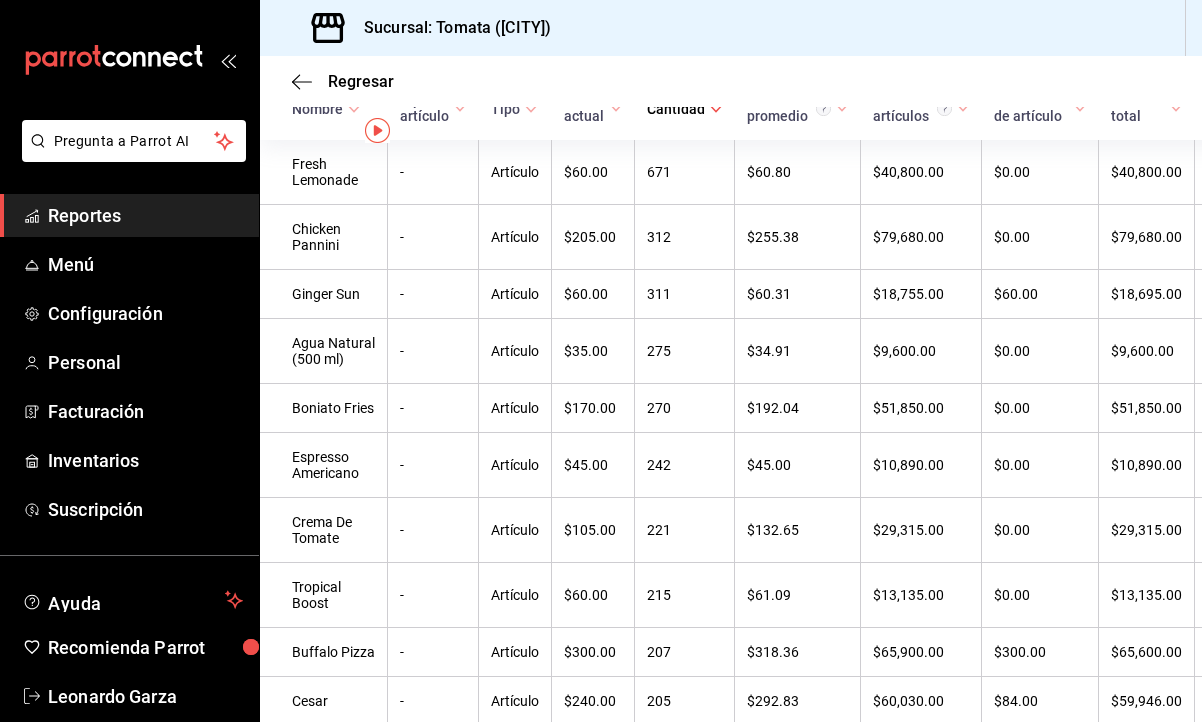 scroll, scrollTop: 0, scrollLeft: 0, axis: both 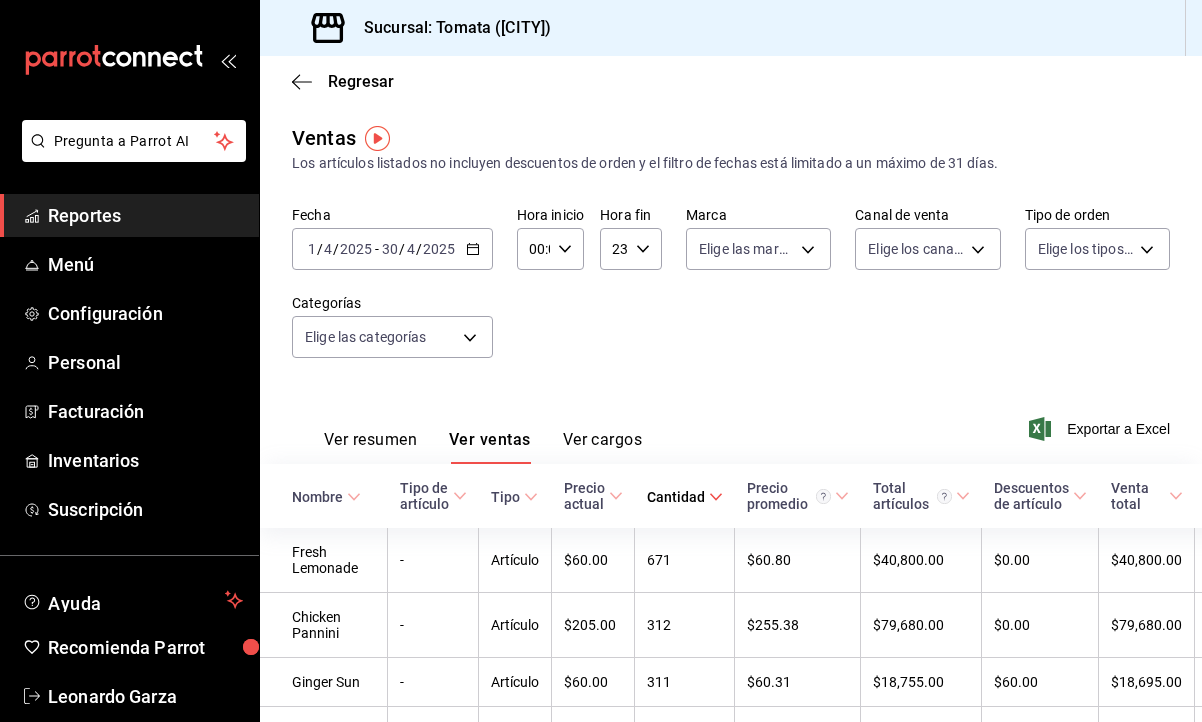 click on "2025-04-01 1 / 4 / 2025 - 2025-04-30 30 / 4 / 2025" at bounding box center (392, 249) 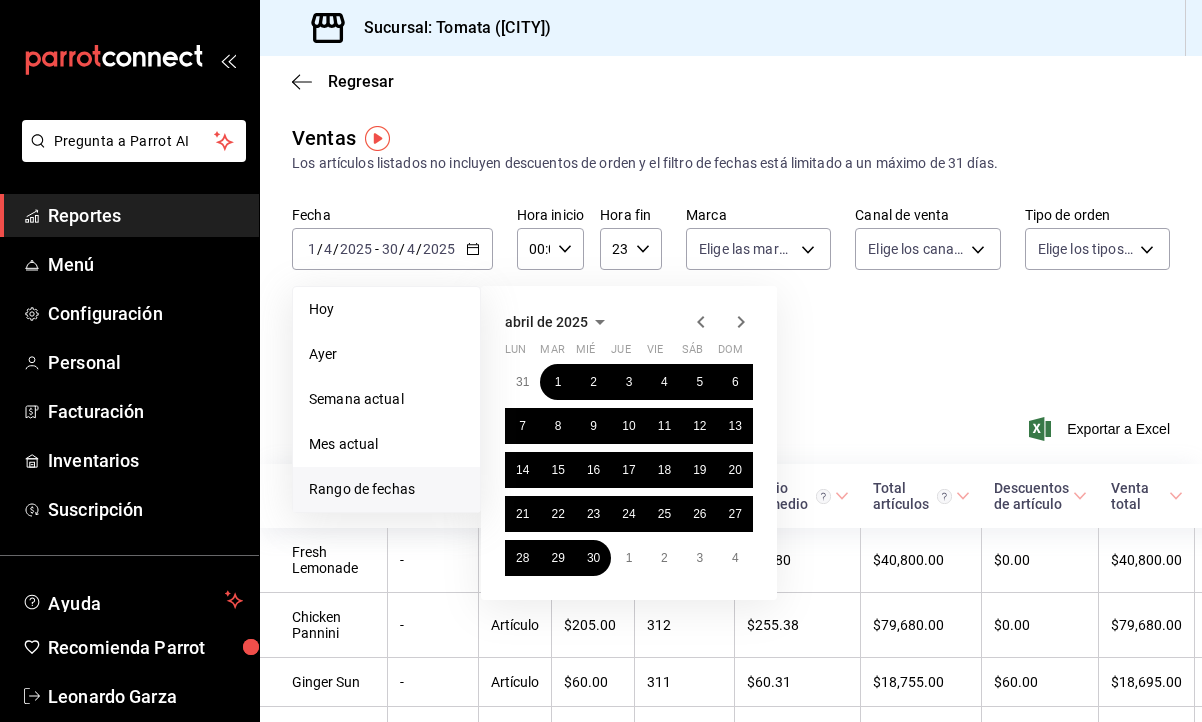 click 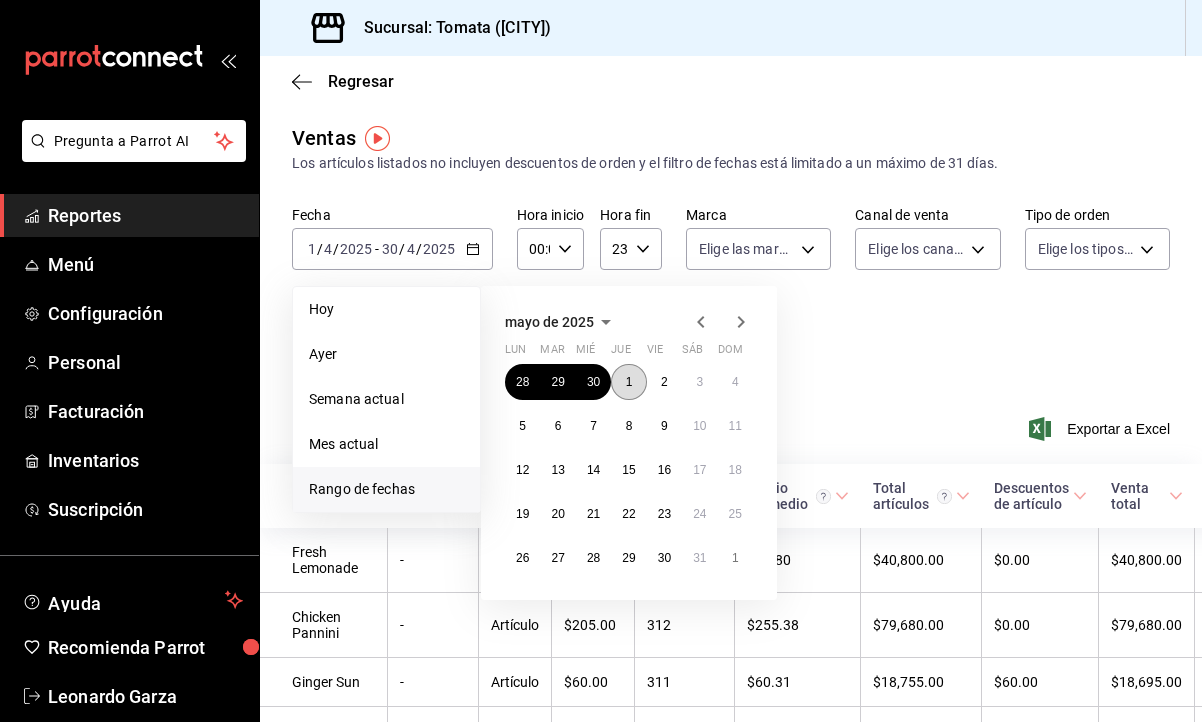 click on "1" at bounding box center (628, 382) 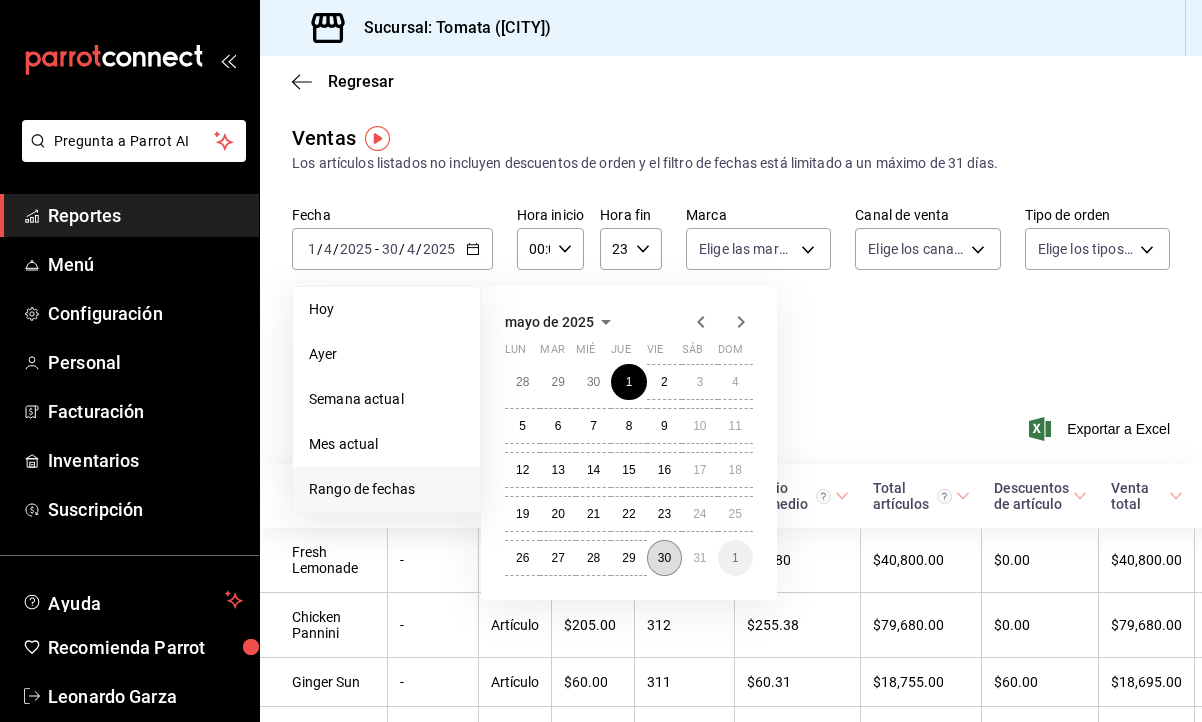 click on "30" at bounding box center (664, 558) 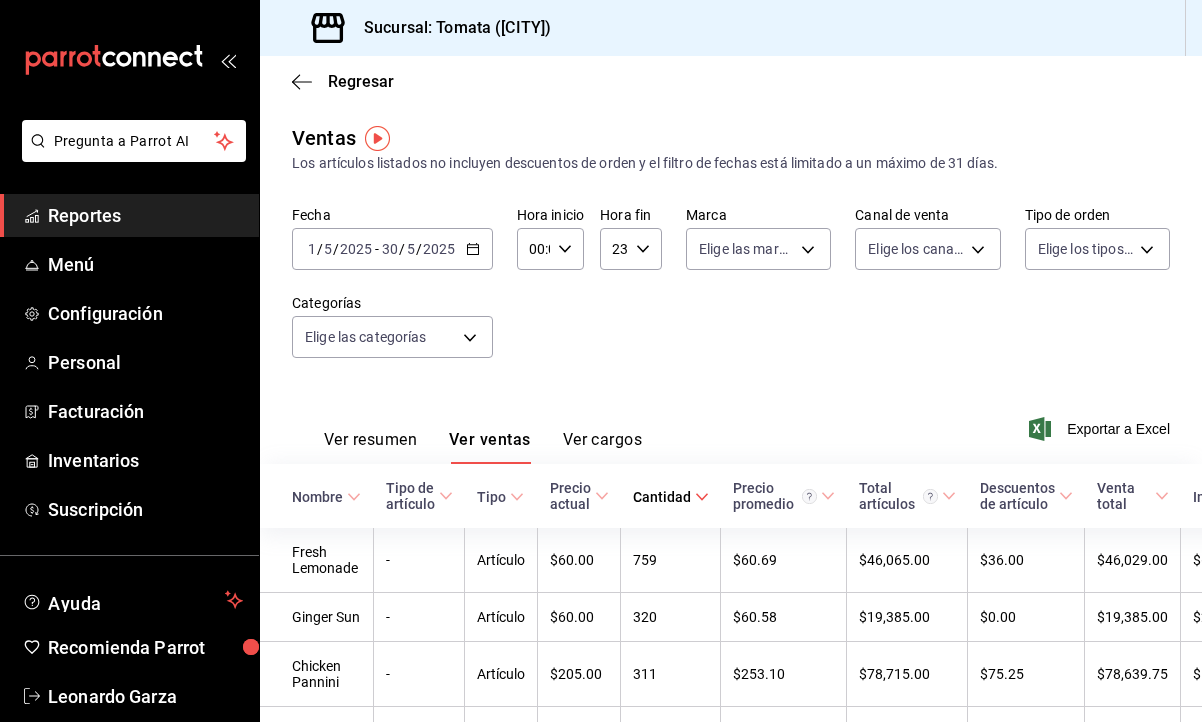 click on "Cantidad" at bounding box center [662, 497] 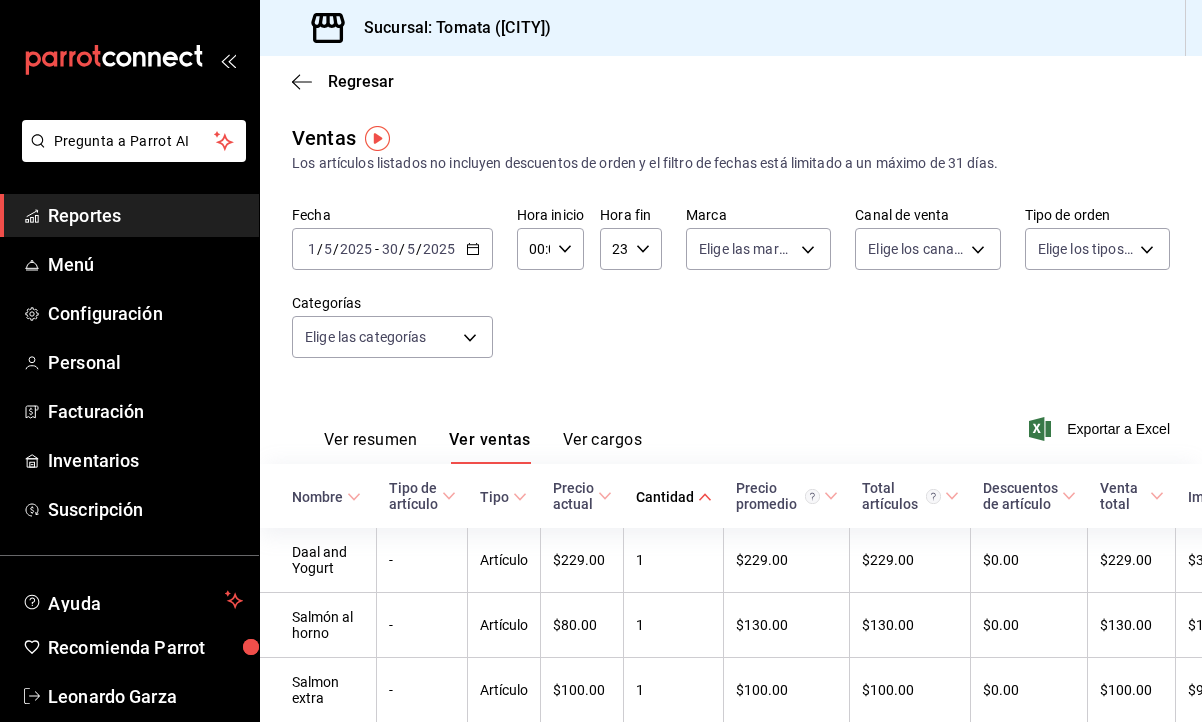 click on "Cantidad" at bounding box center (665, 497) 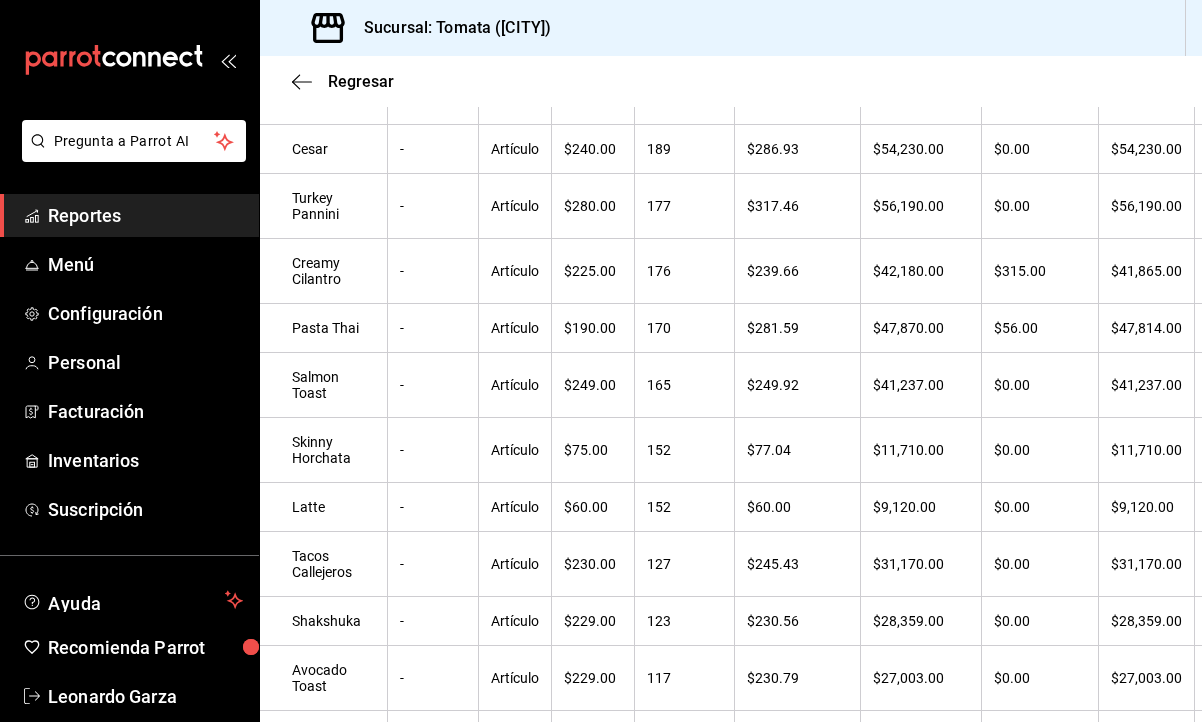 scroll, scrollTop: 0, scrollLeft: 0, axis: both 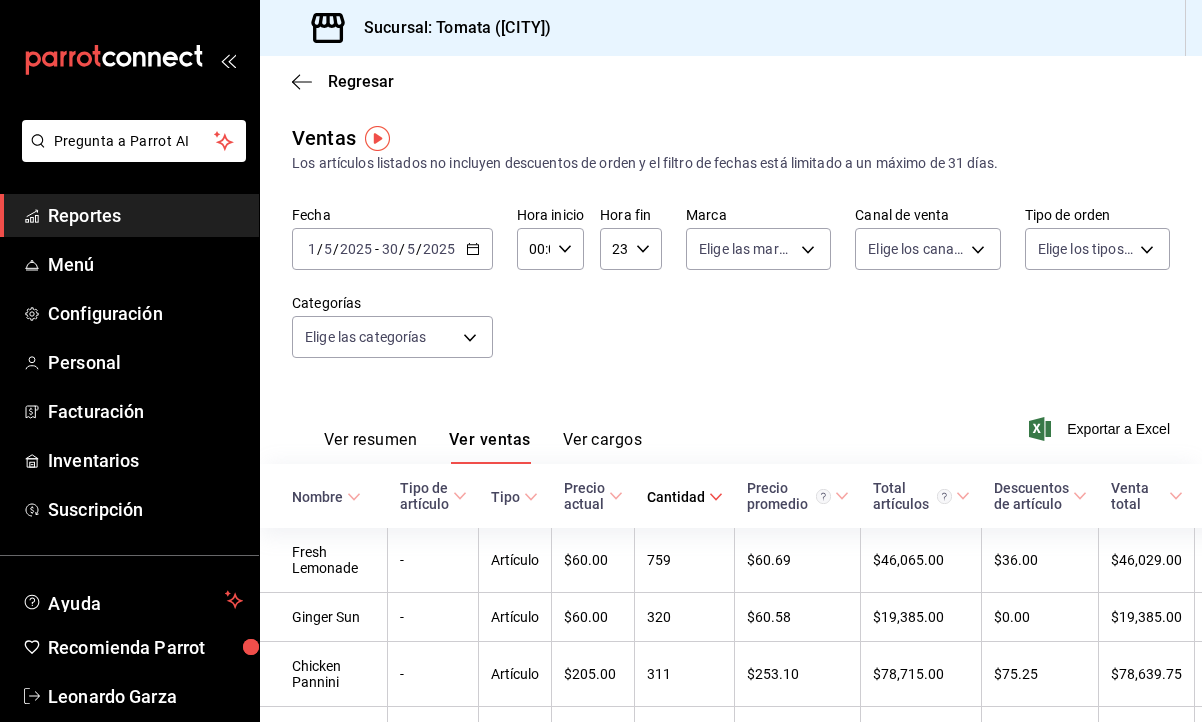 click on "2025" at bounding box center (439, 249) 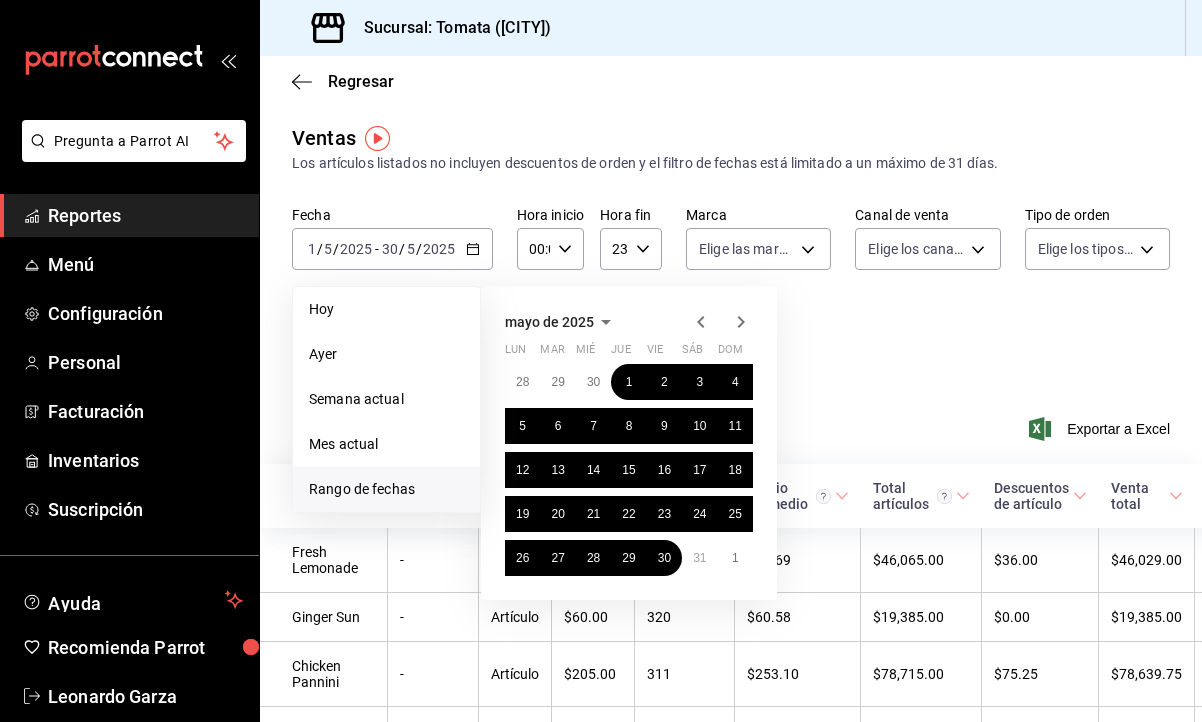 click 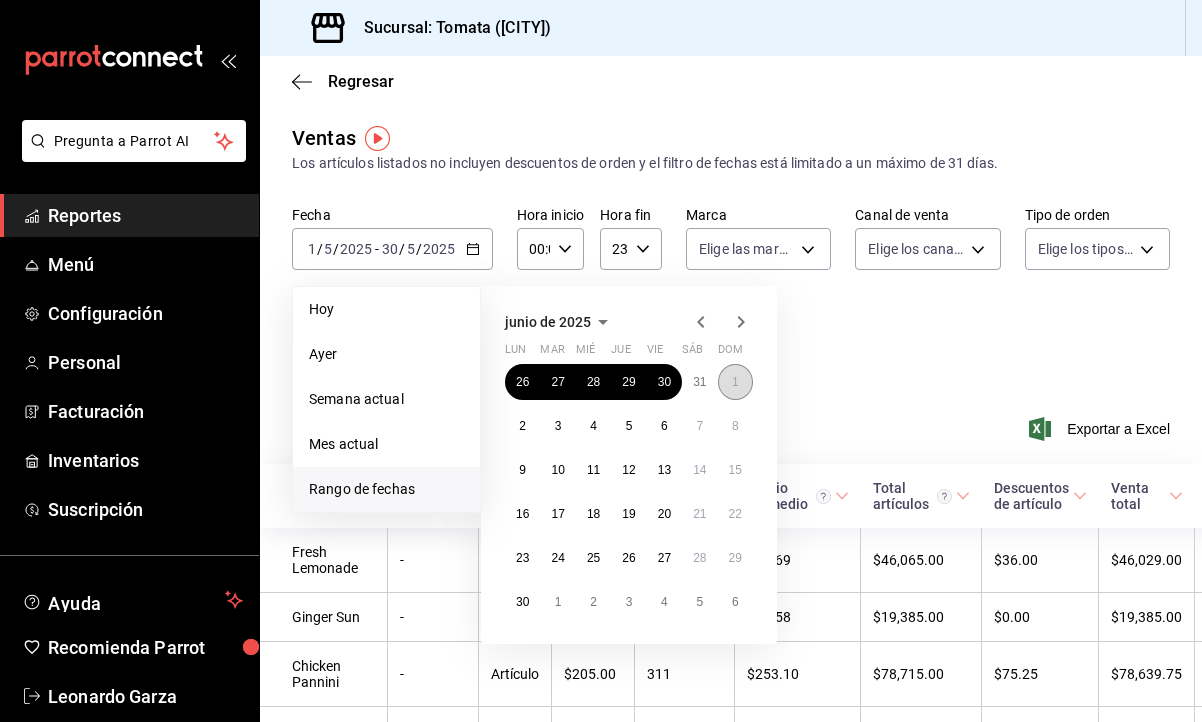 click on "1" at bounding box center [735, 382] 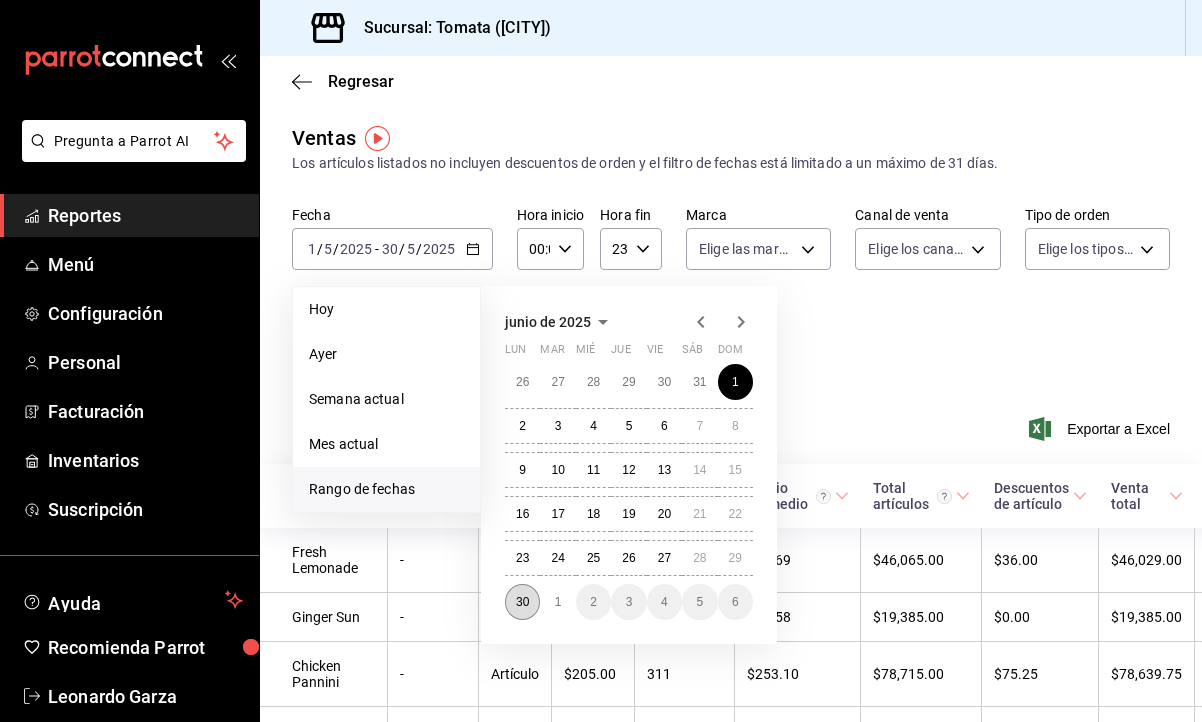 click on "30" at bounding box center (522, 602) 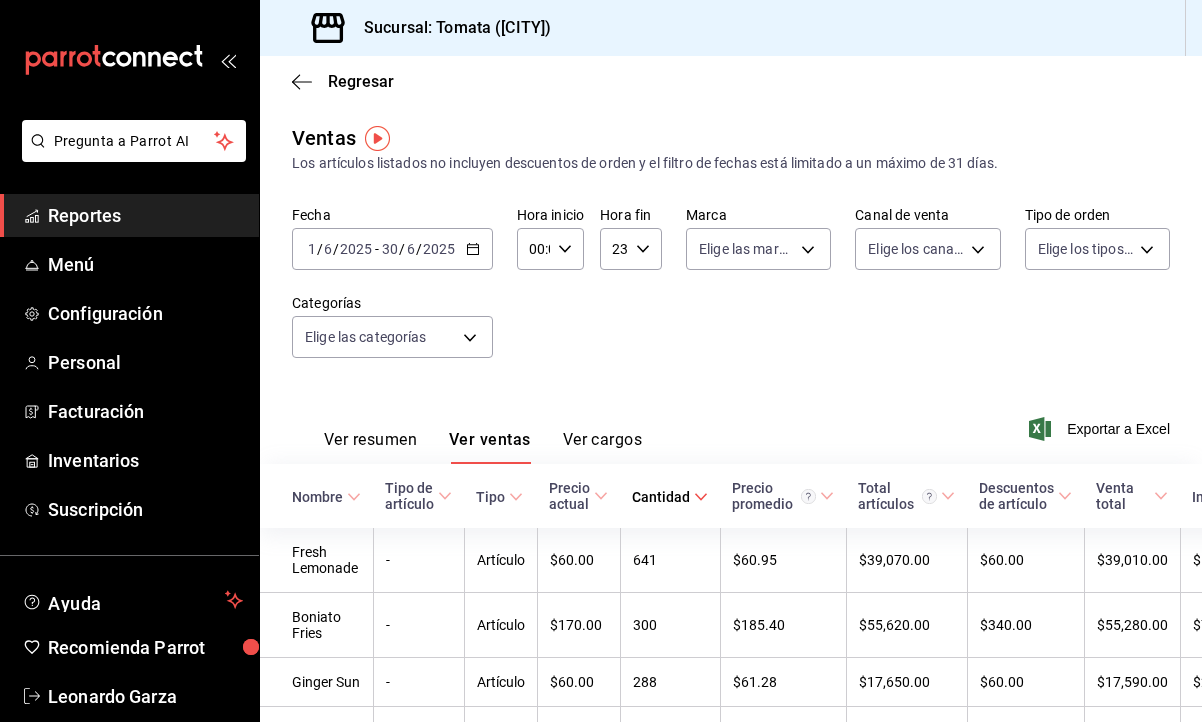click on "Cantidad" at bounding box center [661, 497] 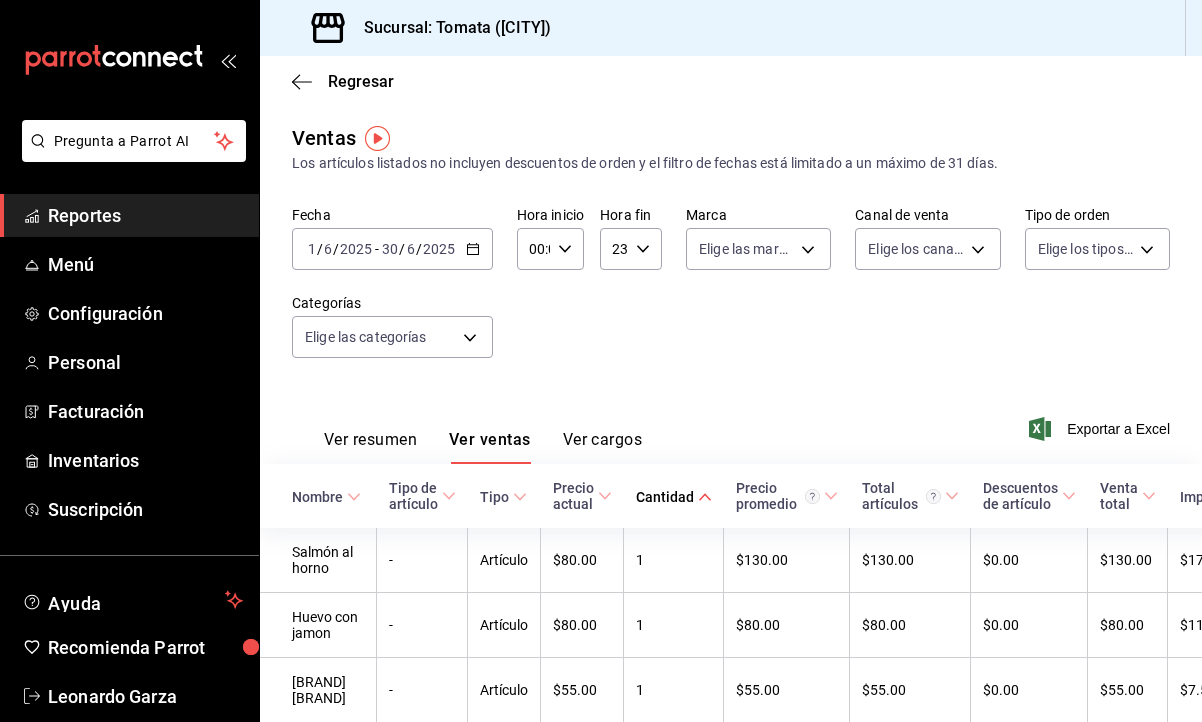 click on "Cantidad" at bounding box center [674, 496] 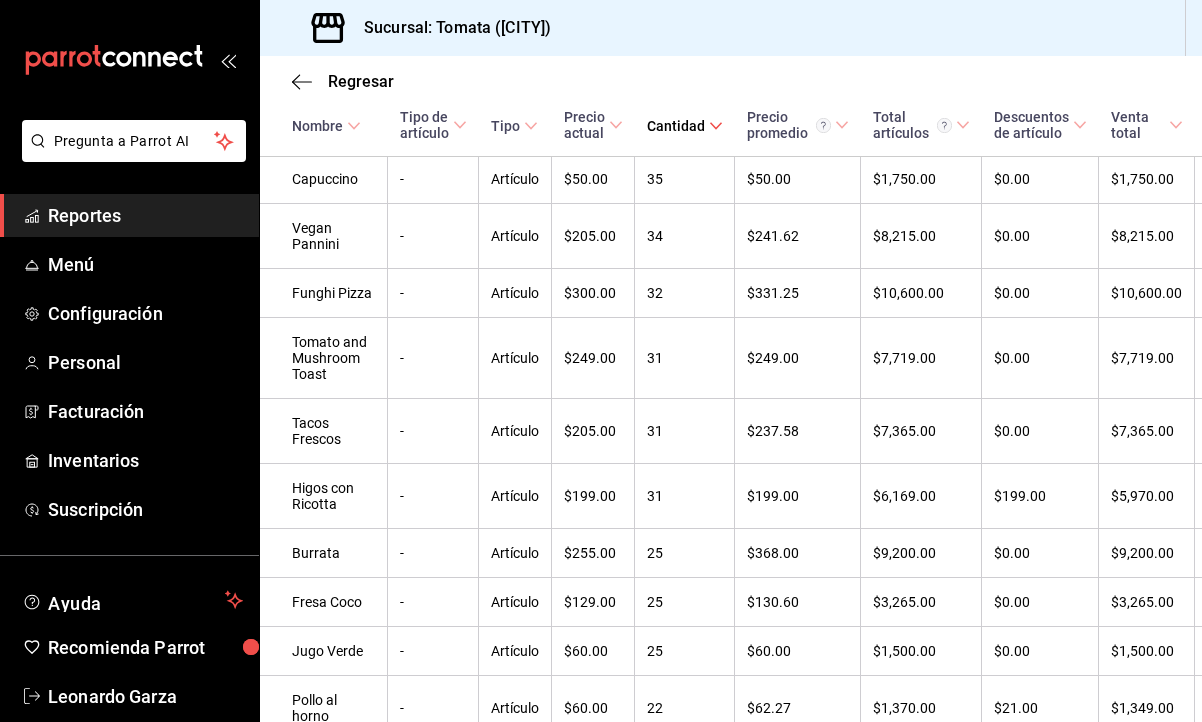 scroll, scrollTop: 2635, scrollLeft: 0, axis: vertical 